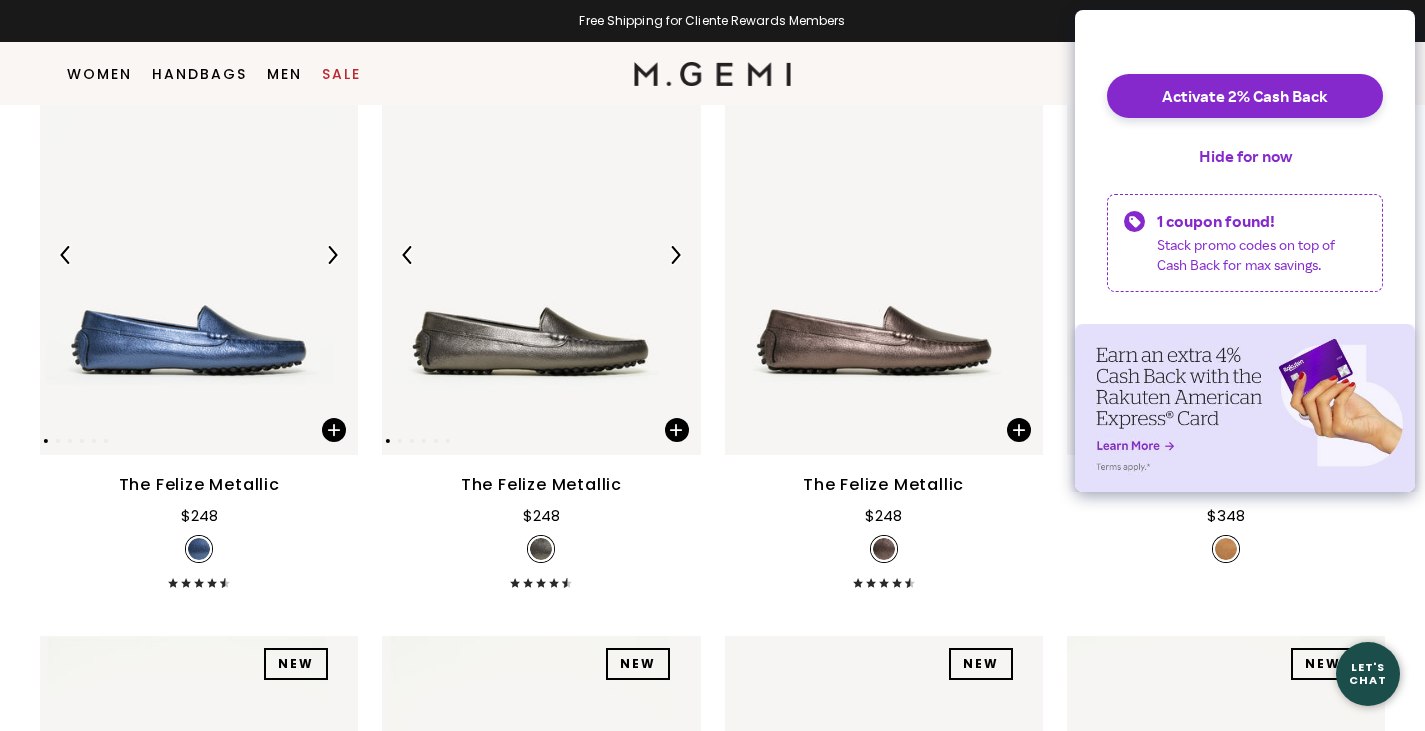 scroll, scrollTop: 358, scrollLeft: 0, axis: vertical 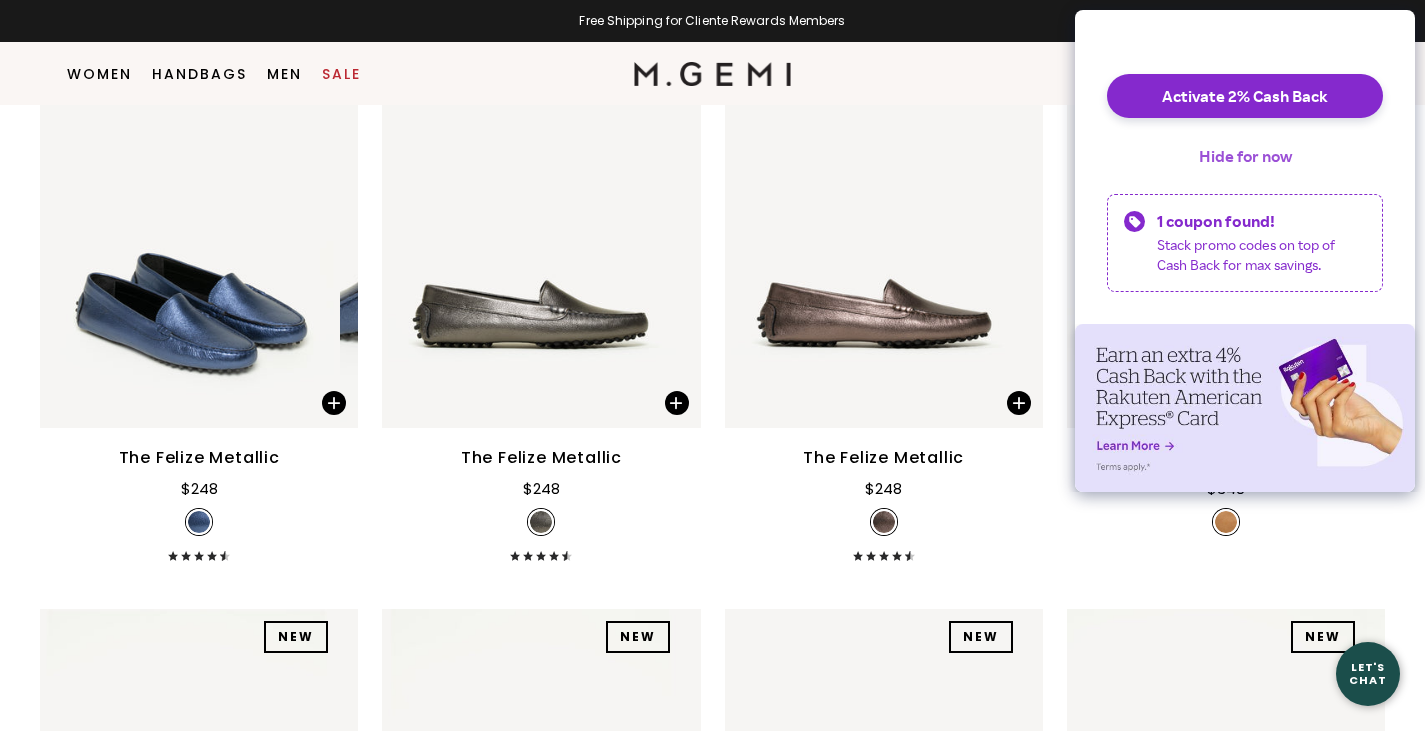 click on "Hide for now" at bounding box center (1245, 156) 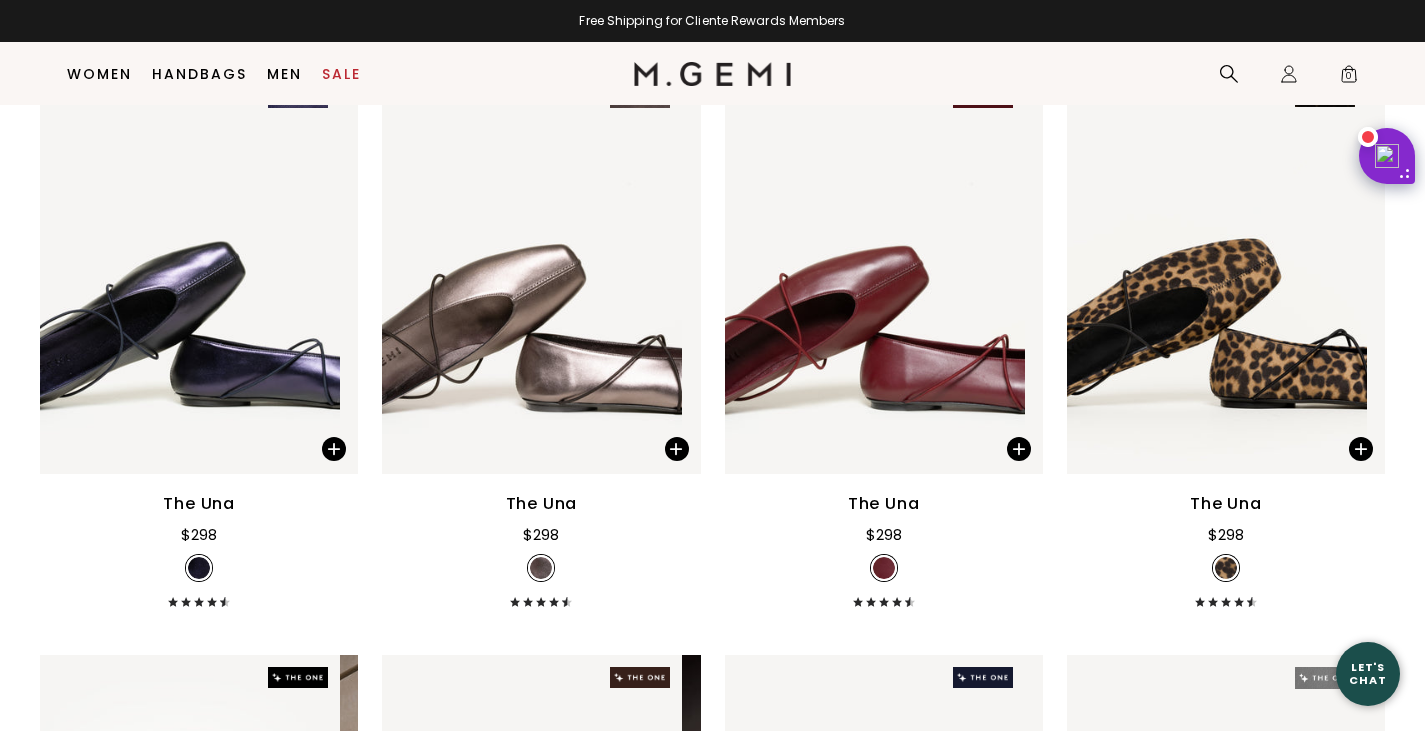 scroll, scrollTop: 2079, scrollLeft: 0, axis: vertical 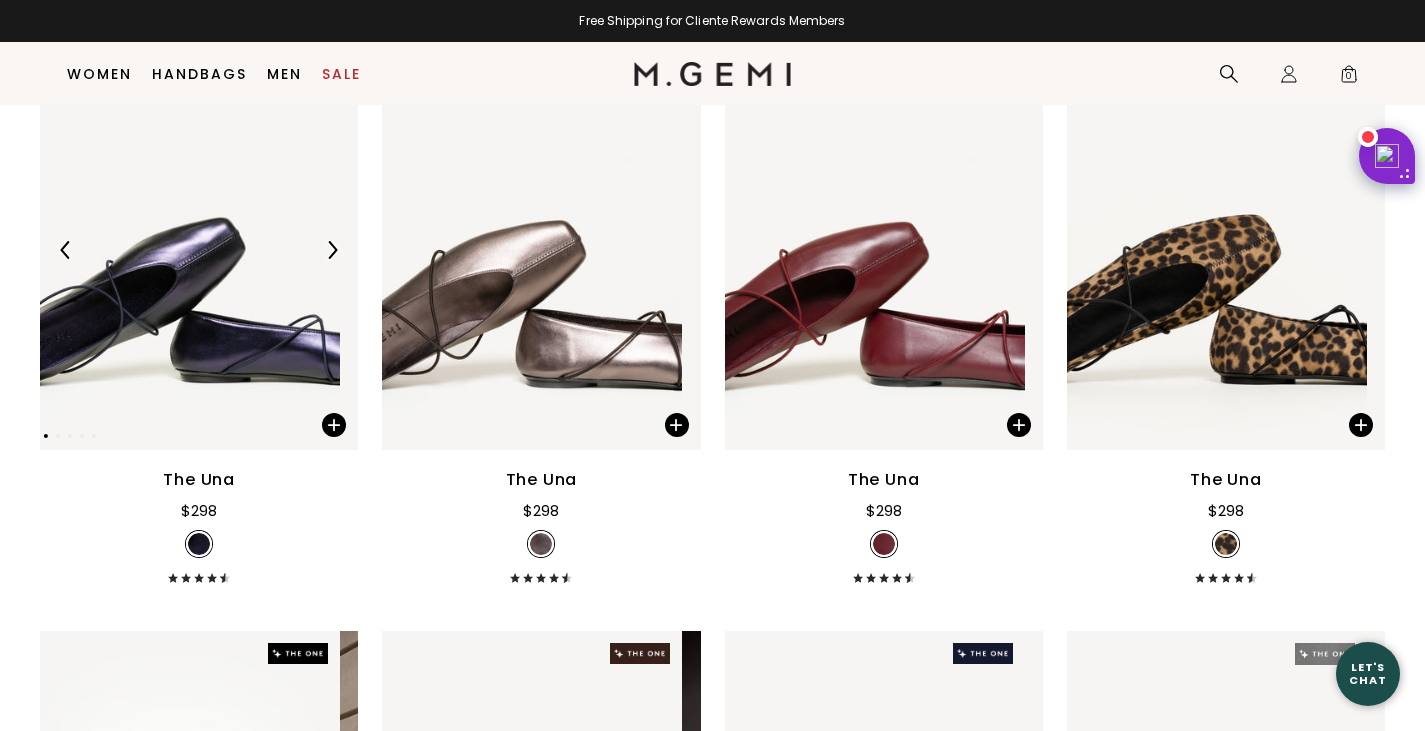 click at bounding box center (190, 250) 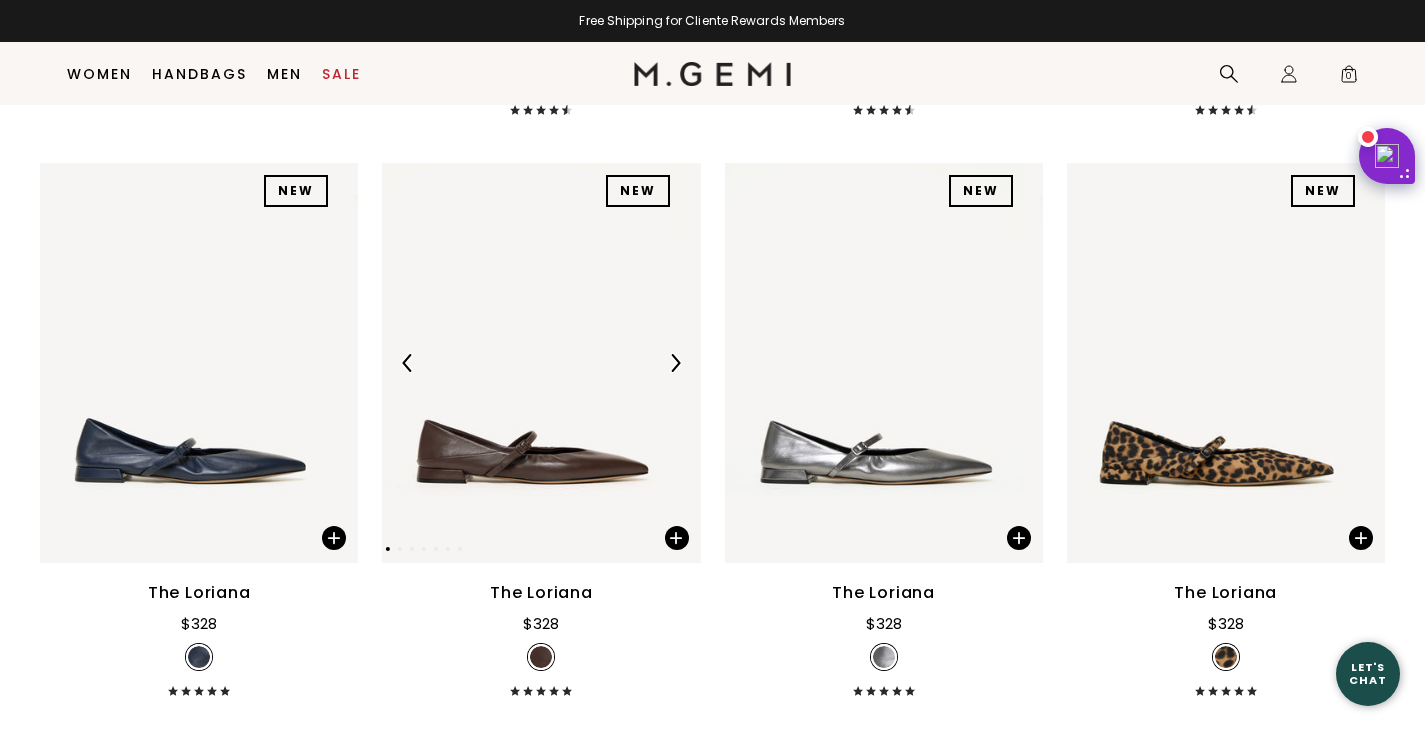 scroll, scrollTop: 1379, scrollLeft: 0, axis: vertical 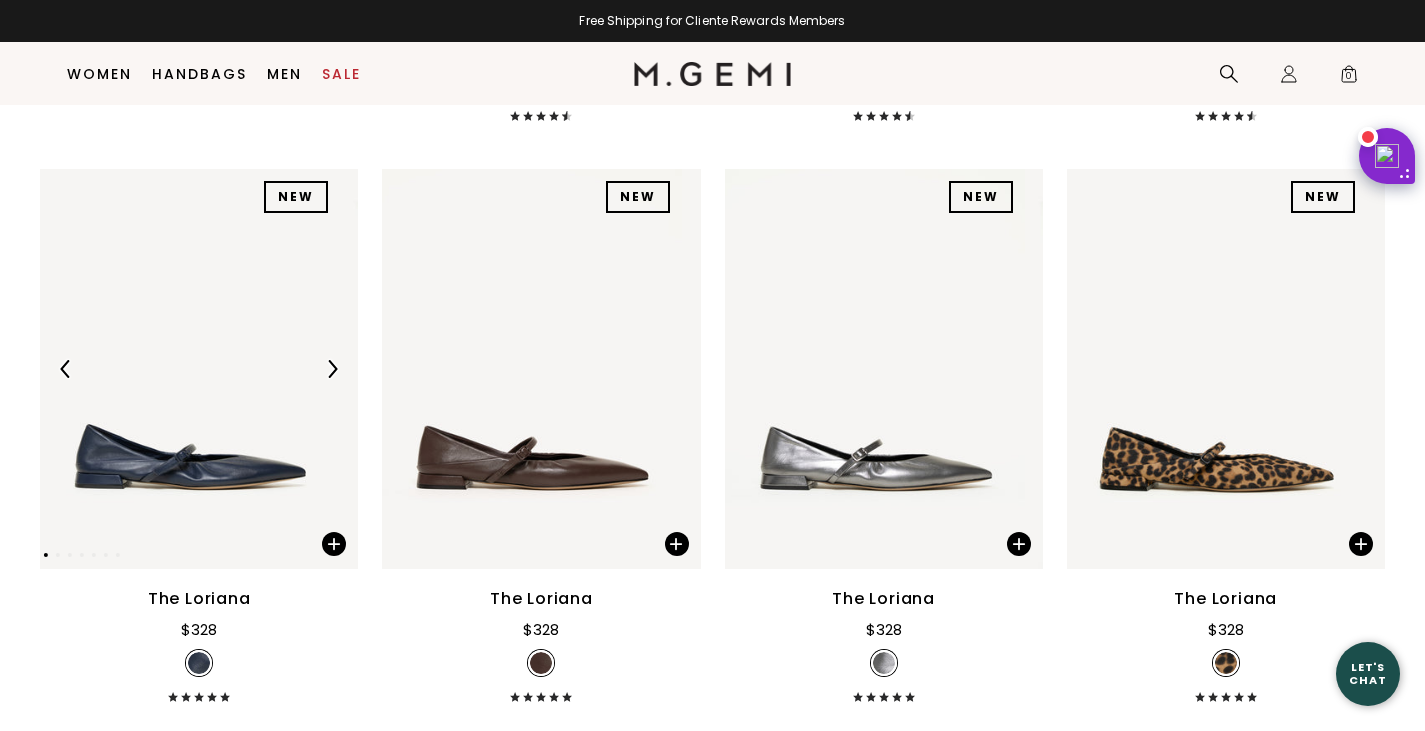 click at bounding box center (190, 369) 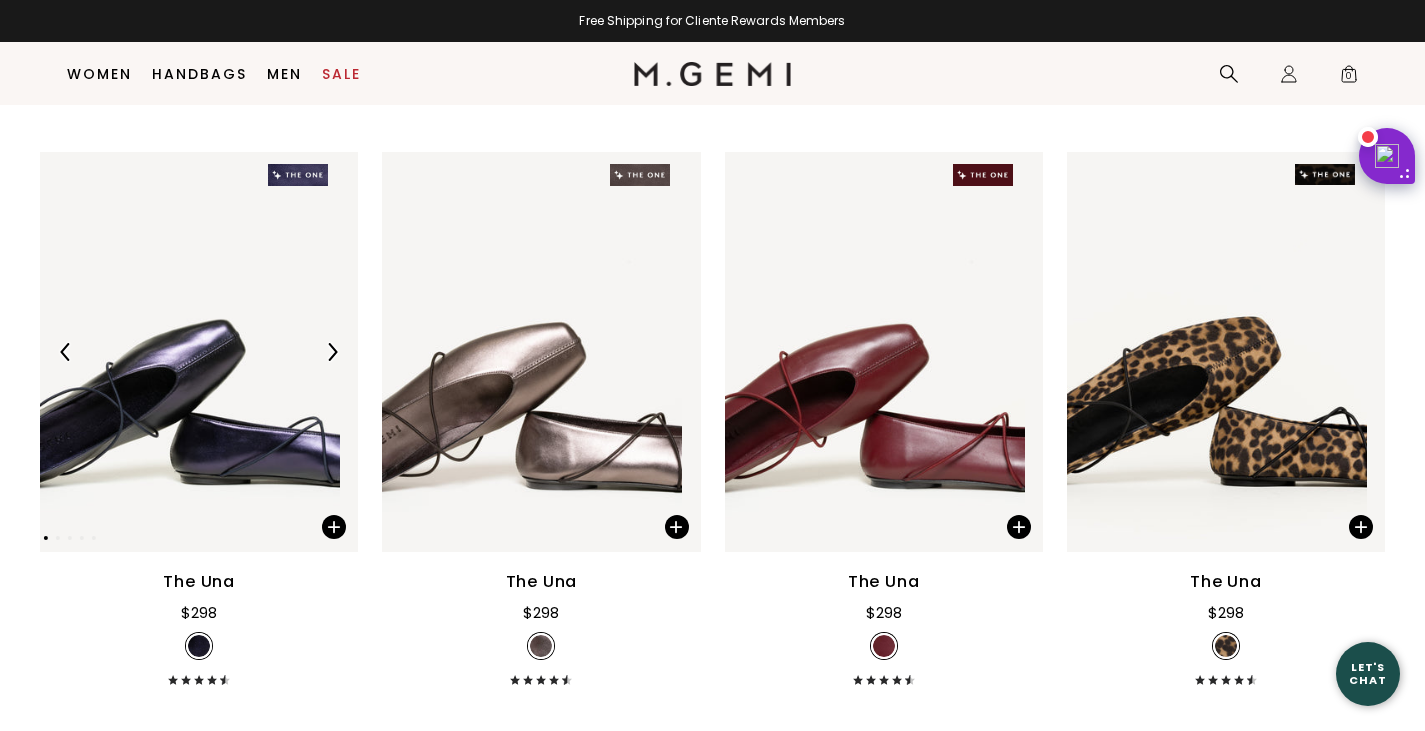 scroll, scrollTop: 1979, scrollLeft: 0, axis: vertical 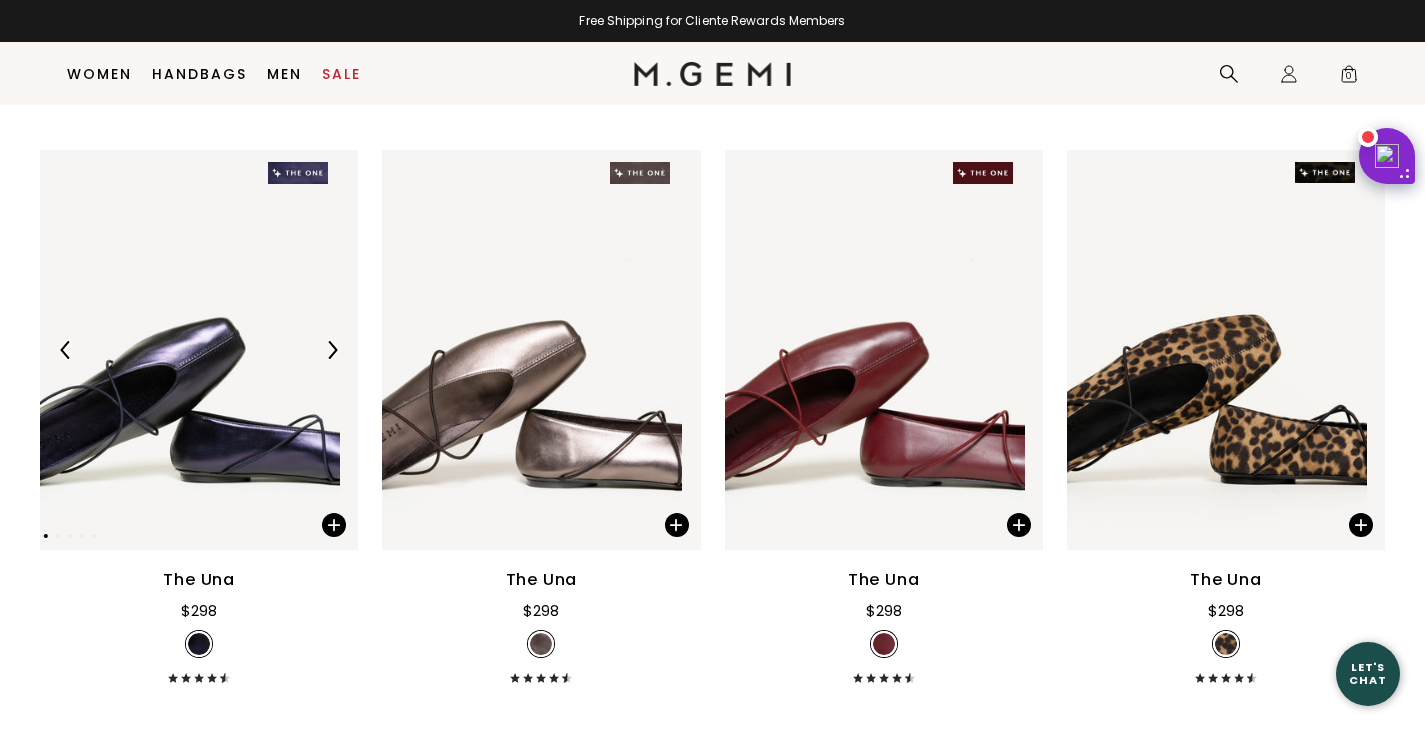 click at bounding box center (190, 350) 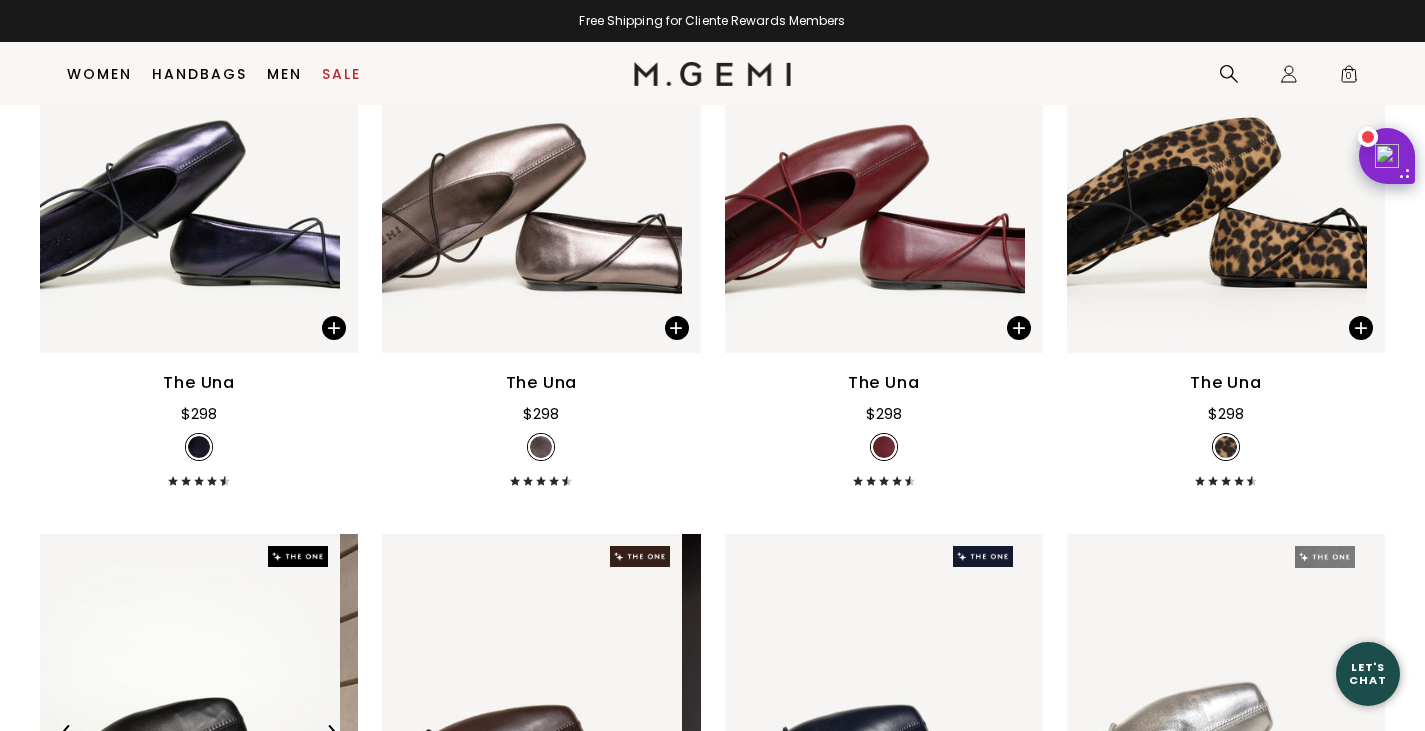 scroll, scrollTop: 2179, scrollLeft: 0, axis: vertical 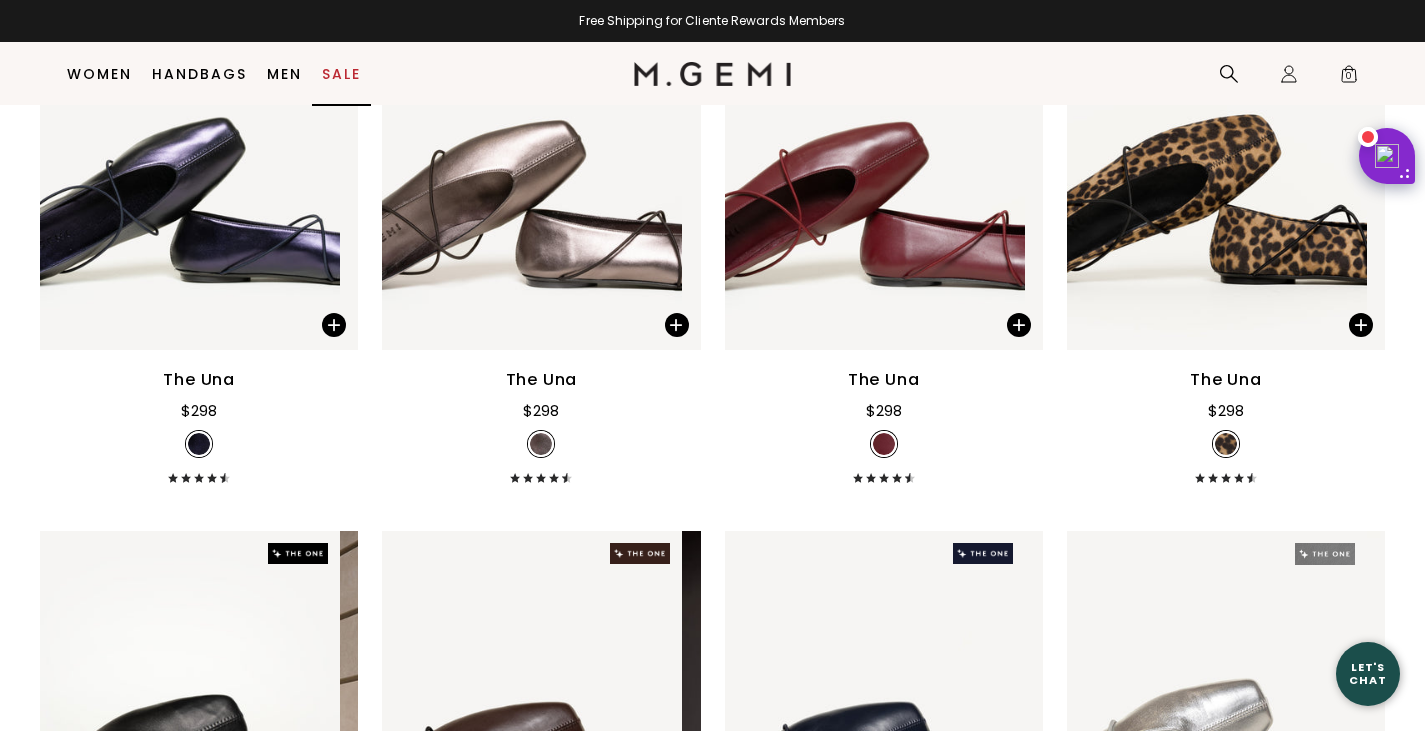 click on "Sale" at bounding box center [341, 74] 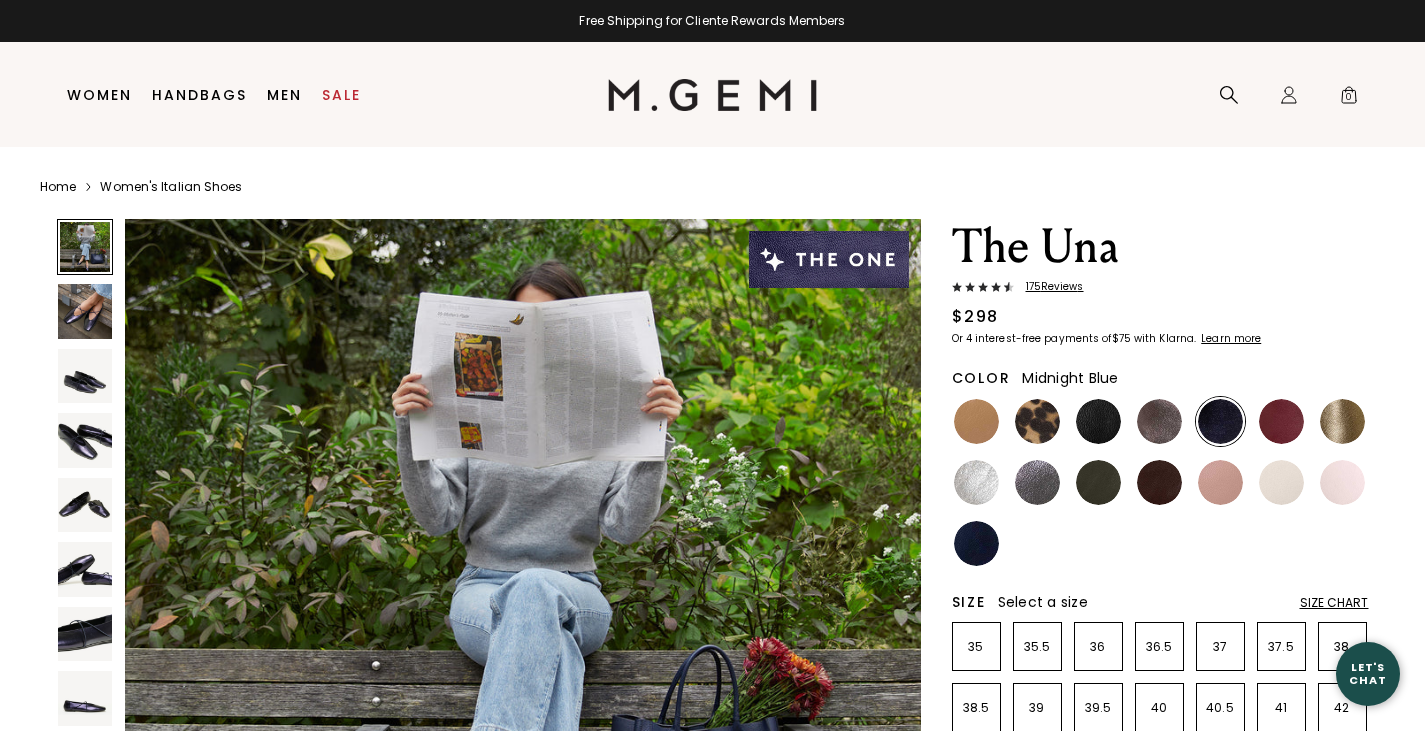 scroll, scrollTop: 0, scrollLeft: 0, axis: both 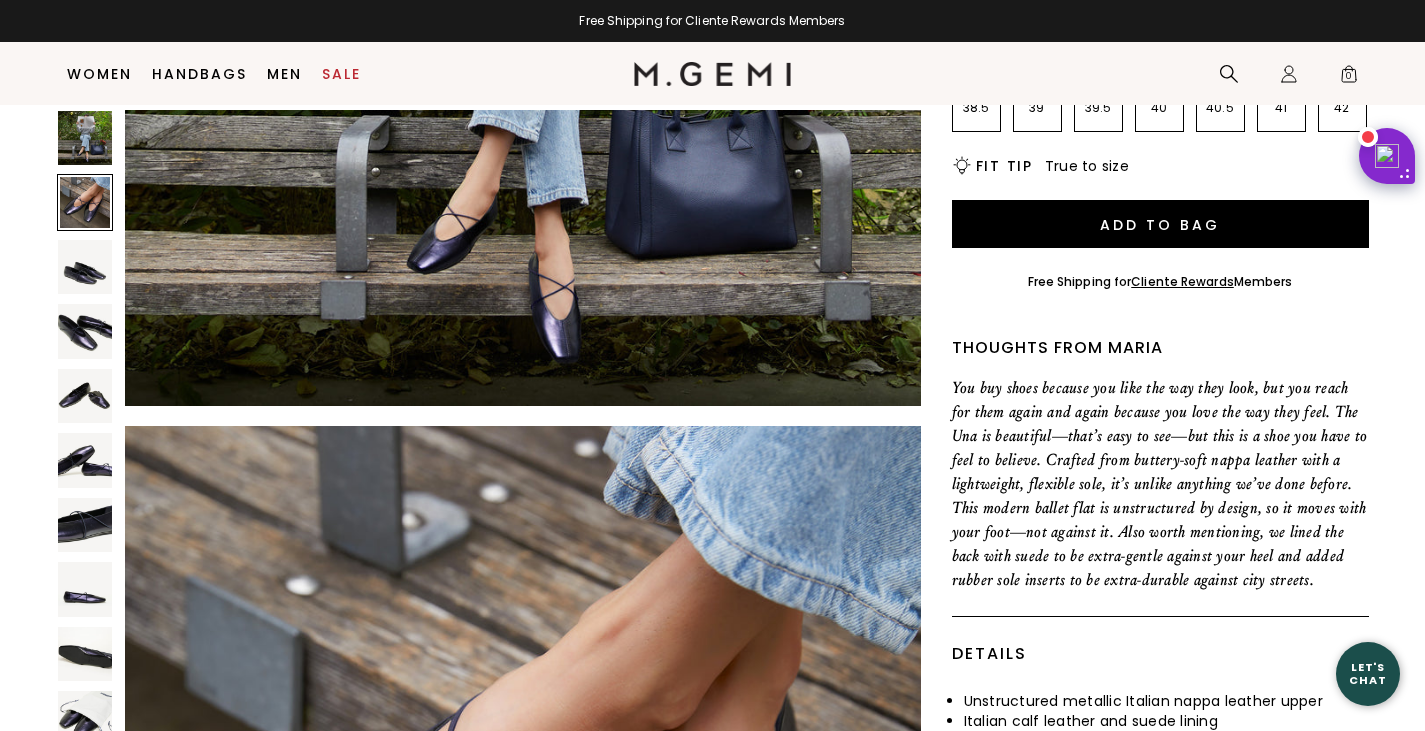 click at bounding box center [85, 654] 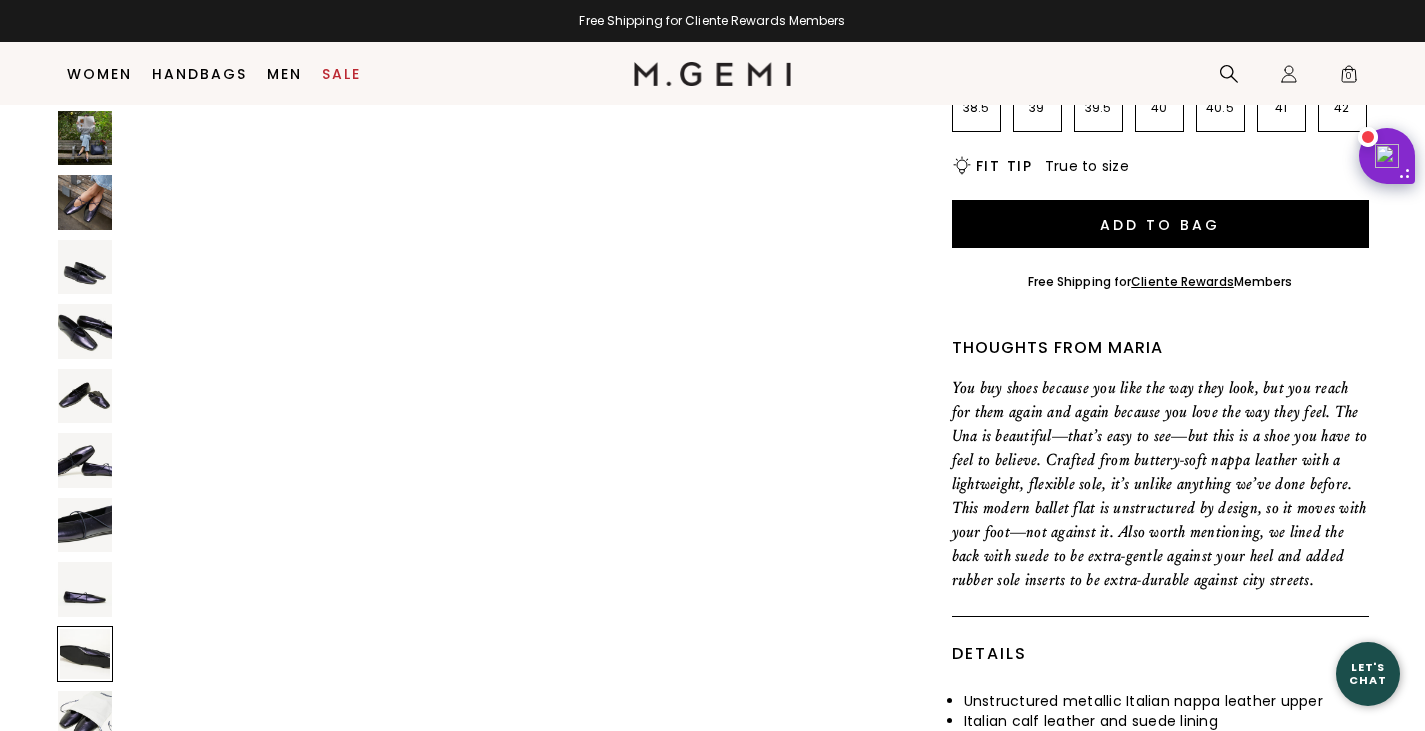 scroll, scrollTop: 6284, scrollLeft: 0, axis: vertical 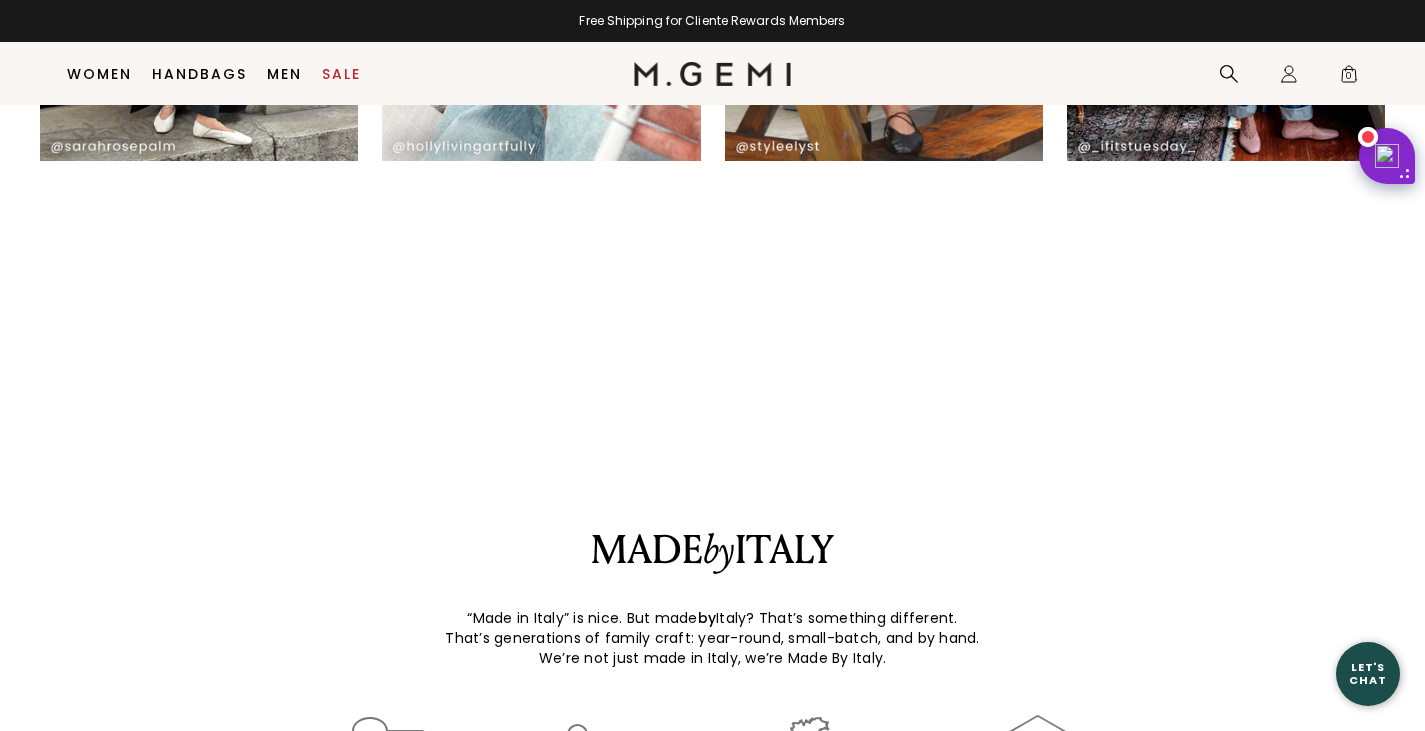 click at bounding box center [712, -316] 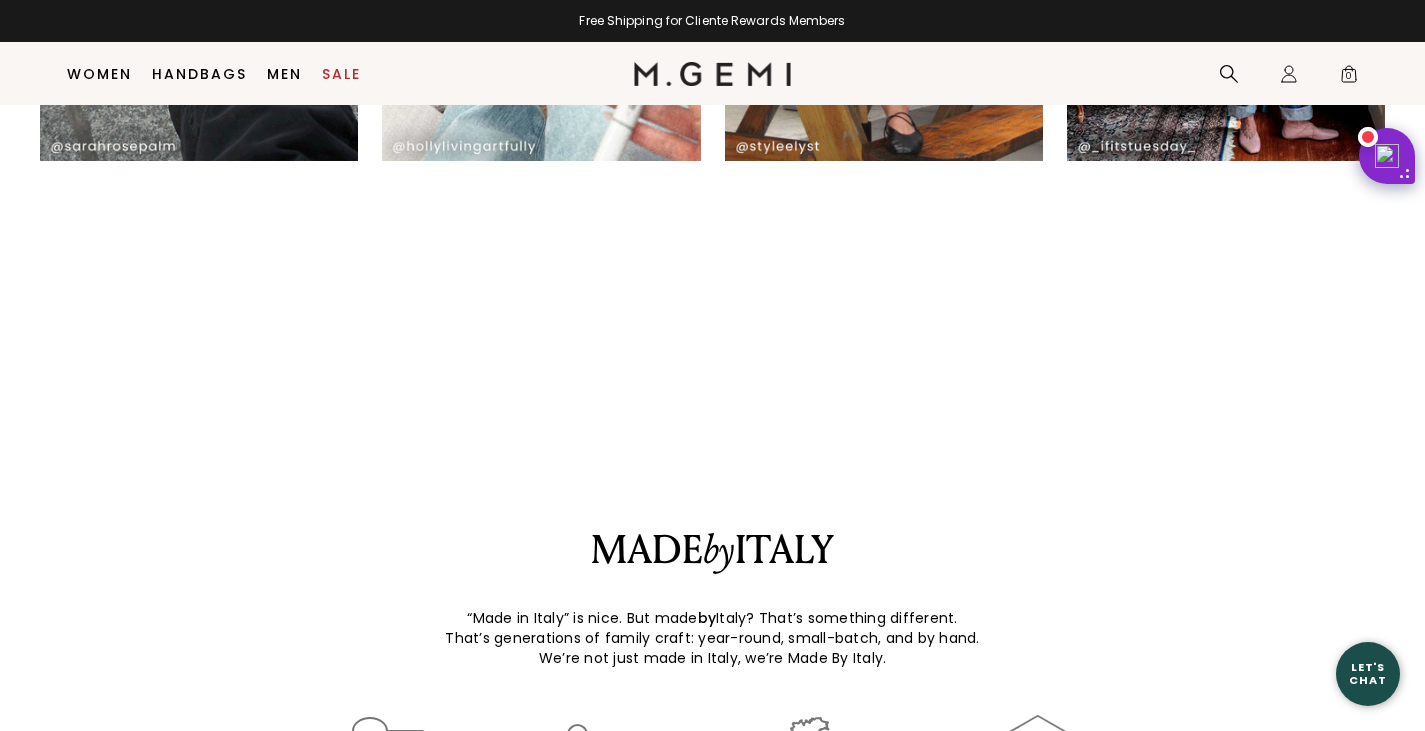 scroll, scrollTop: 3345, scrollLeft: 0, axis: vertical 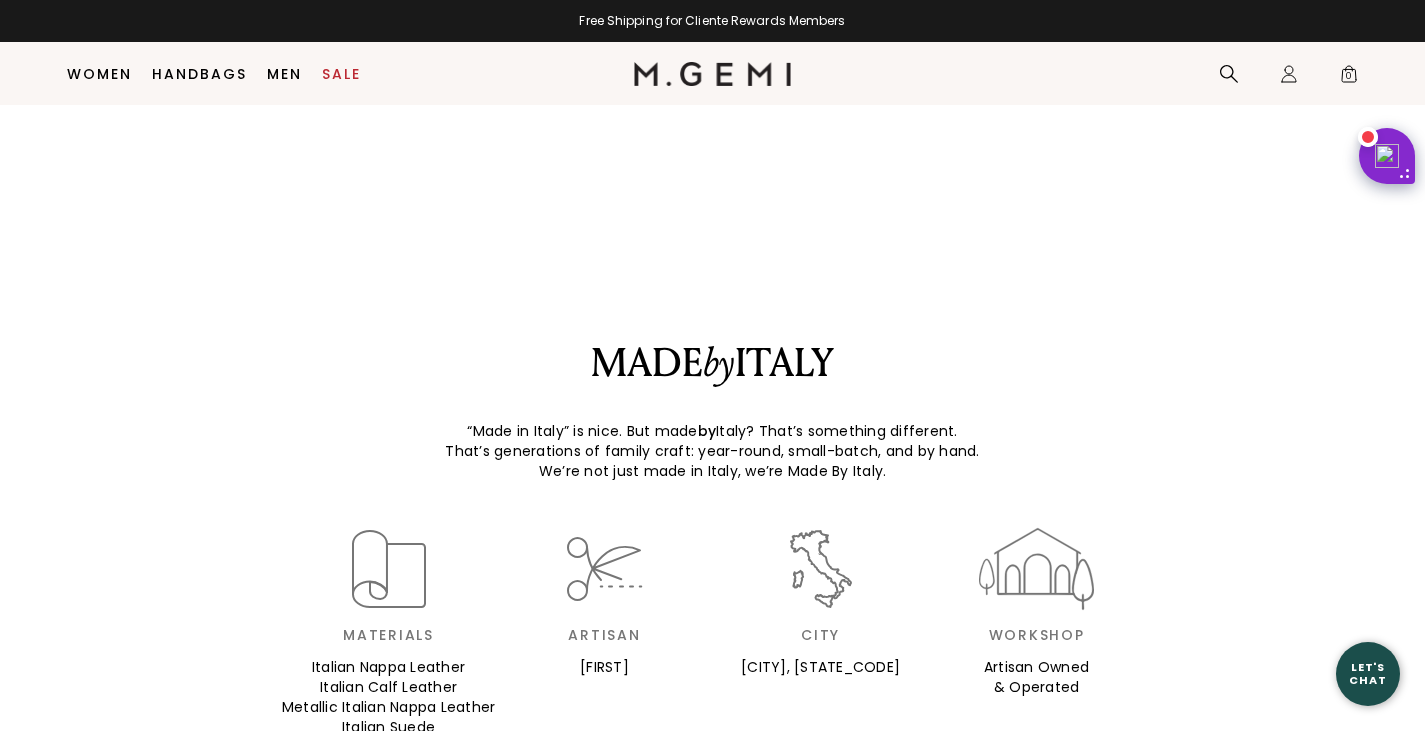 click at bounding box center [199, -224] 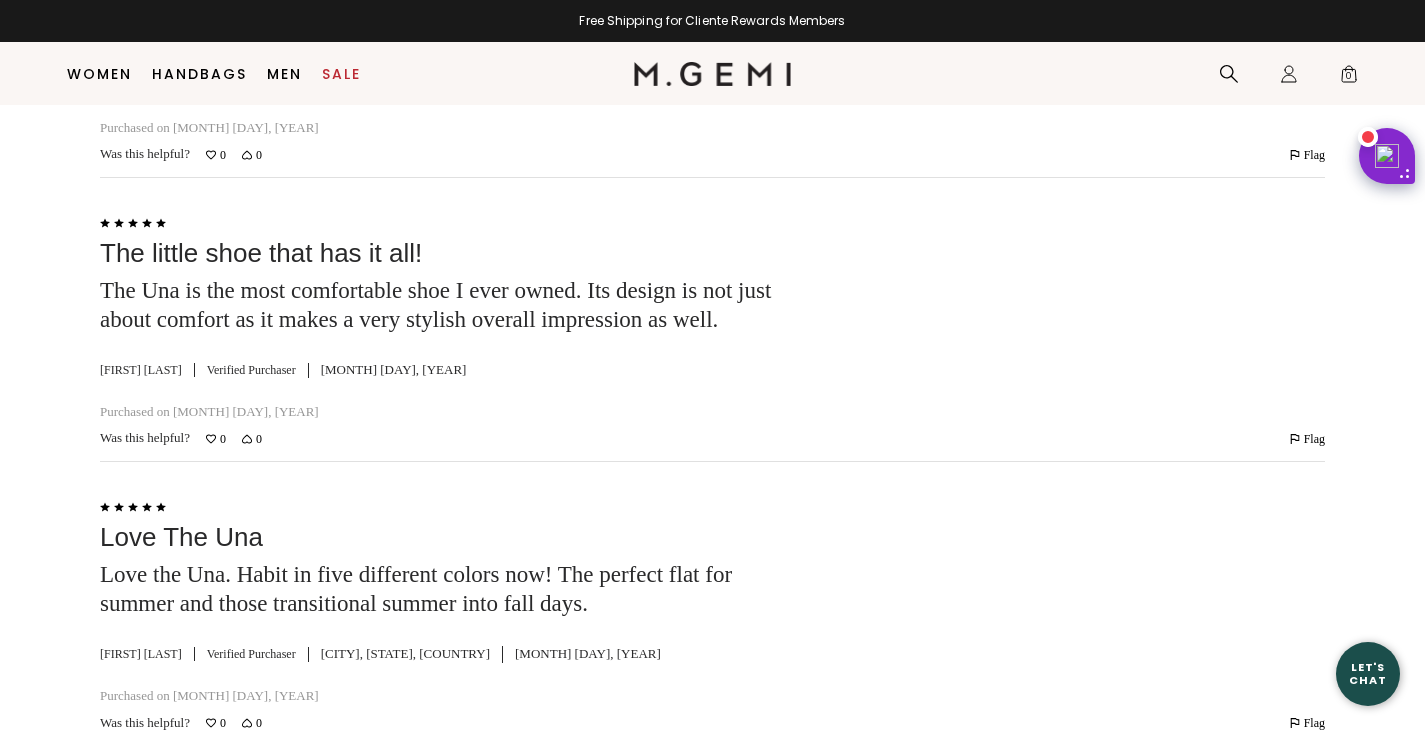 scroll, scrollTop: 5445, scrollLeft: 0, axis: vertical 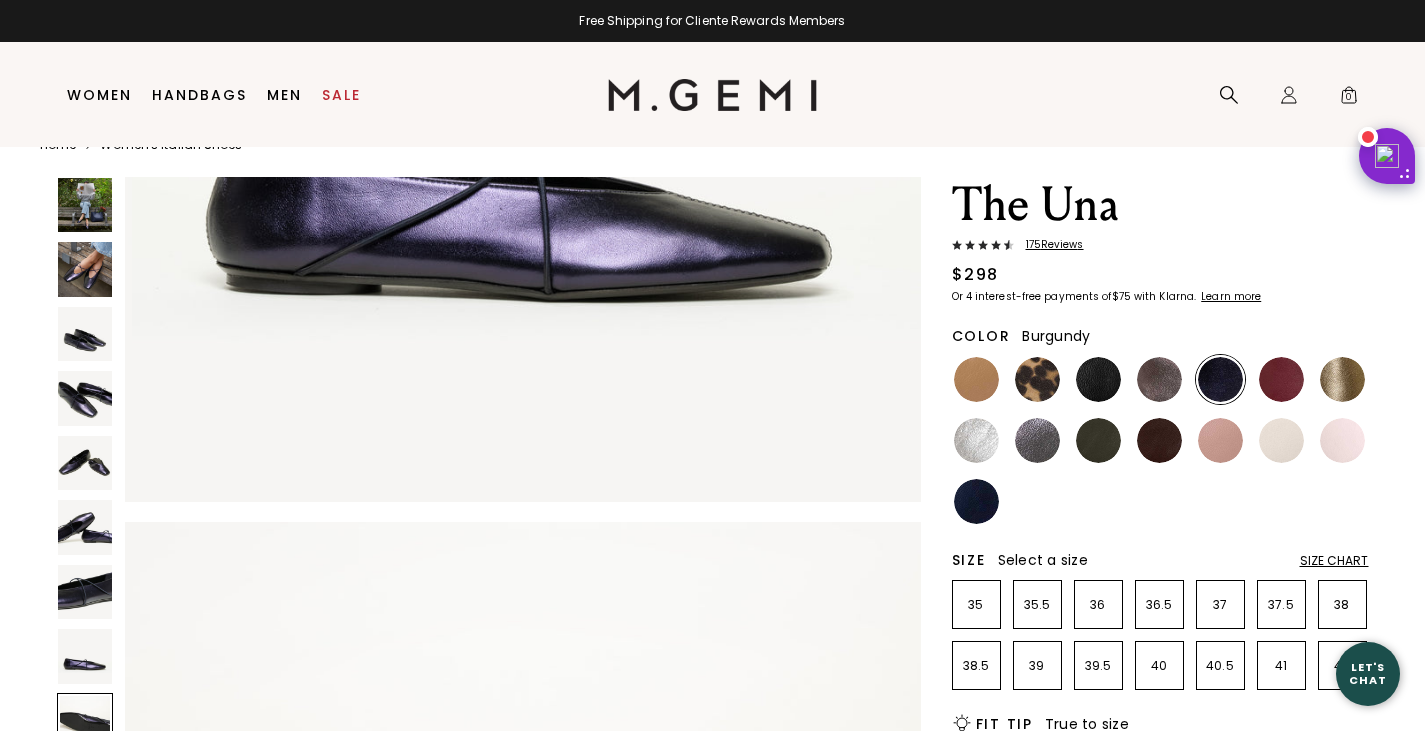 click at bounding box center (1281, 379) 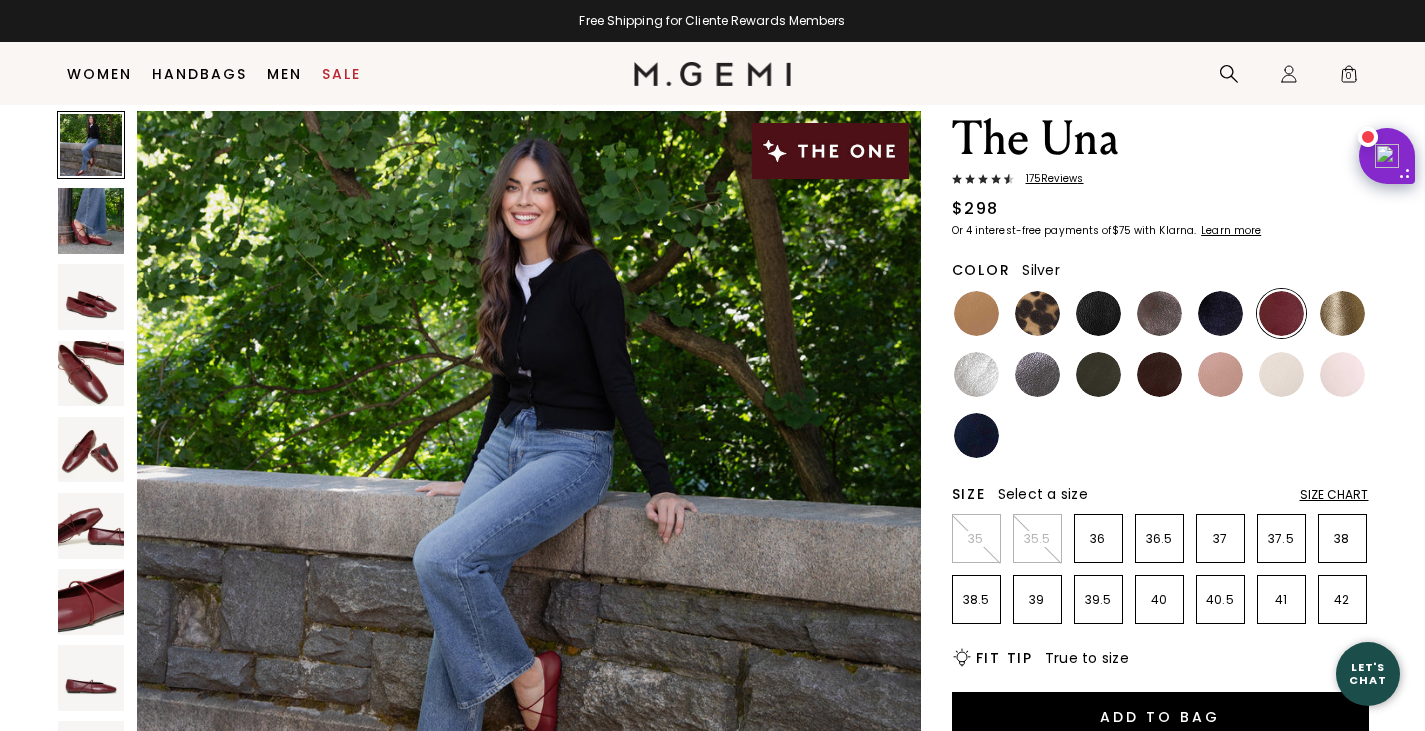 scroll, scrollTop: 300, scrollLeft: 0, axis: vertical 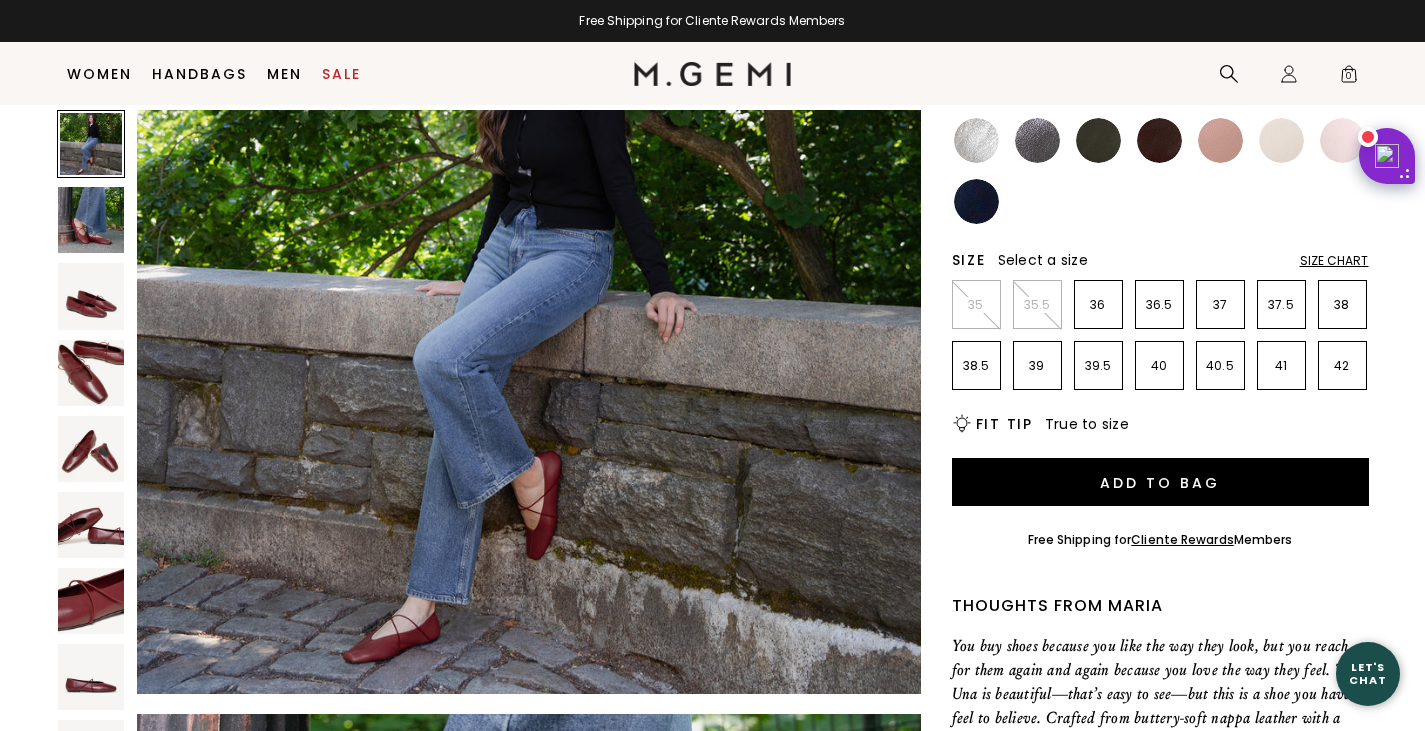 click at bounding box center (91, 373) 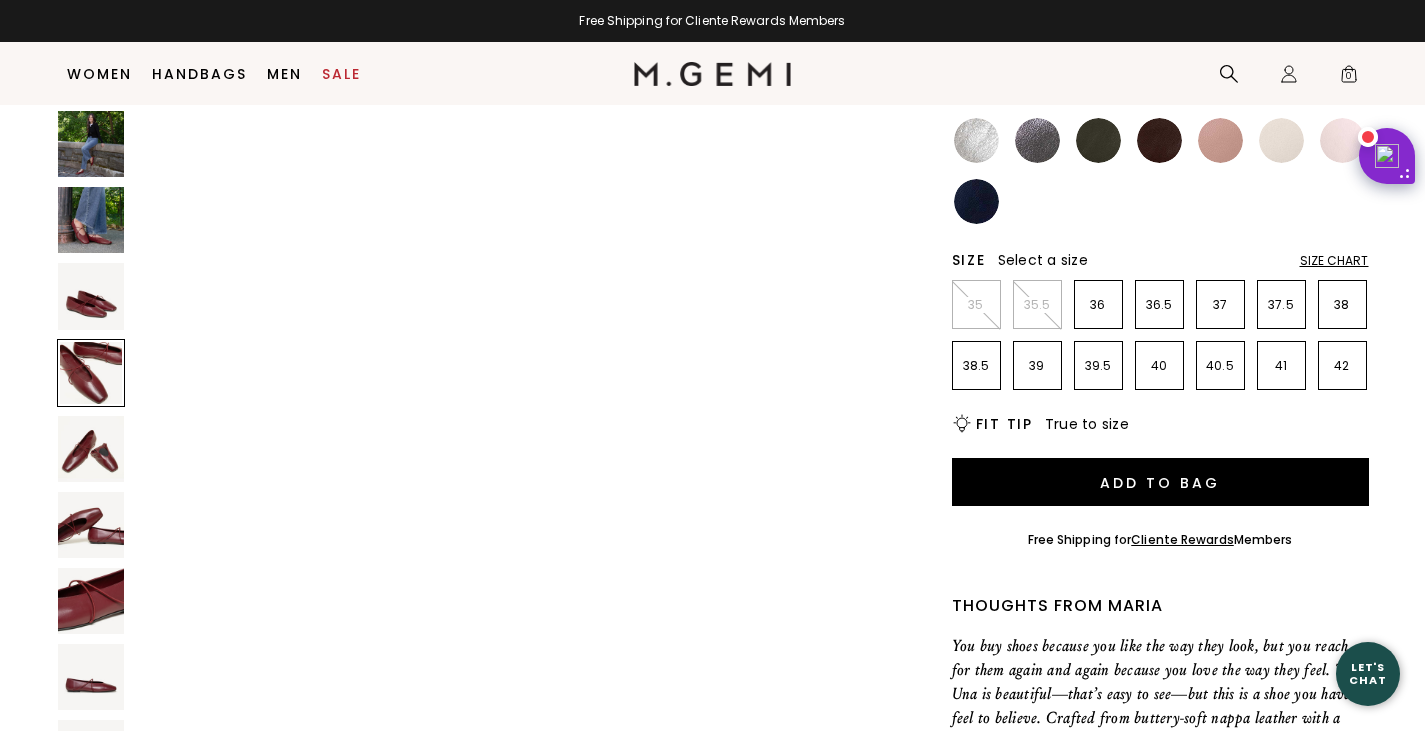 scroll, scrollTop: 2321, scrollLeft: 0, axis: vertical 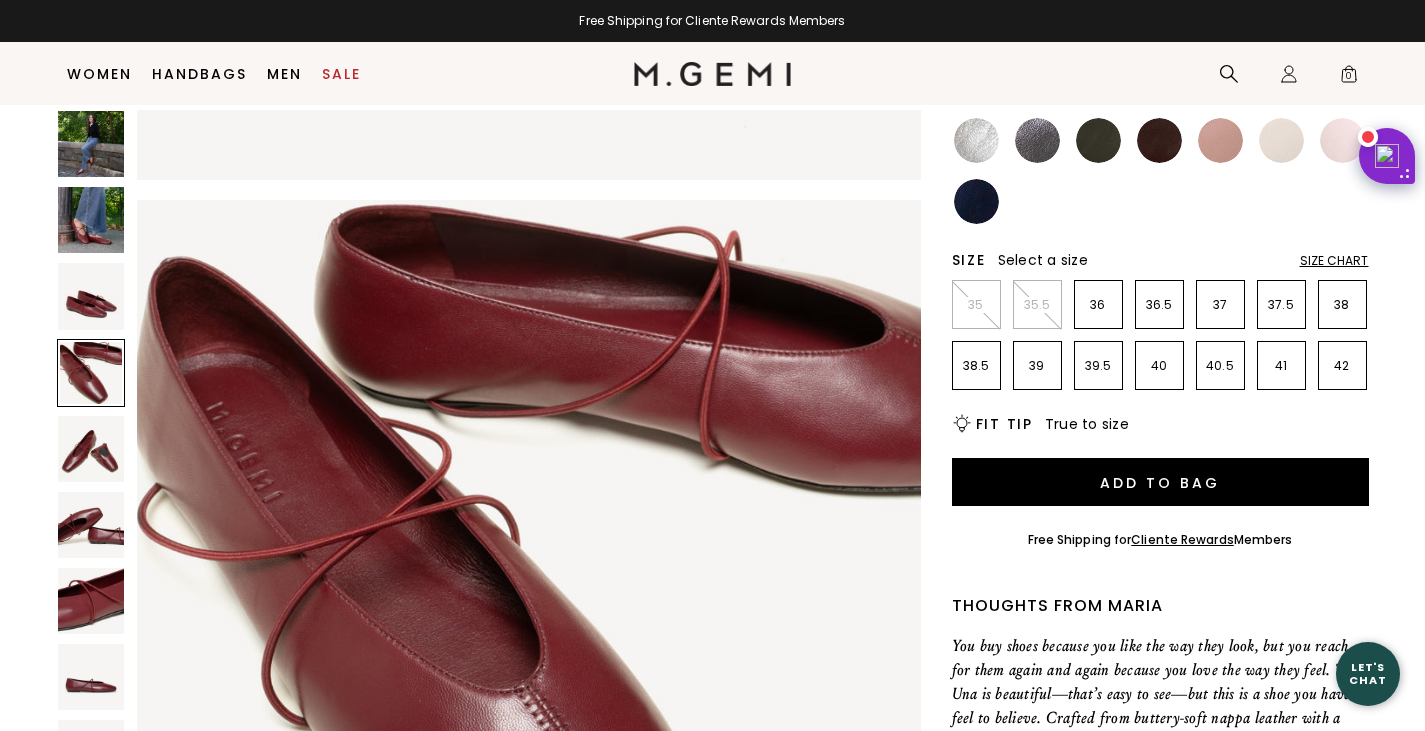 click at bounding box center (91, 525) 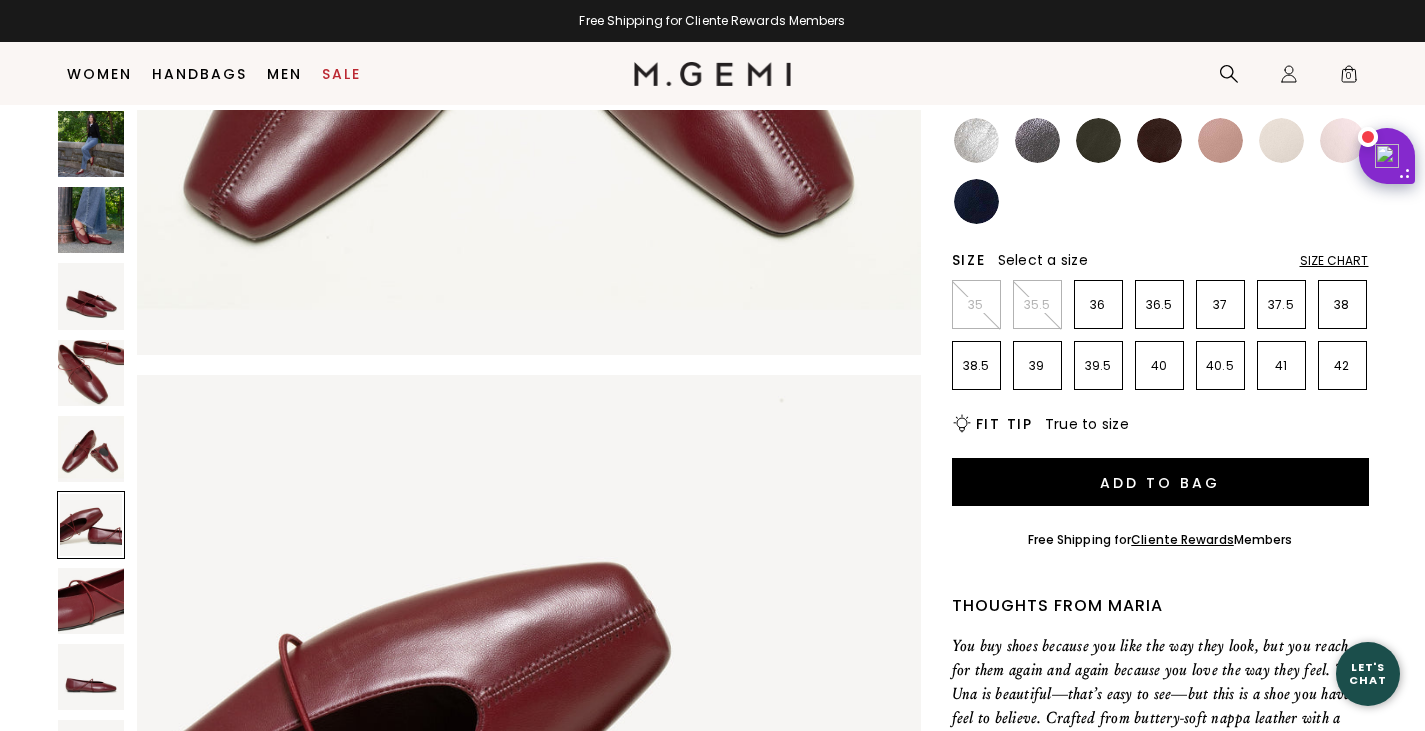 scroll, scrollTop: 3869, scrollLeft: 0, axis: vertical 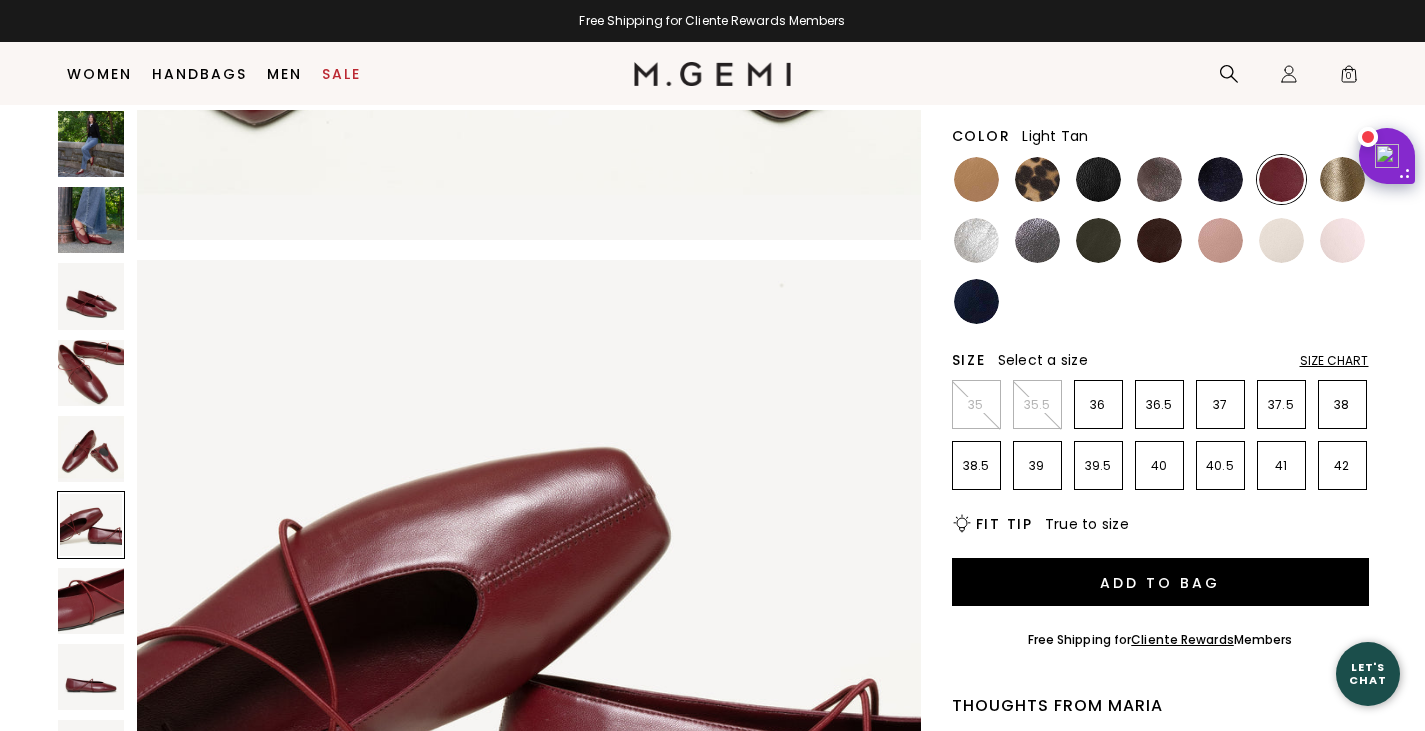 click at bounding box center (976, 179) 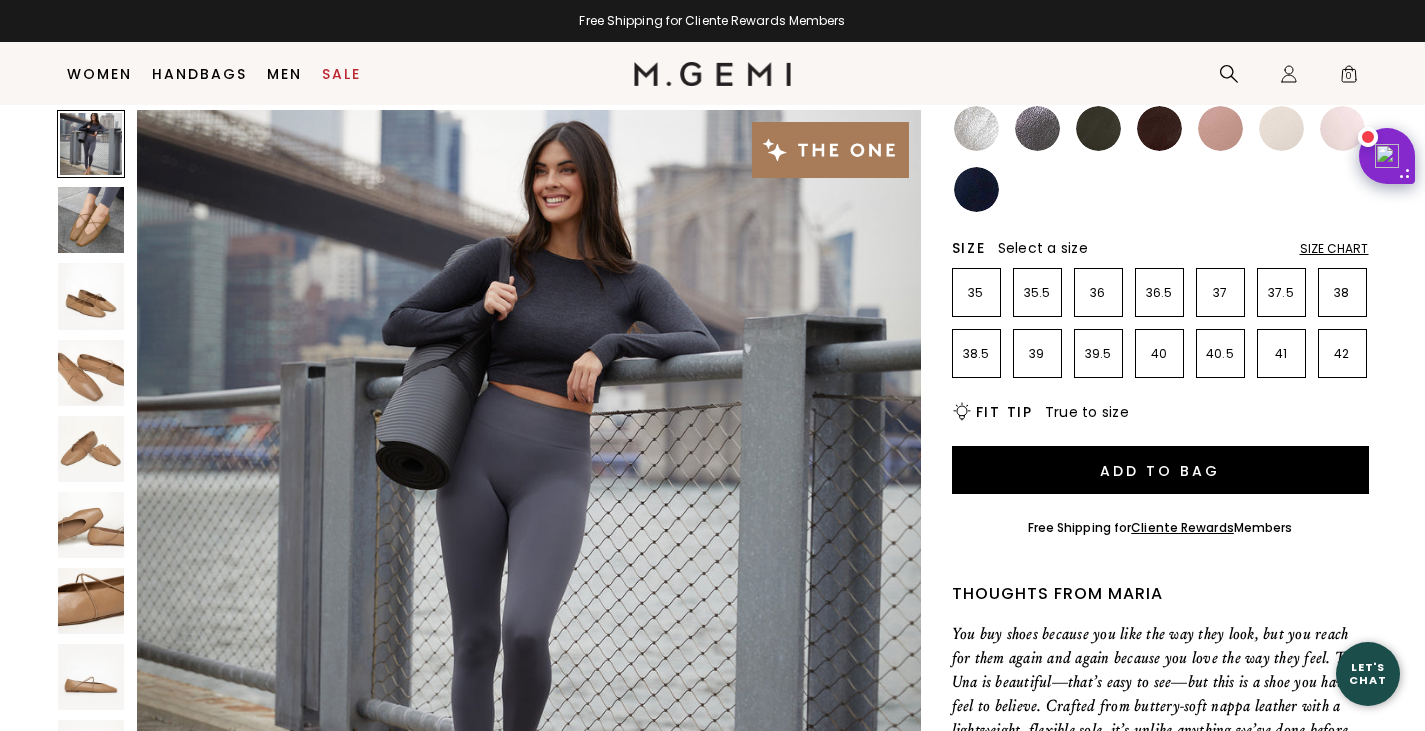scroll, scrollTop: 400, scrollLeft: 0, axis: vertical 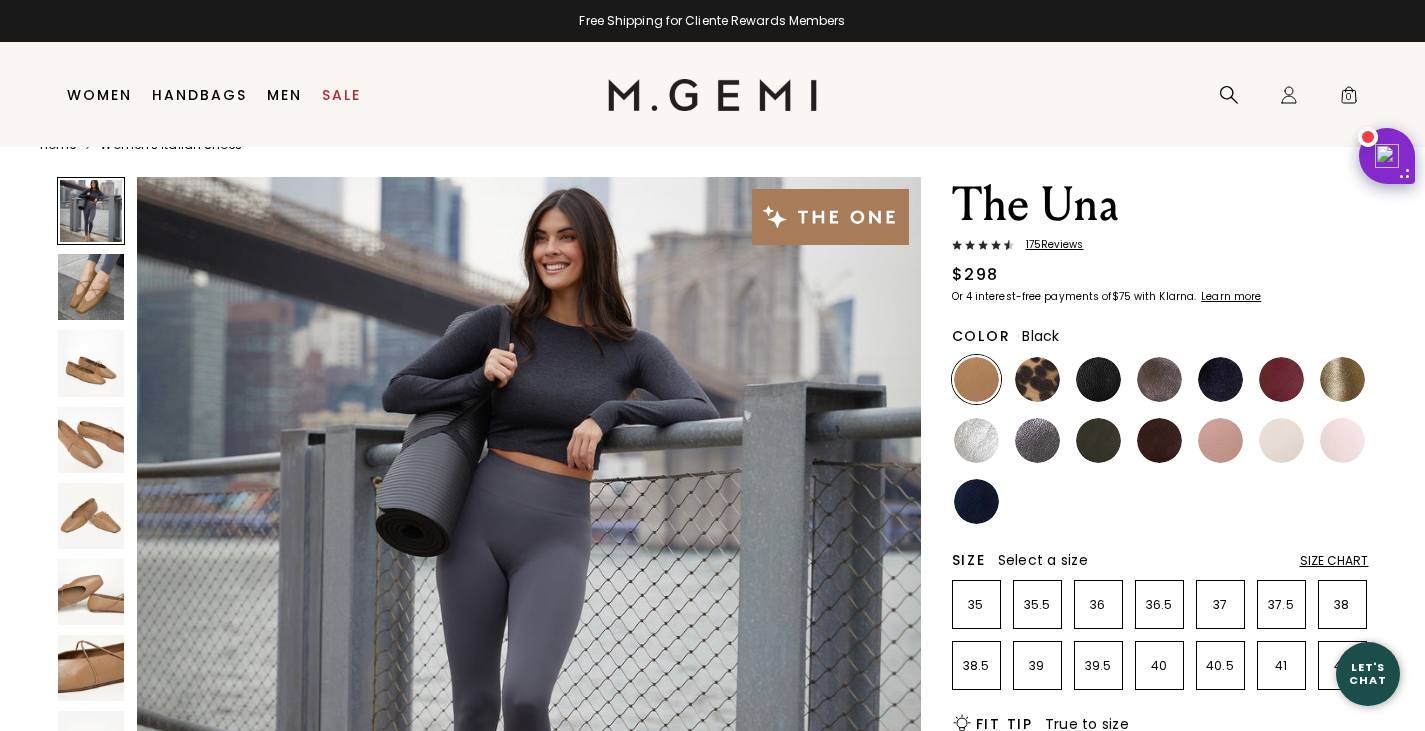 click at bounding box center [1098, 379] 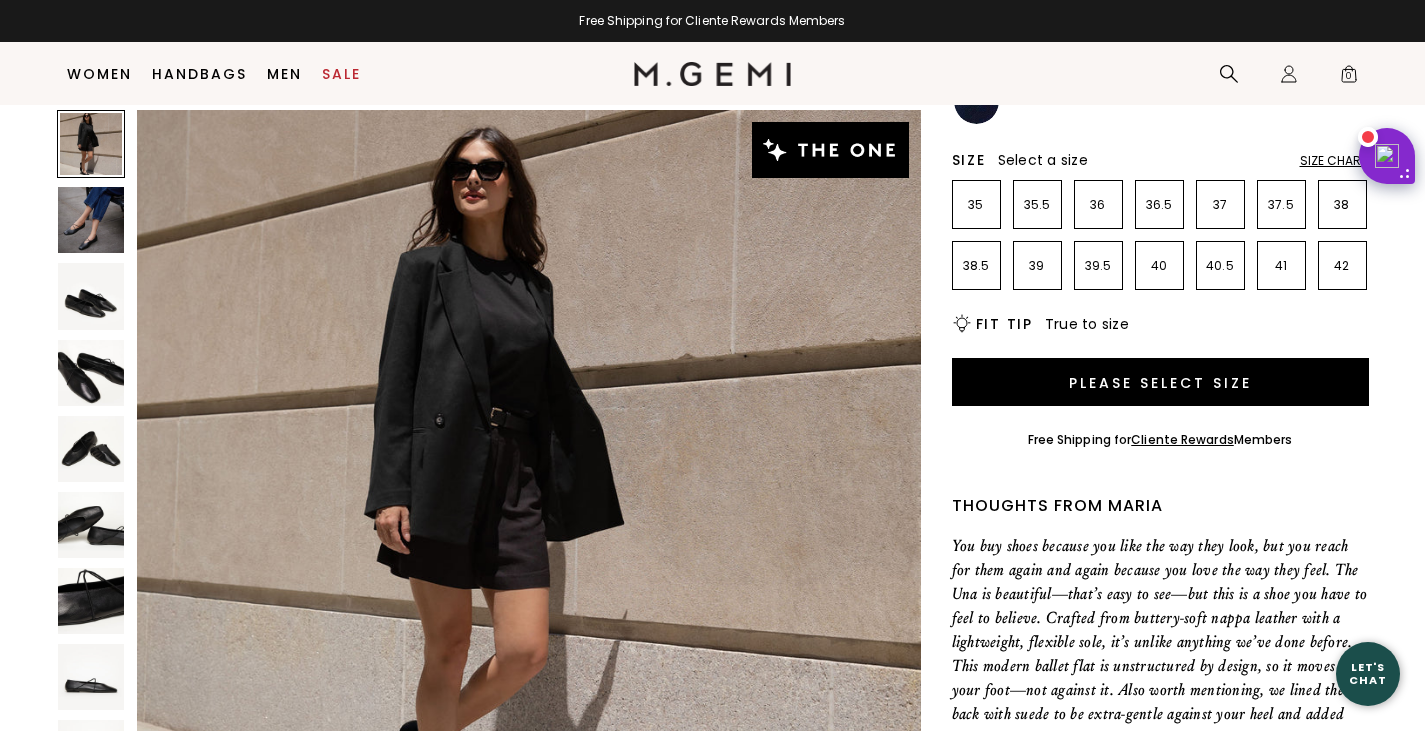 scroll, scrollTop: 600, scrollLeft: 0, axis: vertical 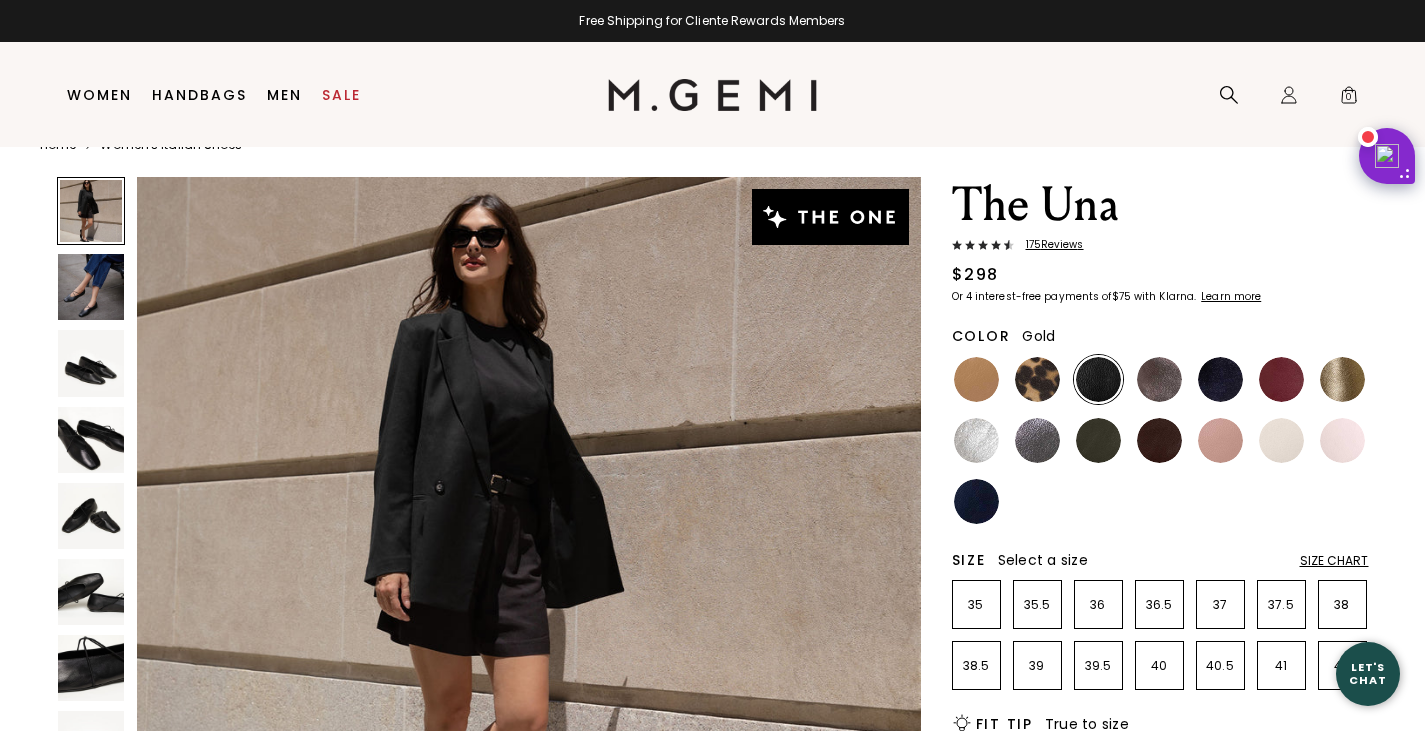 click at bounding box center (1342, 379) 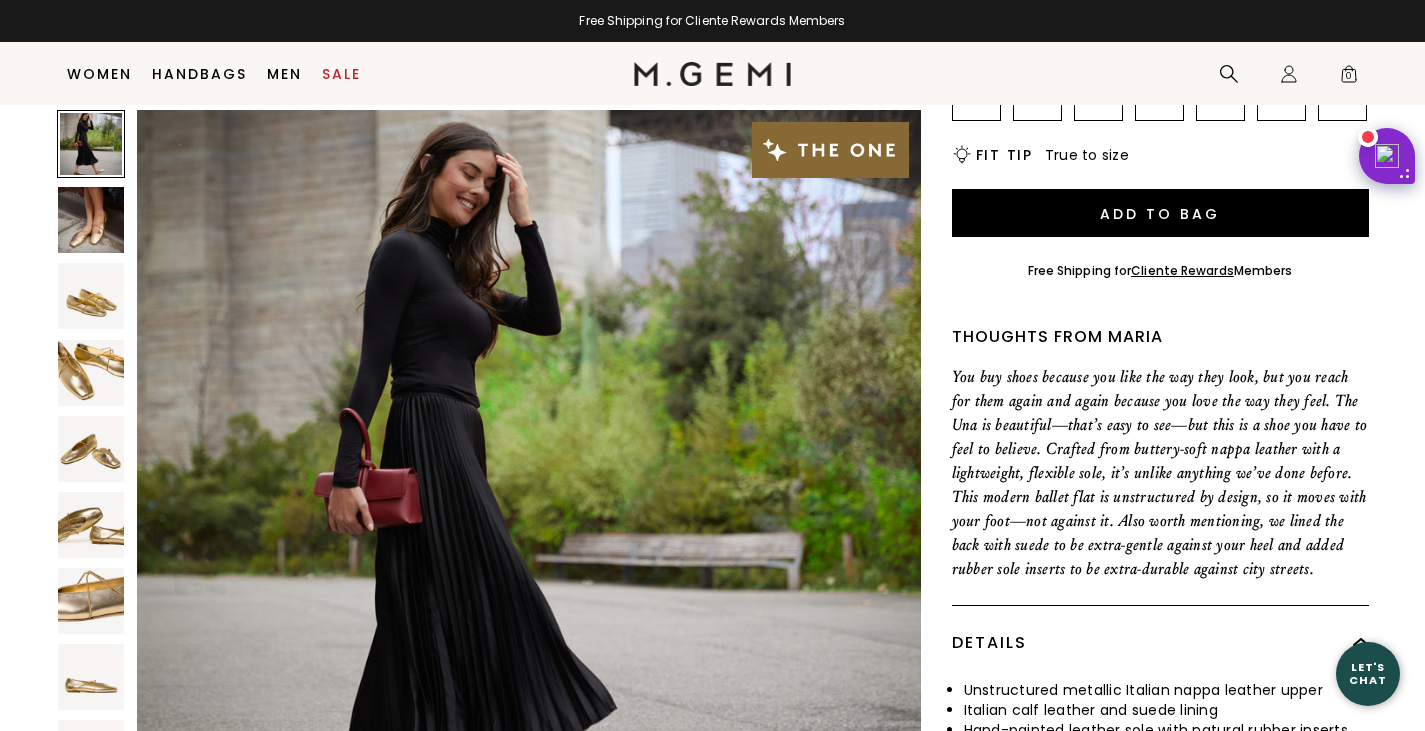 scroll, scrollTop: 600, scrollLeft: 0, axis: vertical 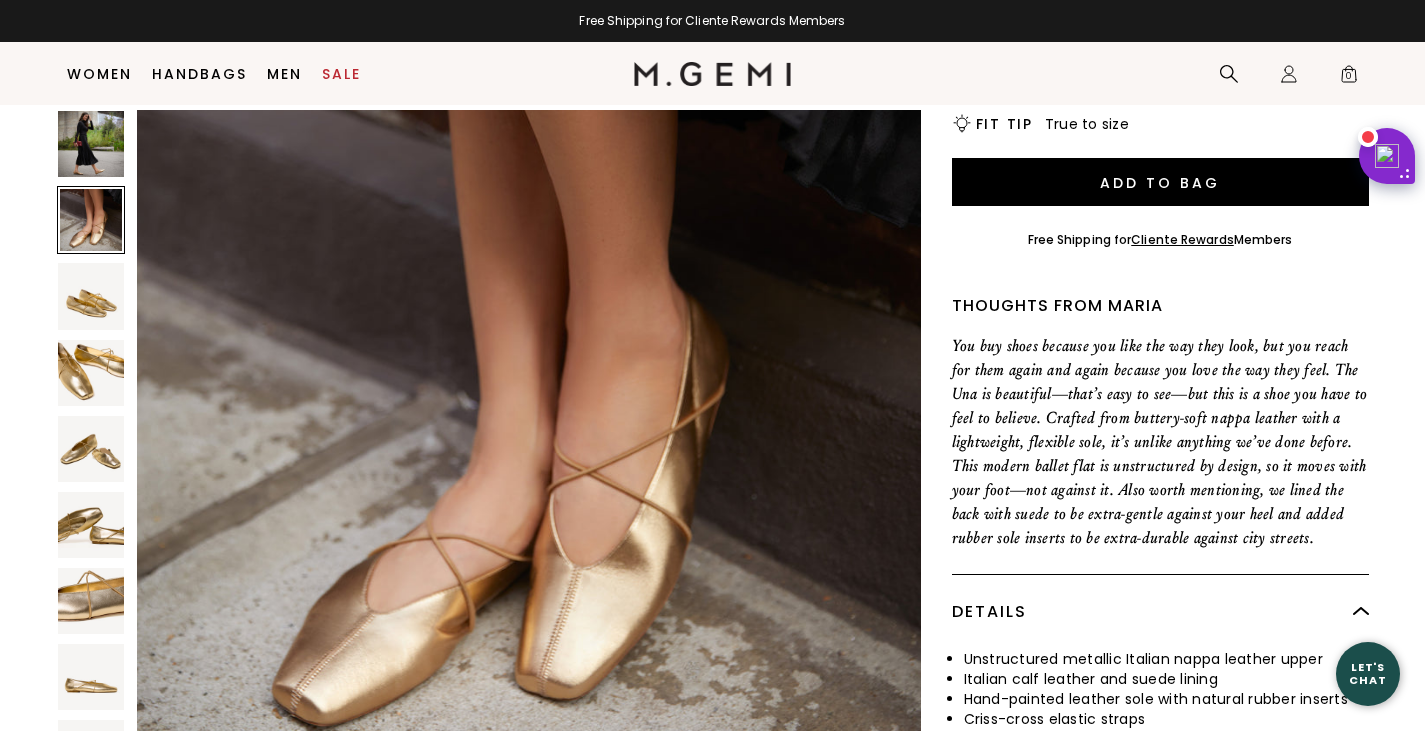 click at bounding box center (91, 449) 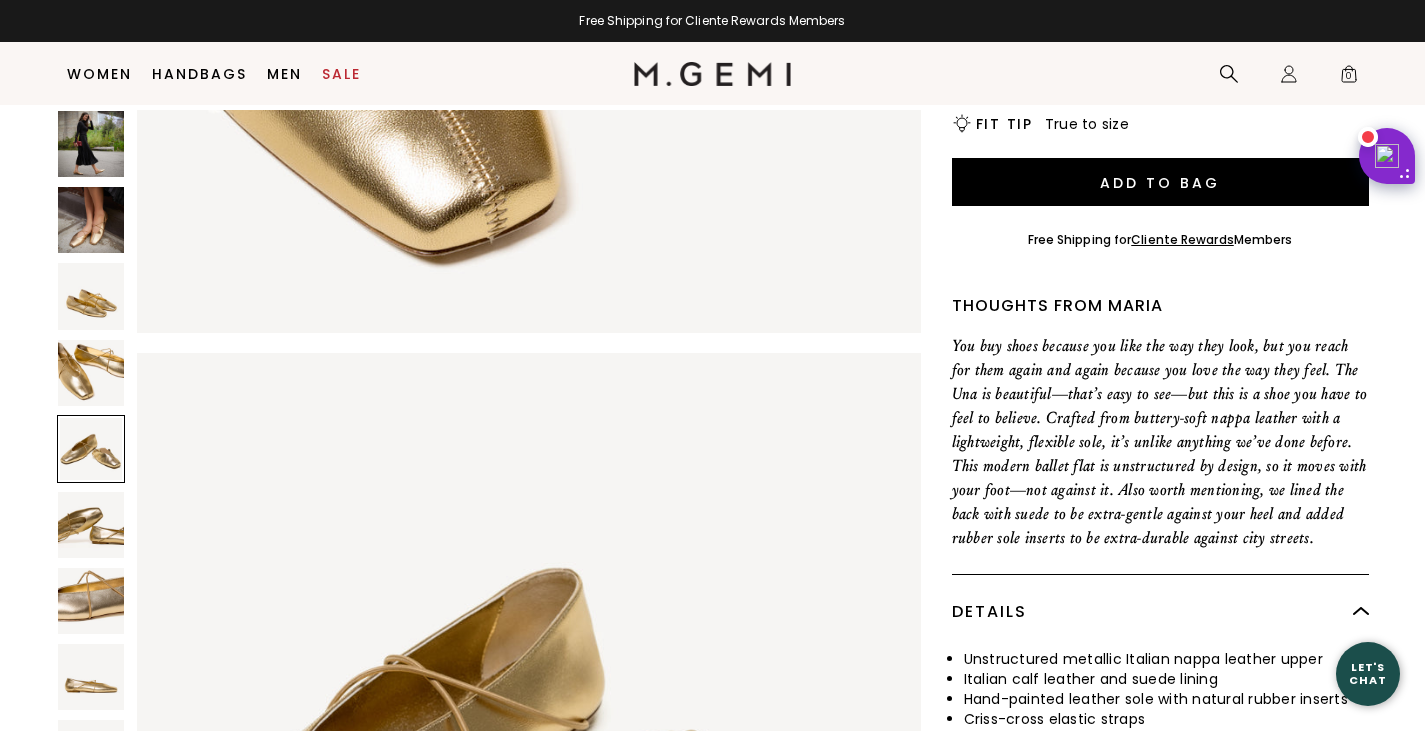 scroll, scrollTop: 3095, scrollLeft: 0, axis: vertical 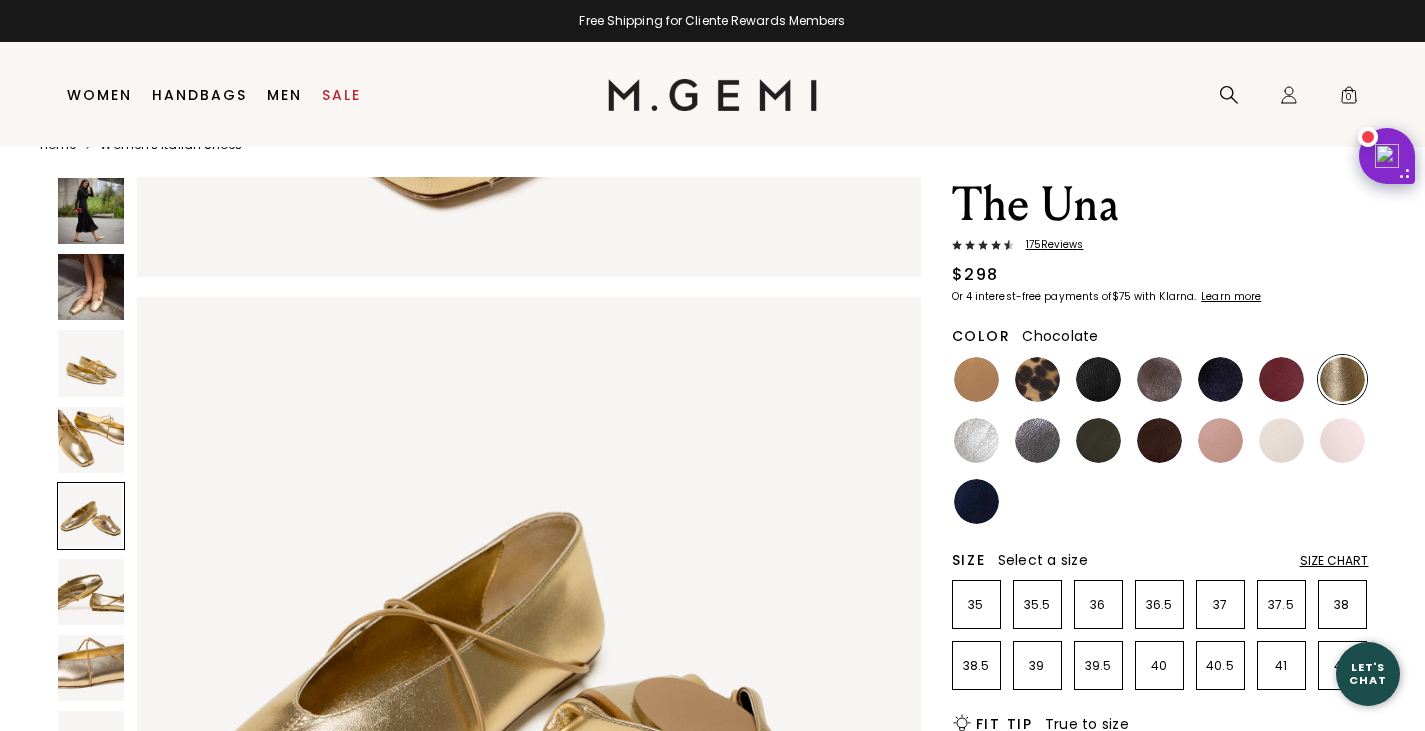 click at bounding box center (1159, 440) 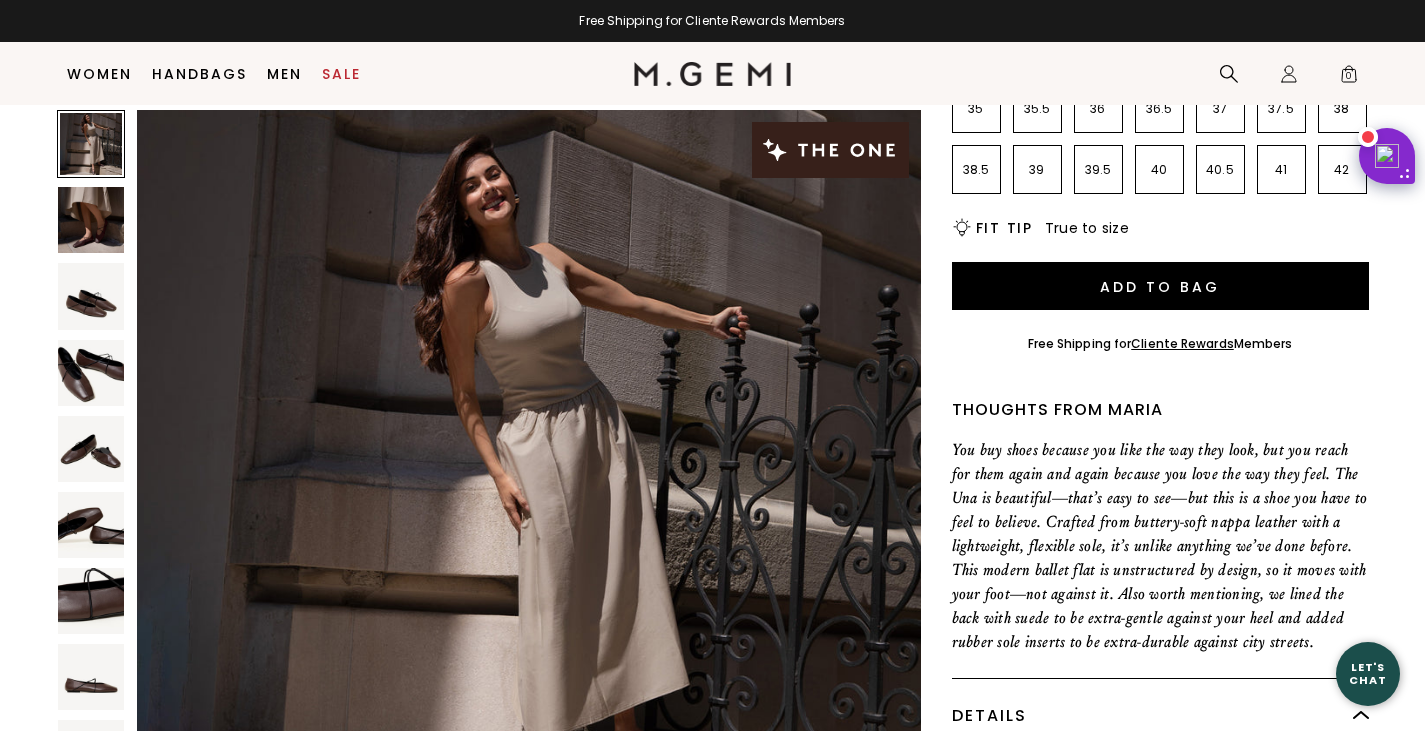 scroll, scrollTop: 700, scrollLeft: 0, axis: vertical 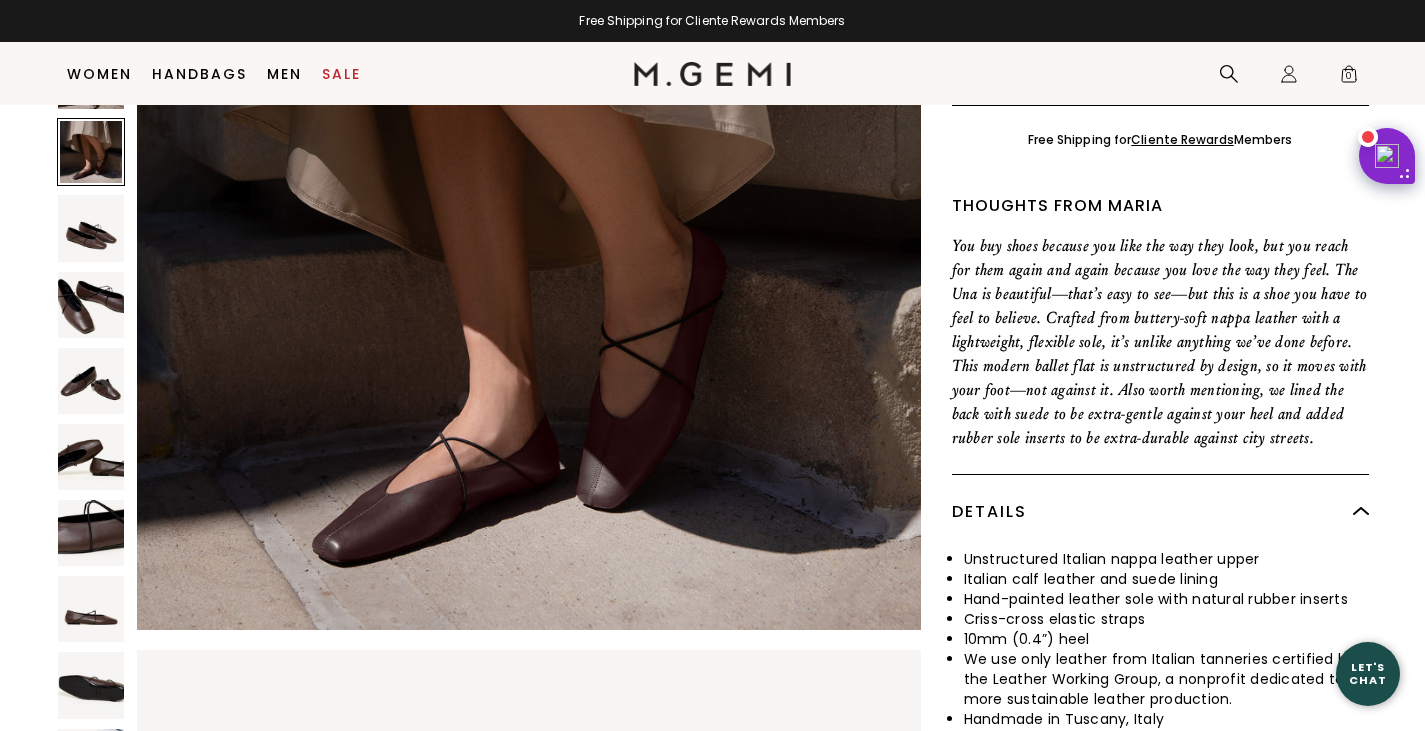 click at bounding box center [91, 434] 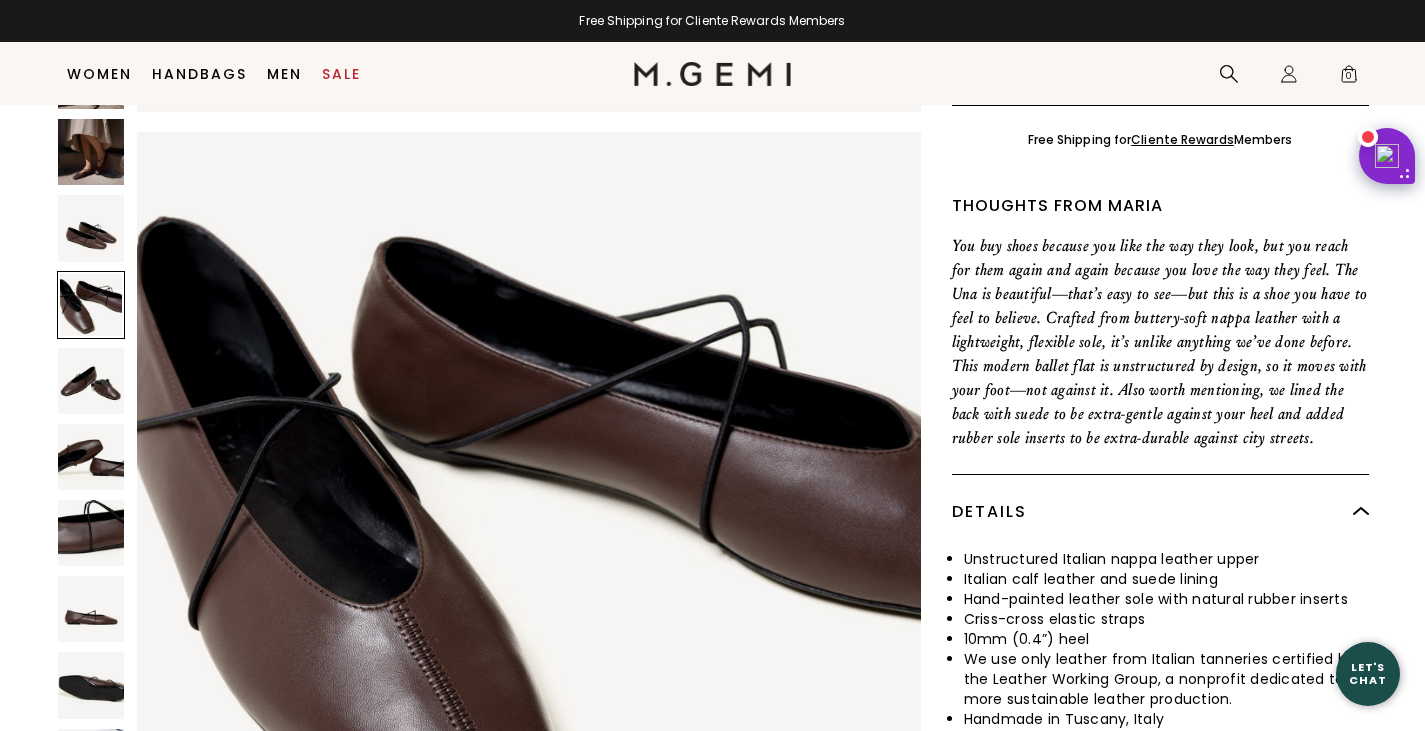 scroll, scrollTop: 2221, scrollLeft: 0, axis: vertical 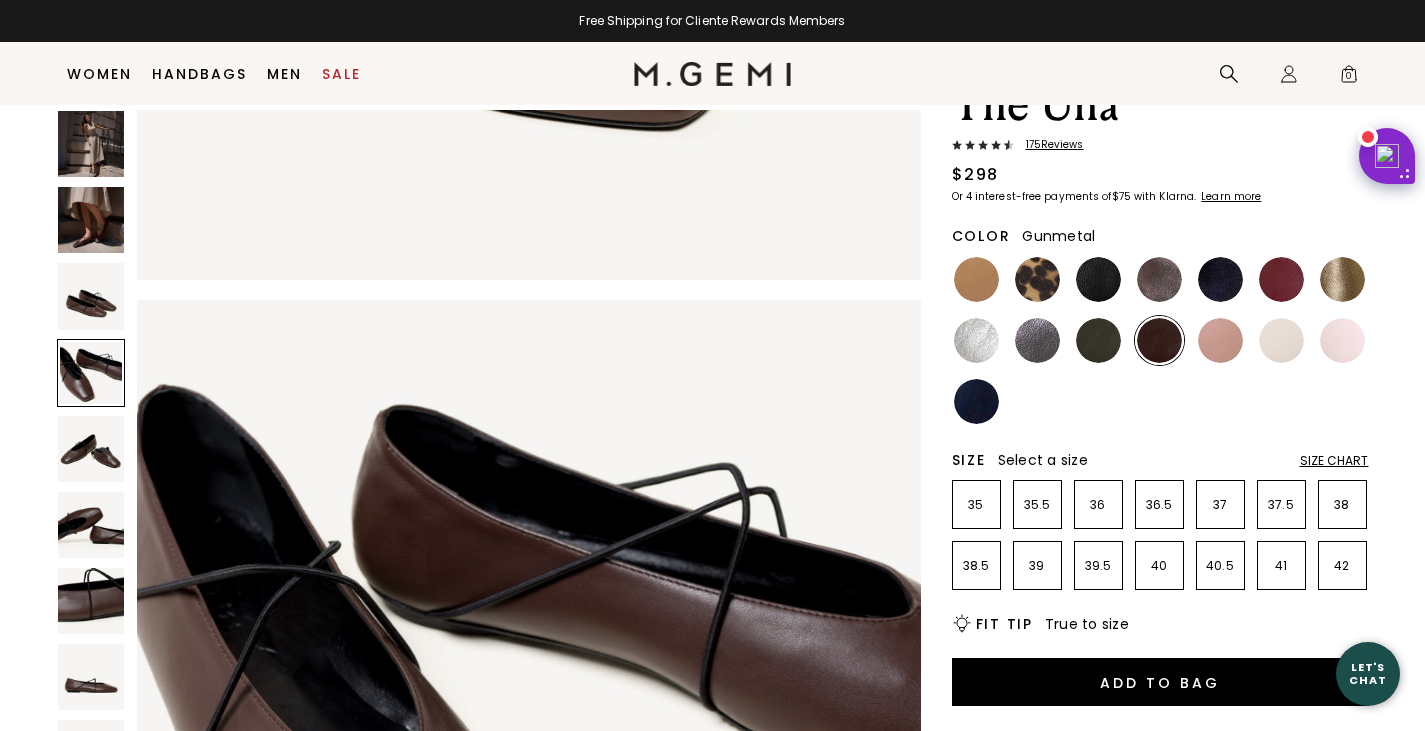 click at bounding box center (1037, 340) 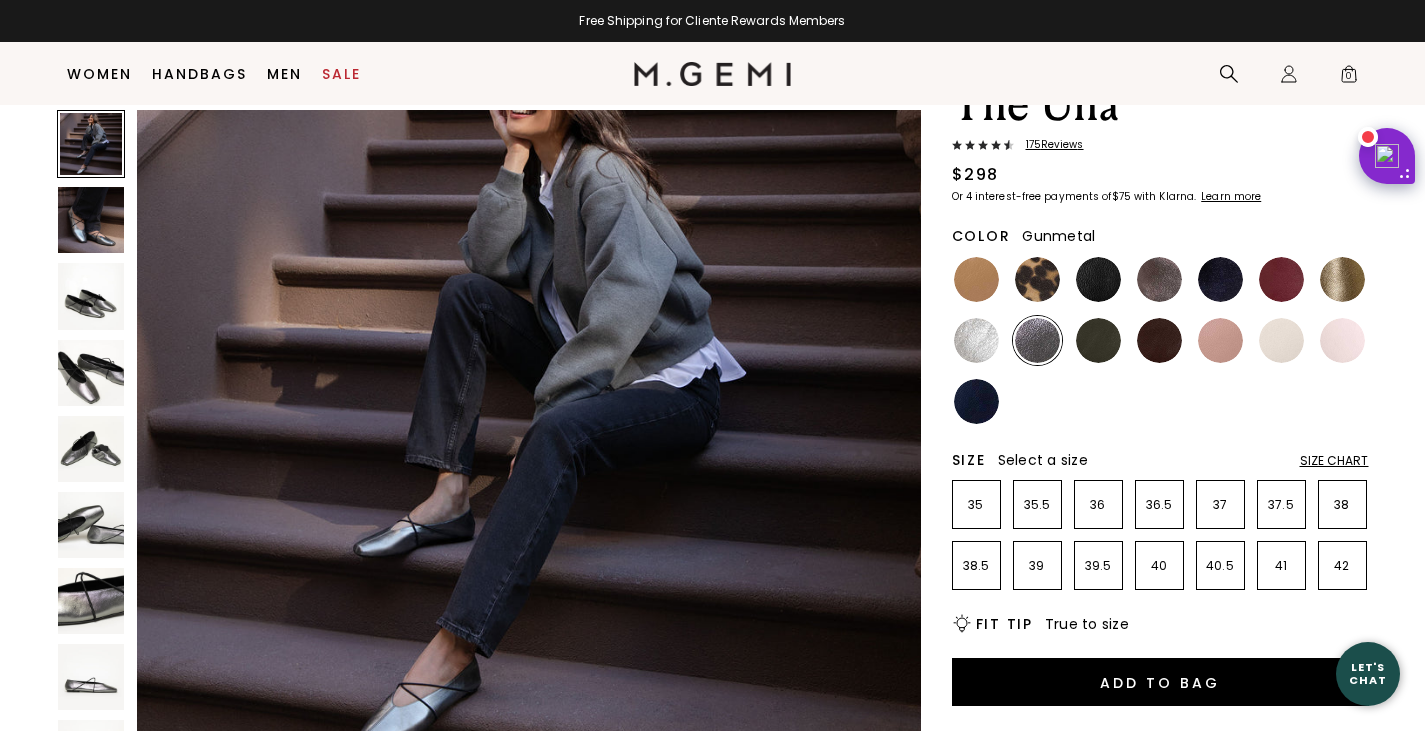 scroll, scrollTop: 300, scrollLeft: 0, axis: vertical 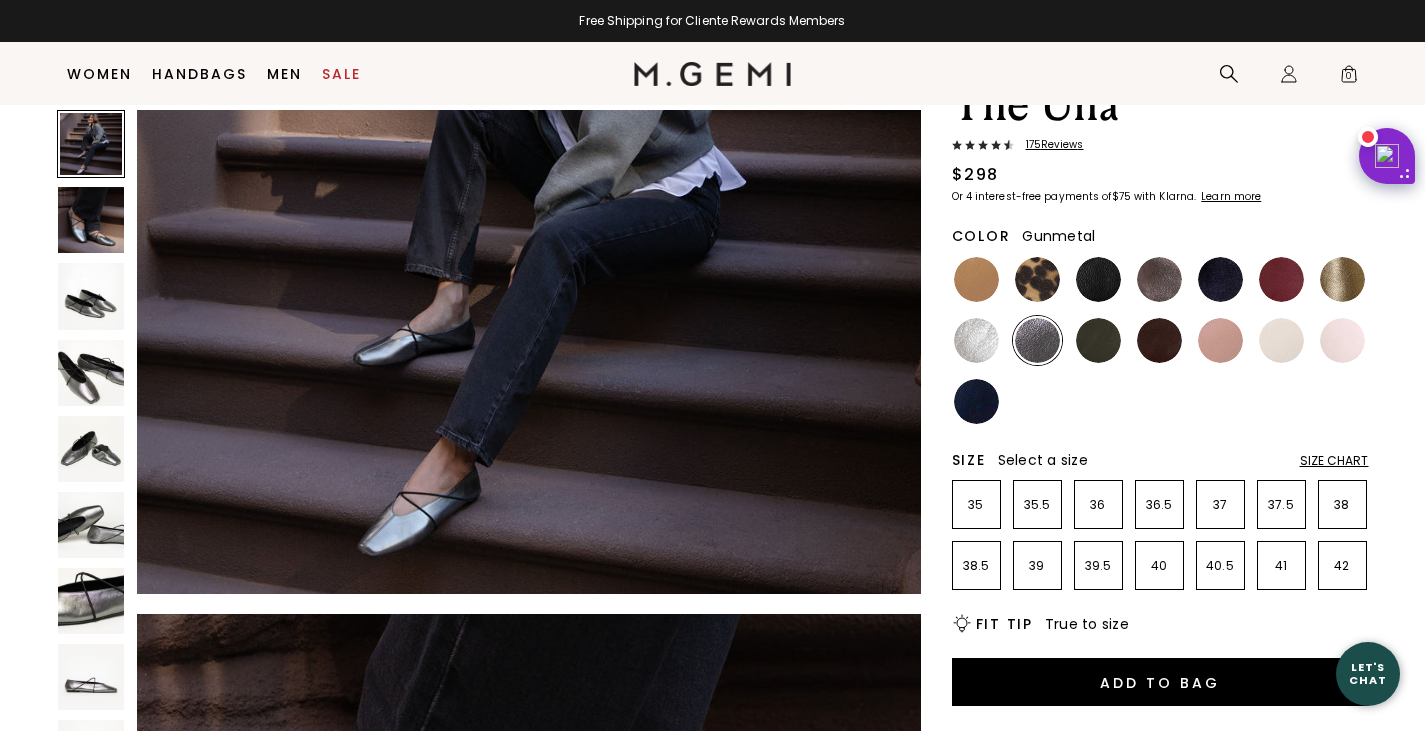 click at bounding box center (91, 373) 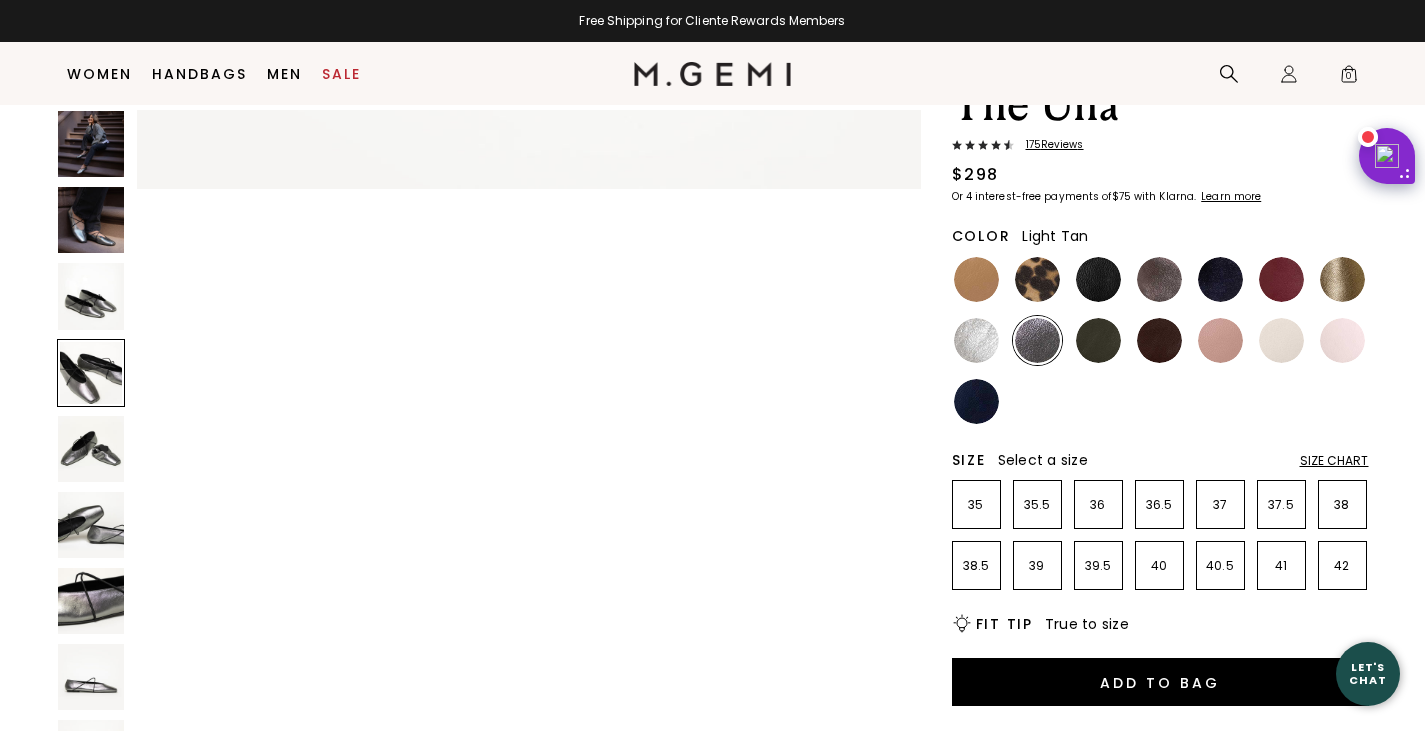 scroll, scrollTop: 2321, scrollLeft: 0, axis: vertical 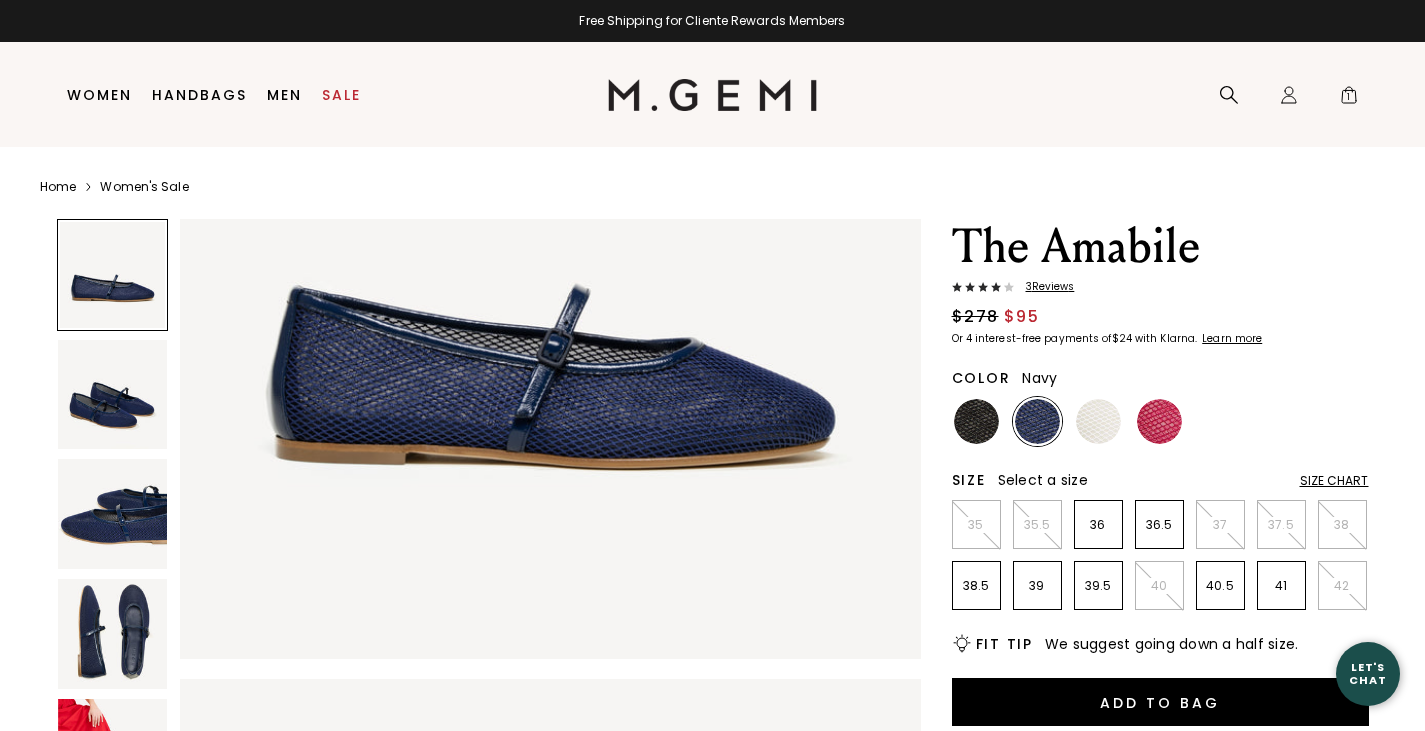 click on "Size Chart" at bounding box center (1334, 481) 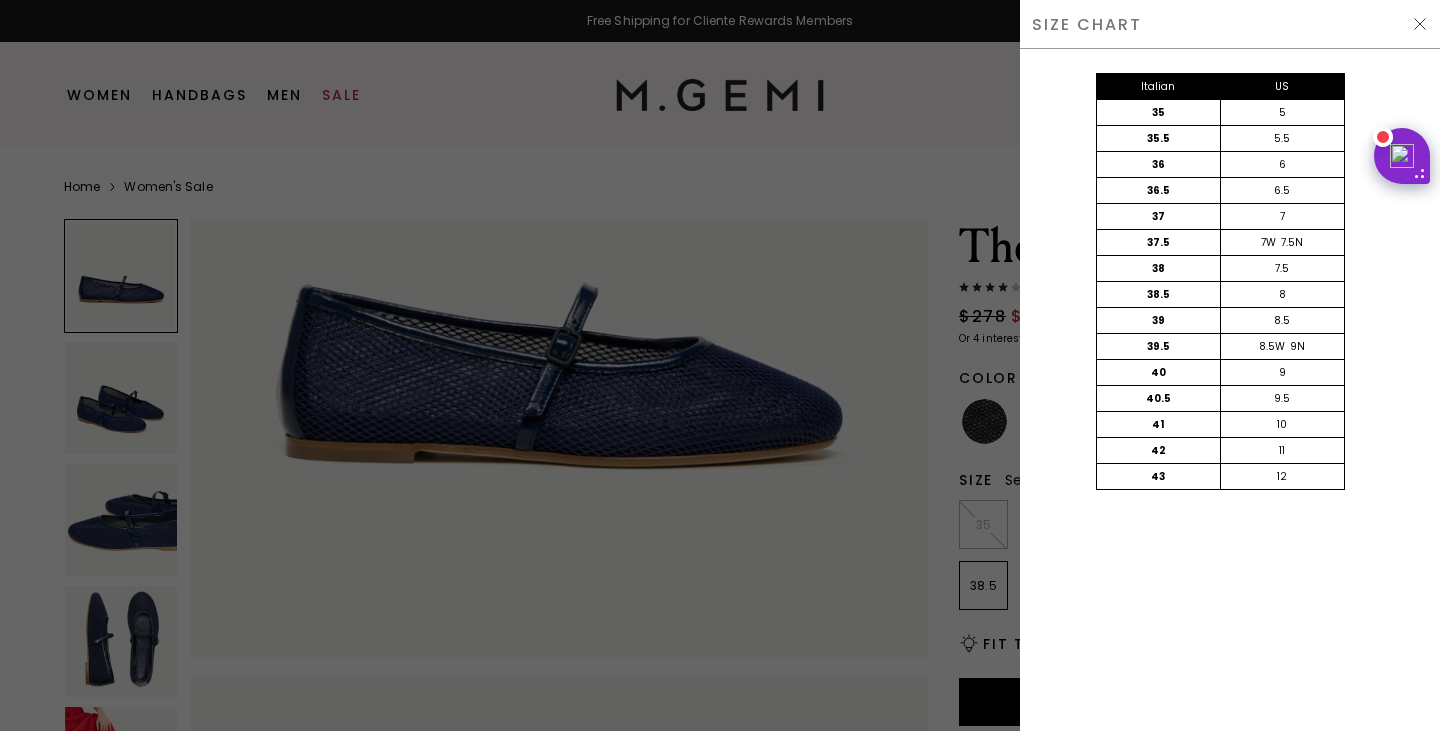 click at bounding box center [1420, 24] 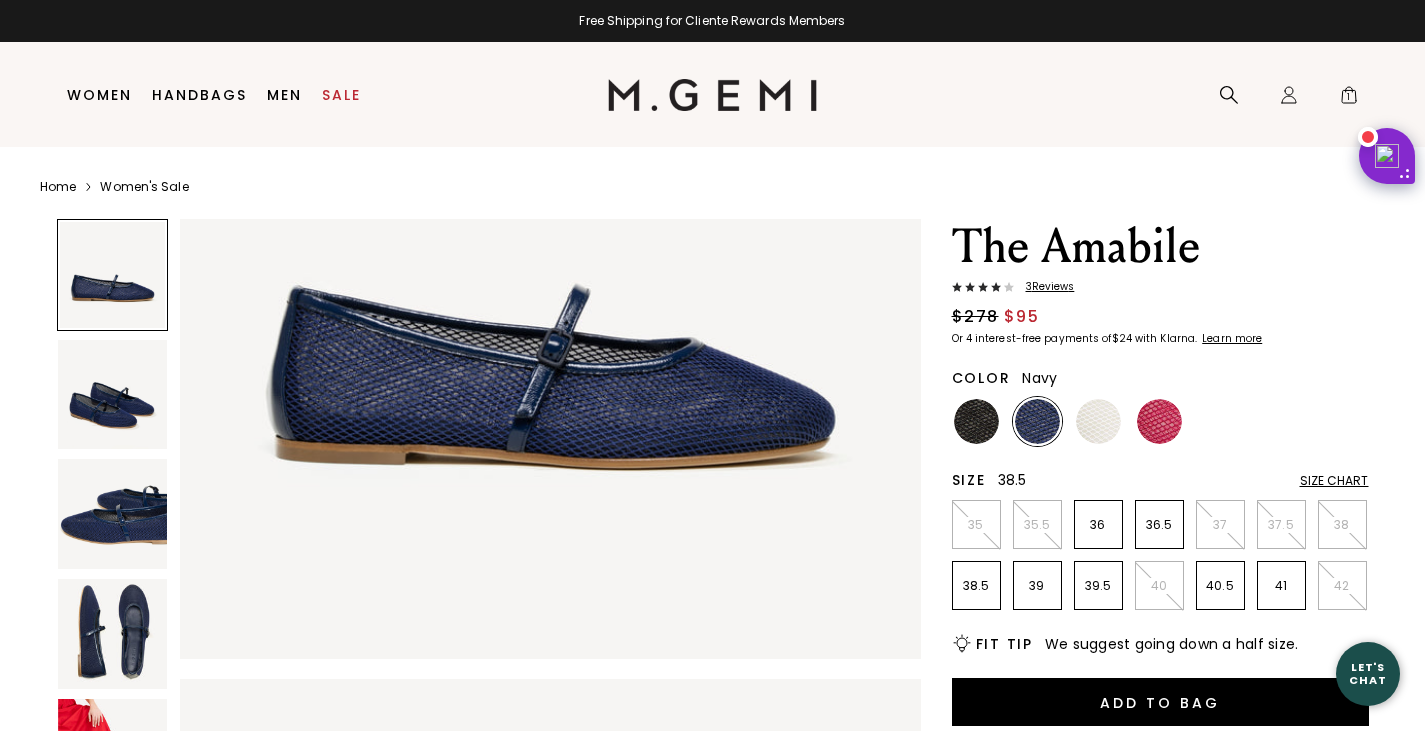 click on "38.5" at bounding box center [976, 586] 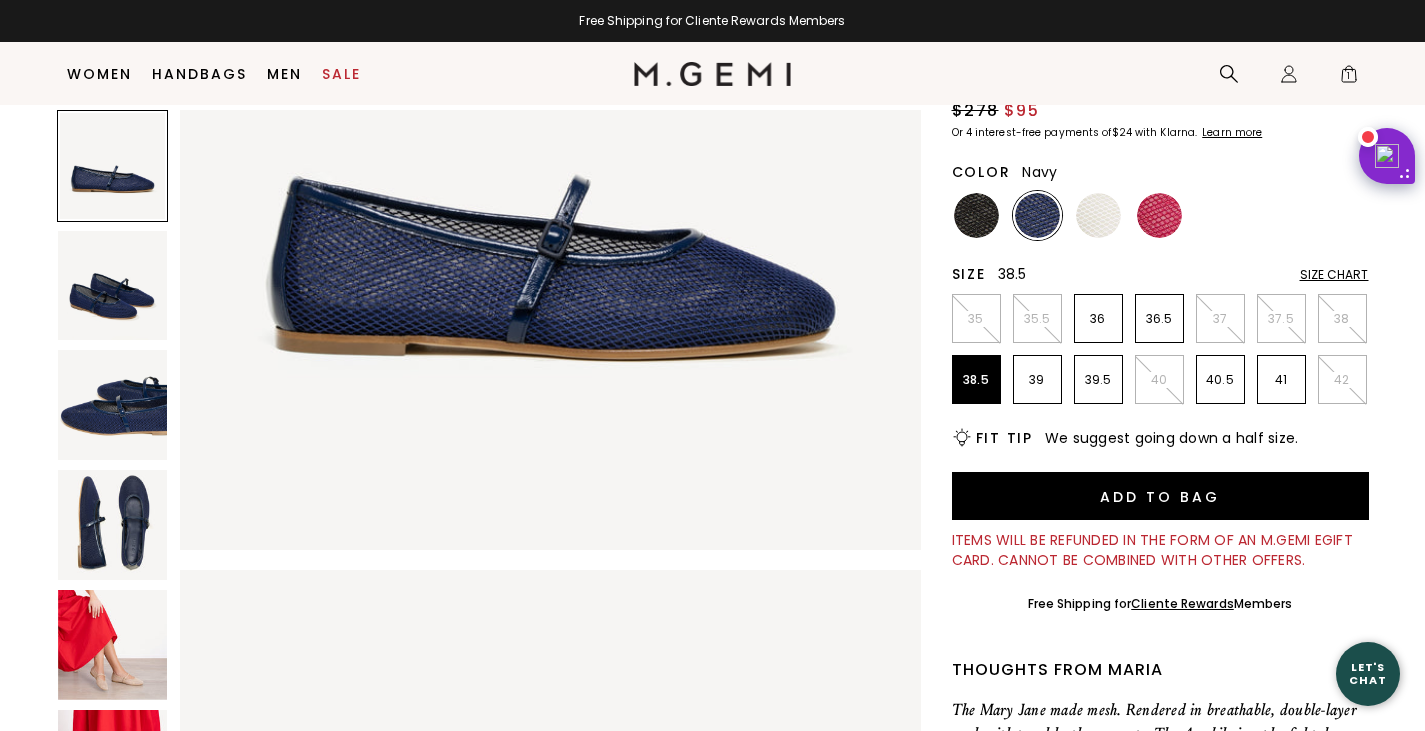 scroll, scrollTop: 158, scrollLeft: 0, axis: vertical 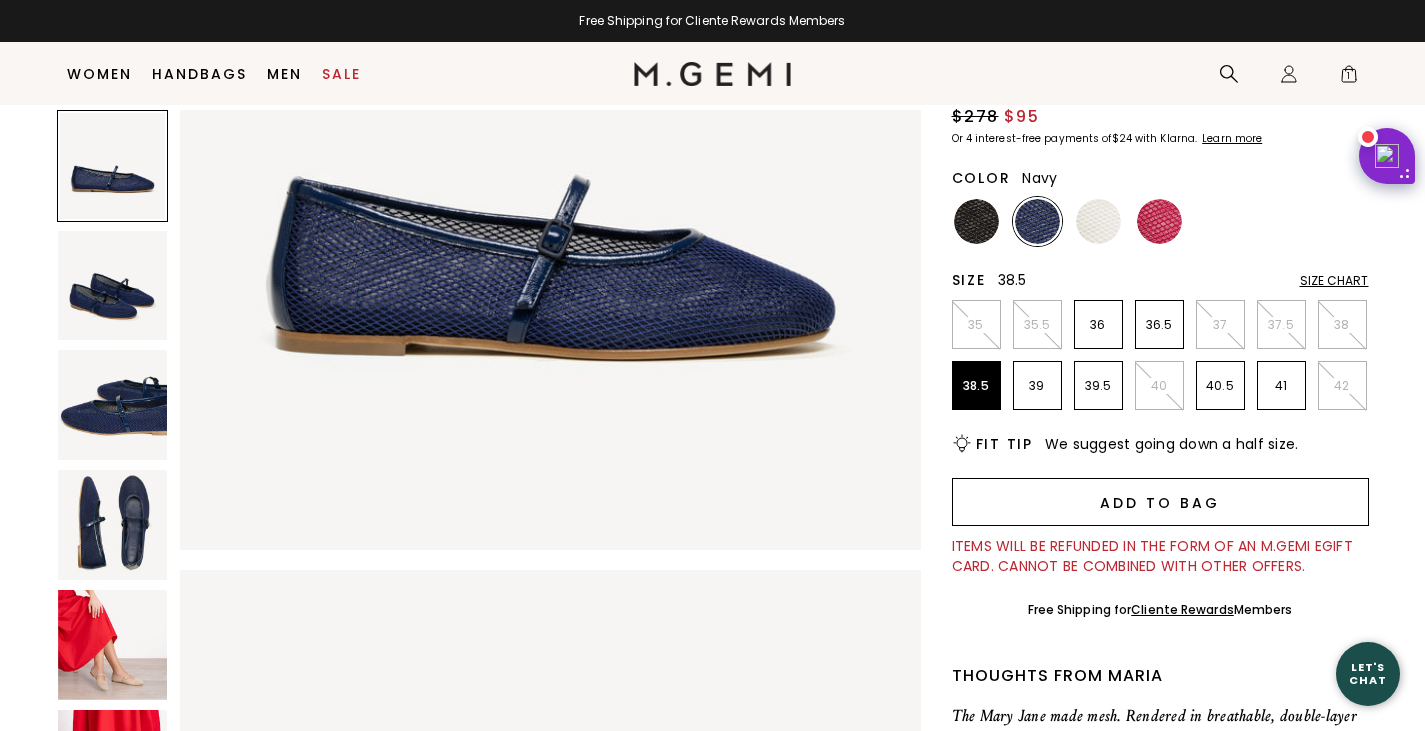 click on "Add to Bag" at bounding box center [1160, 502] 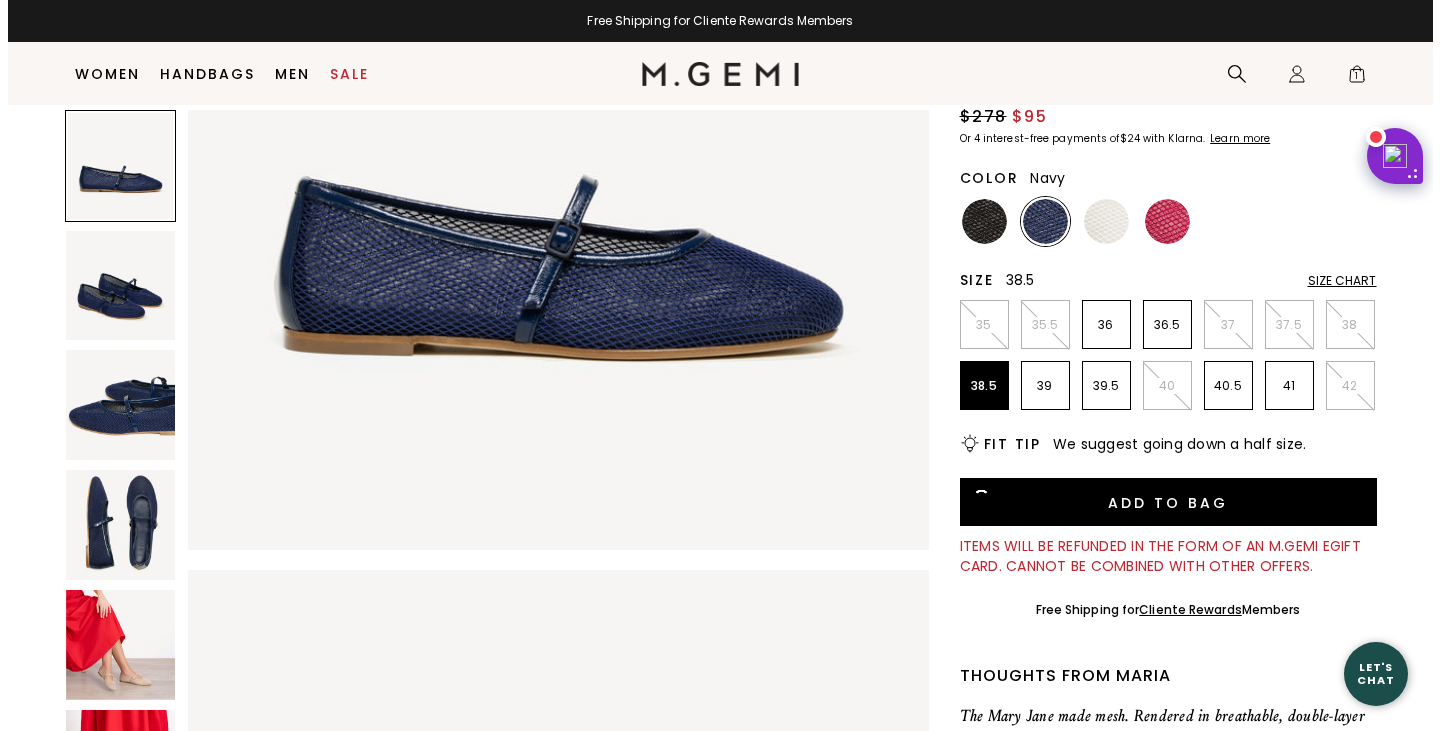 scroll, scrollTop: 0, scrollLeft: 0, axis: both 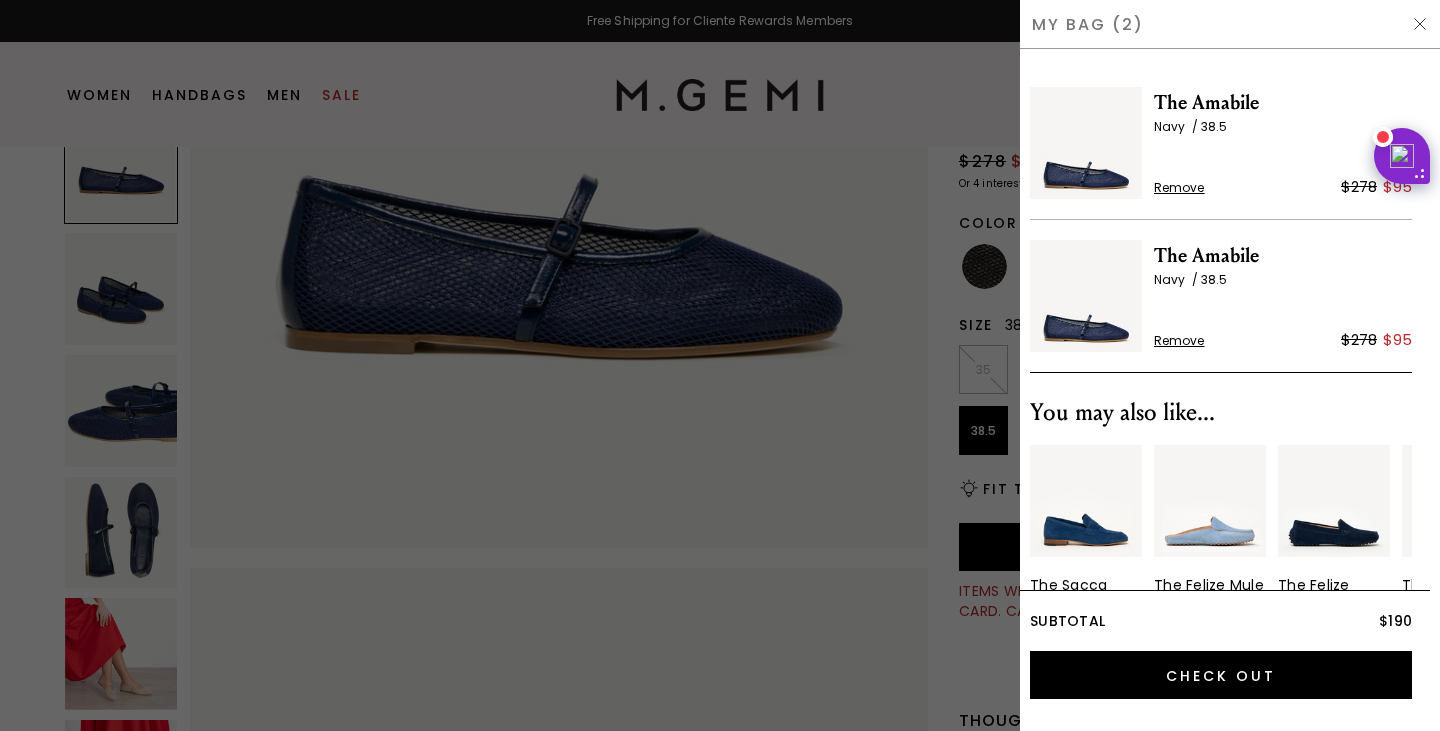 click at bounding box center (720, 365) 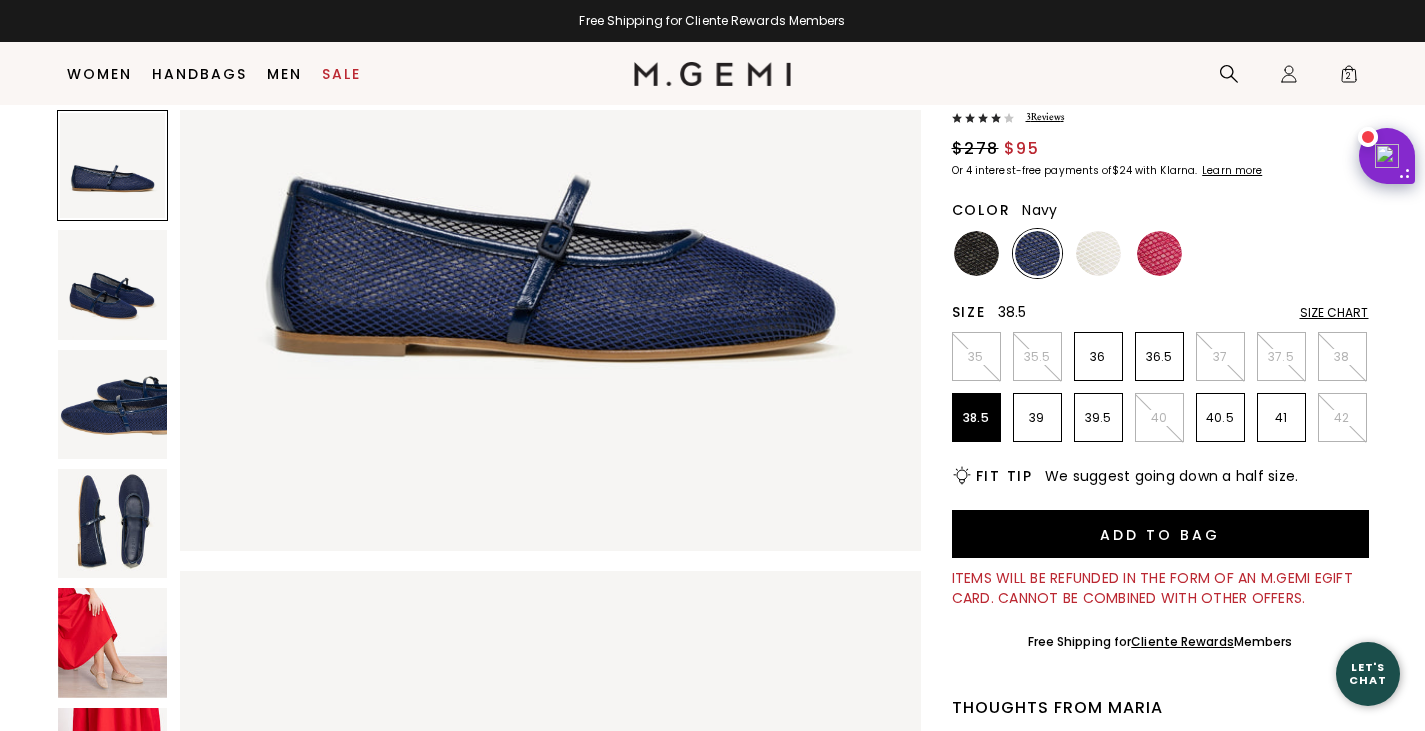 scroll, scrollTop: 116, scrollLeft: 0, axis: vertical 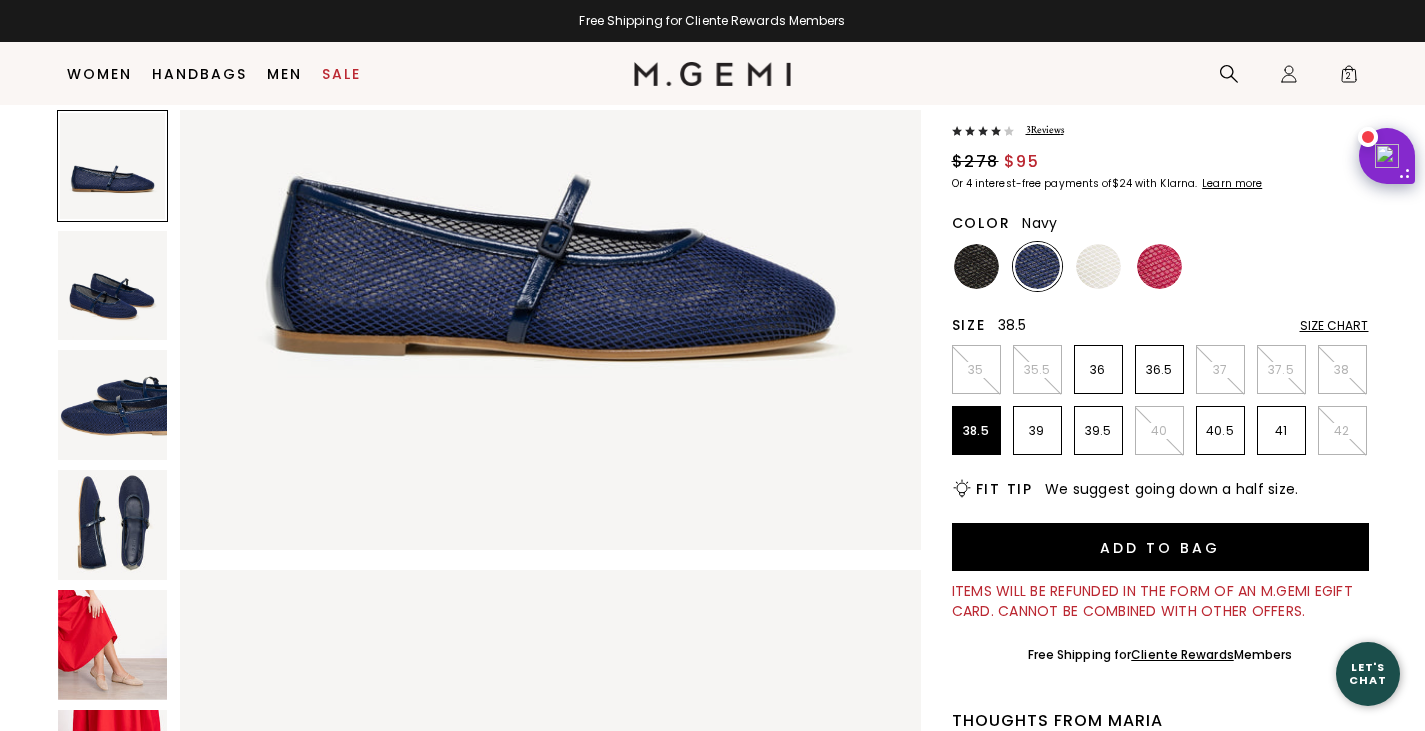 click at bounding box center (113, 405) 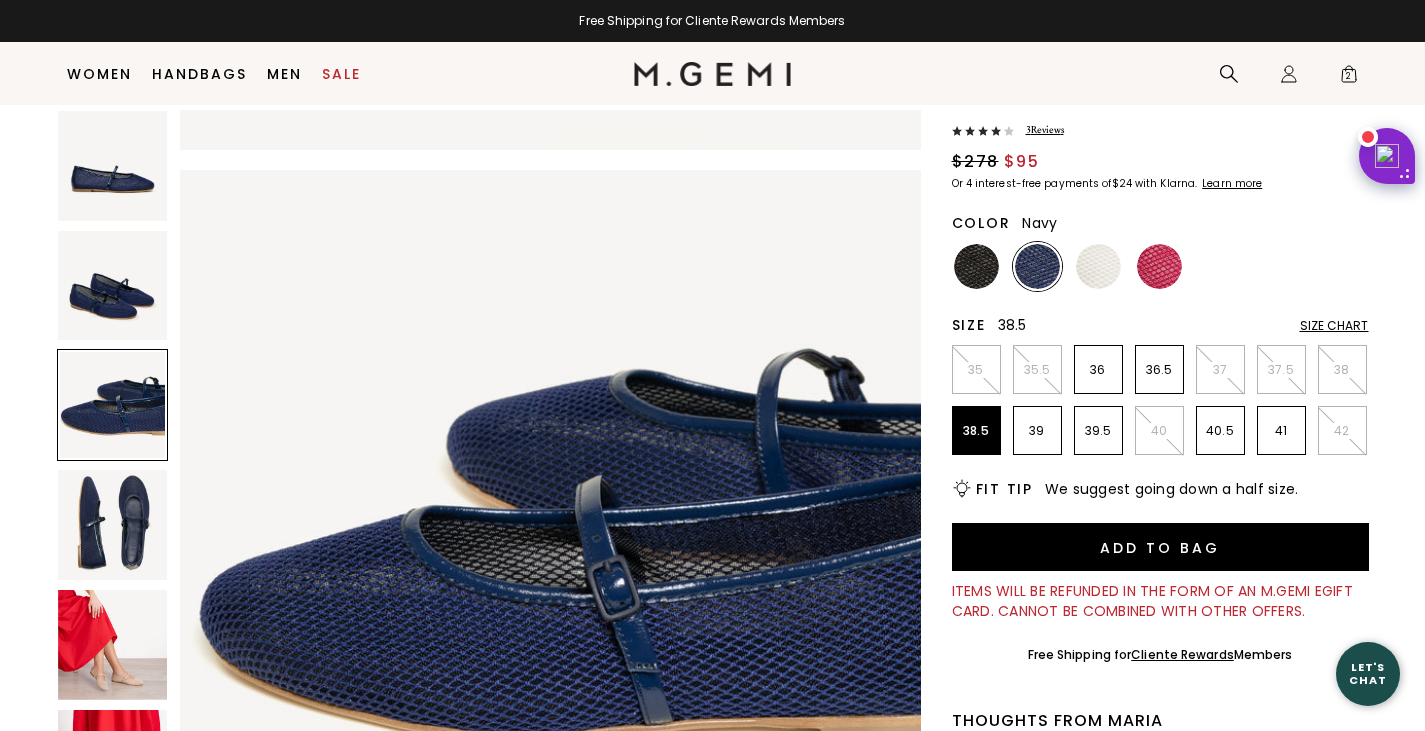 click at bounding box center (113, 525) 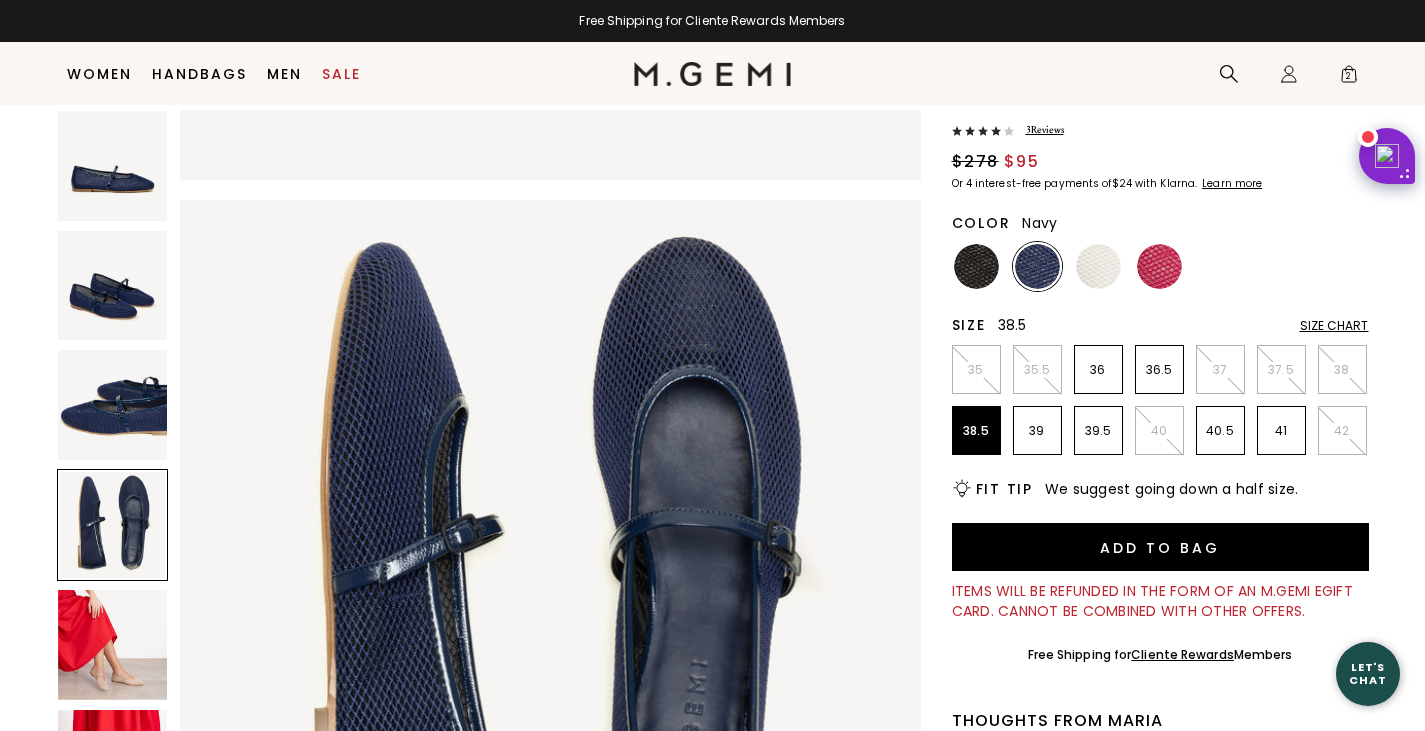 click at bounding box center (113, 645) 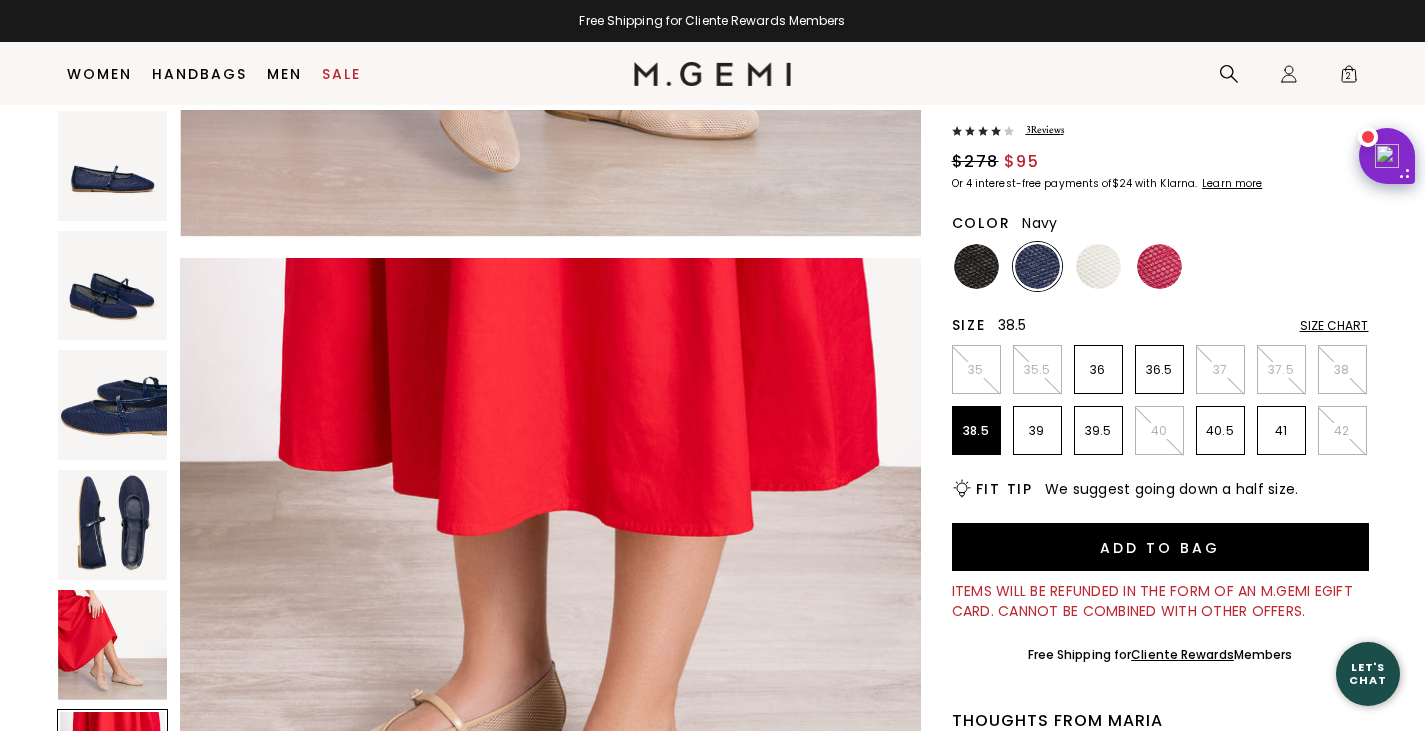scroll, scrollTop: 3671, scrollLeft: 0, axis: vertical 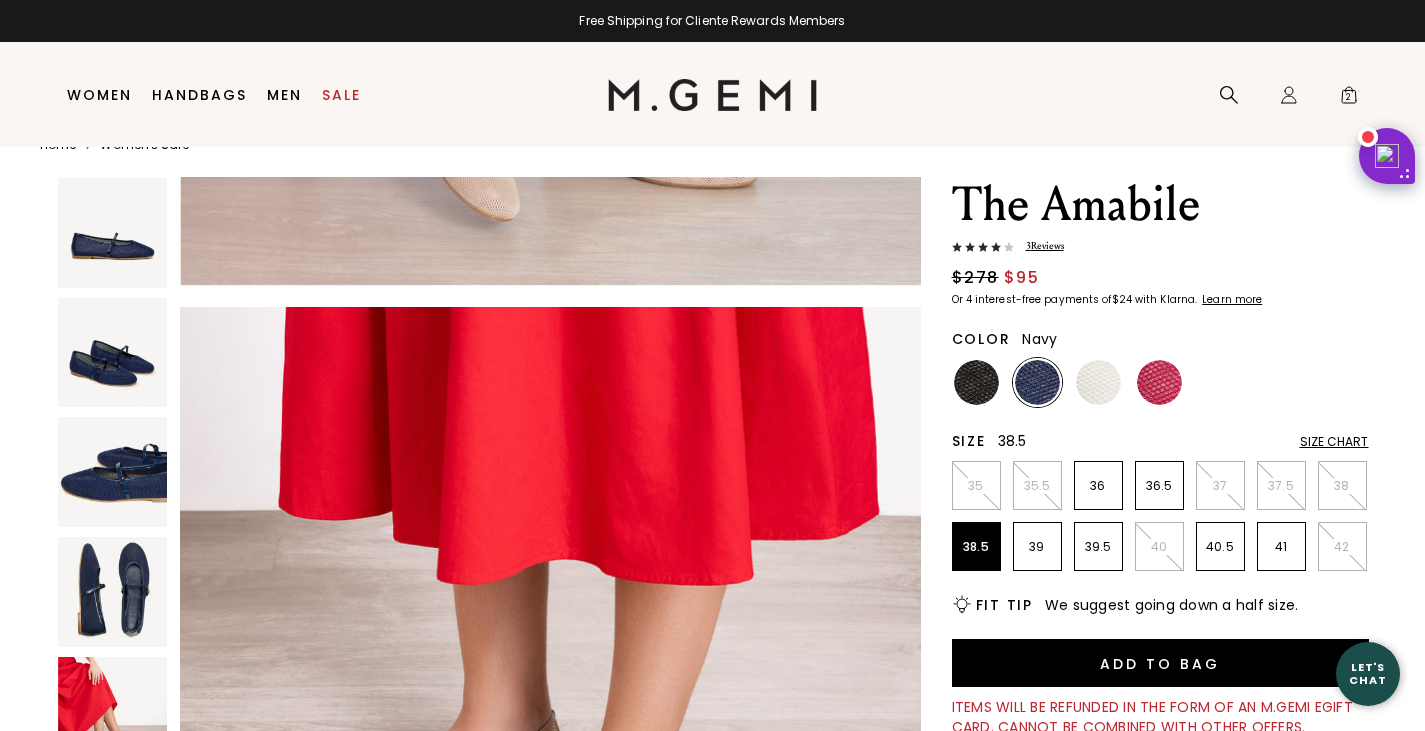 click on "3  Review s" at bounding box center [1039, 246] 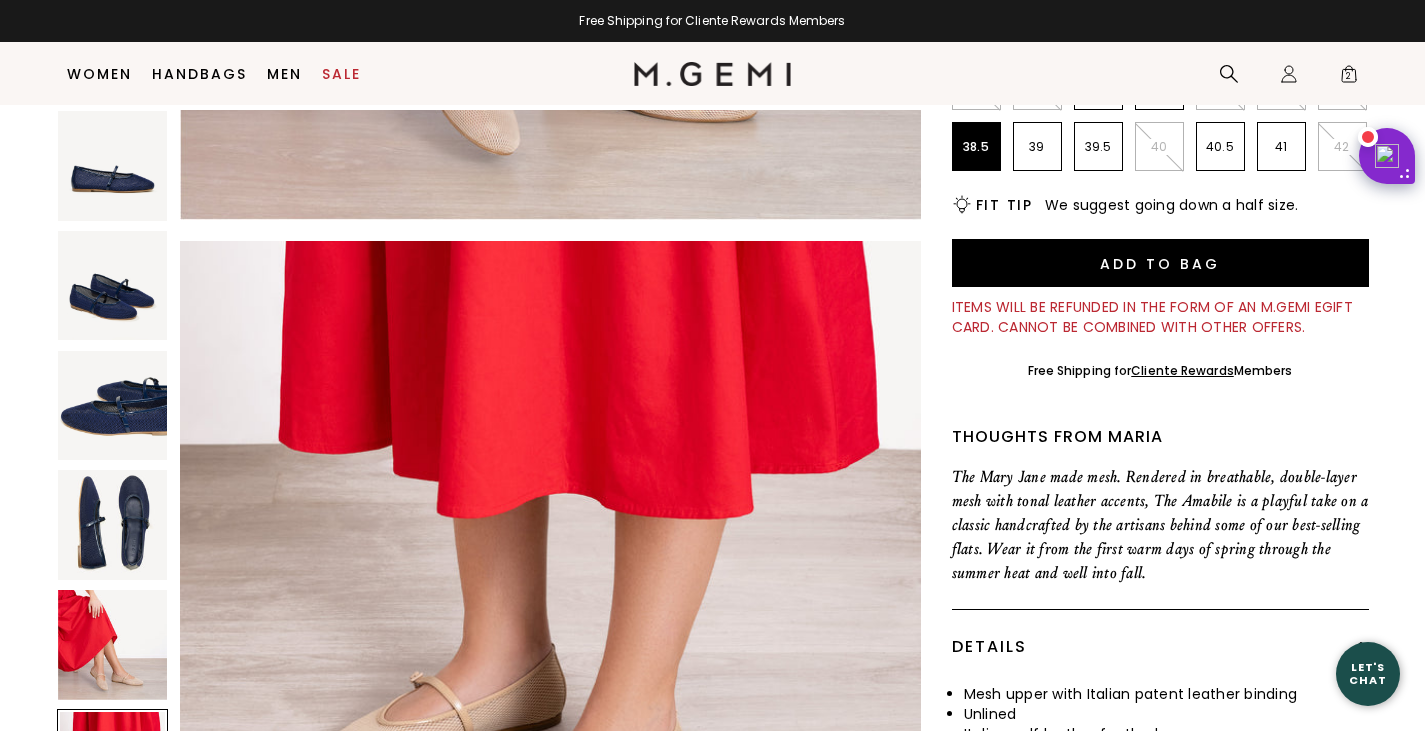 scroll, scrollTop: 220, scrollLeft: 0, axis: vertical 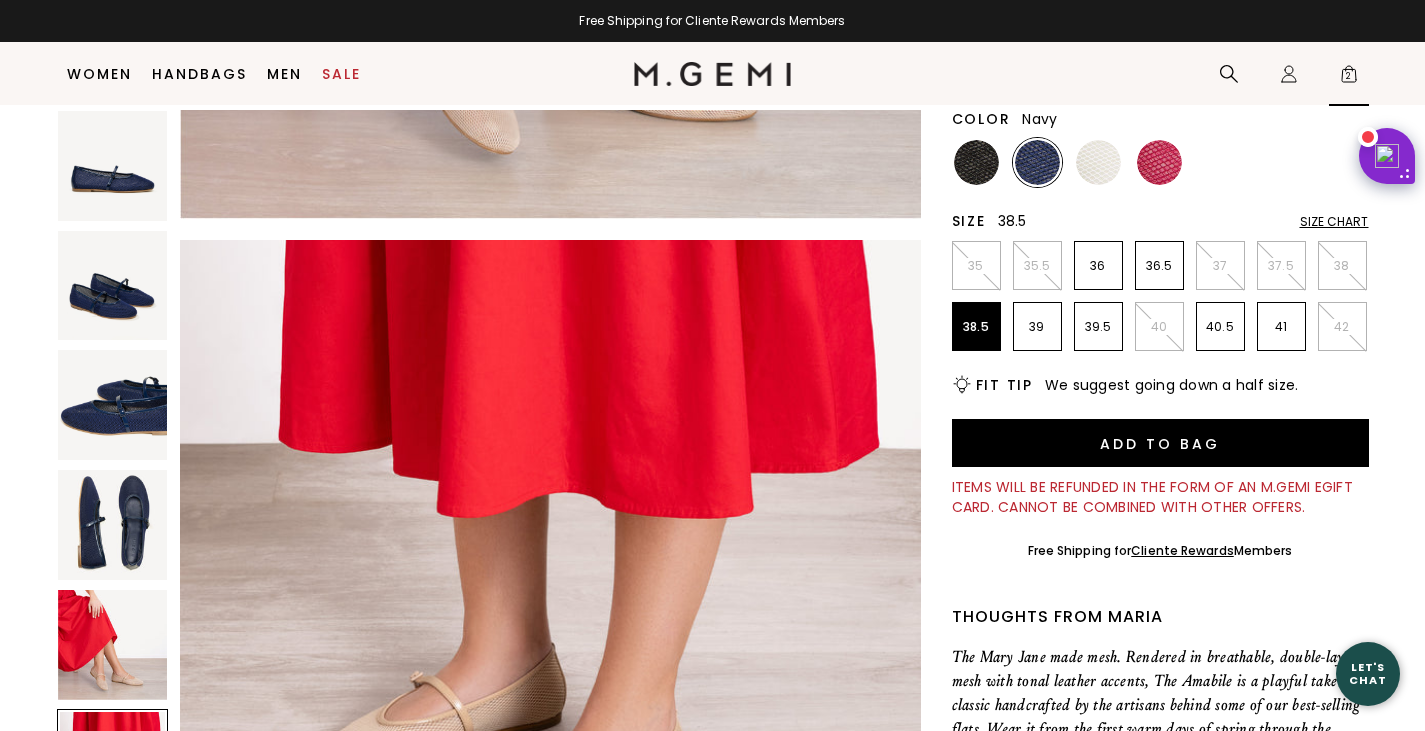 click on "2" at bounding box center (1349, 78) 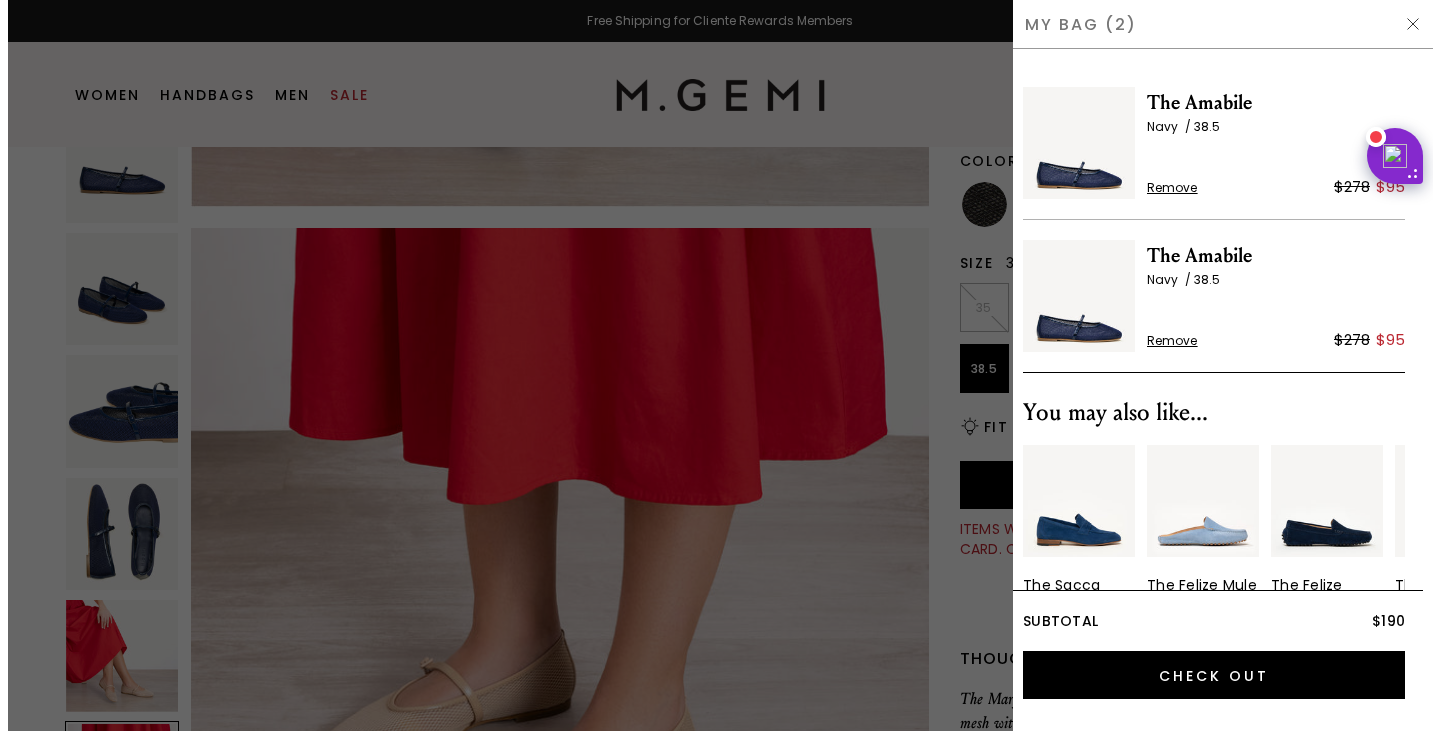 scroll, scrollTop: 0, scrollLeft: 0, axis: both 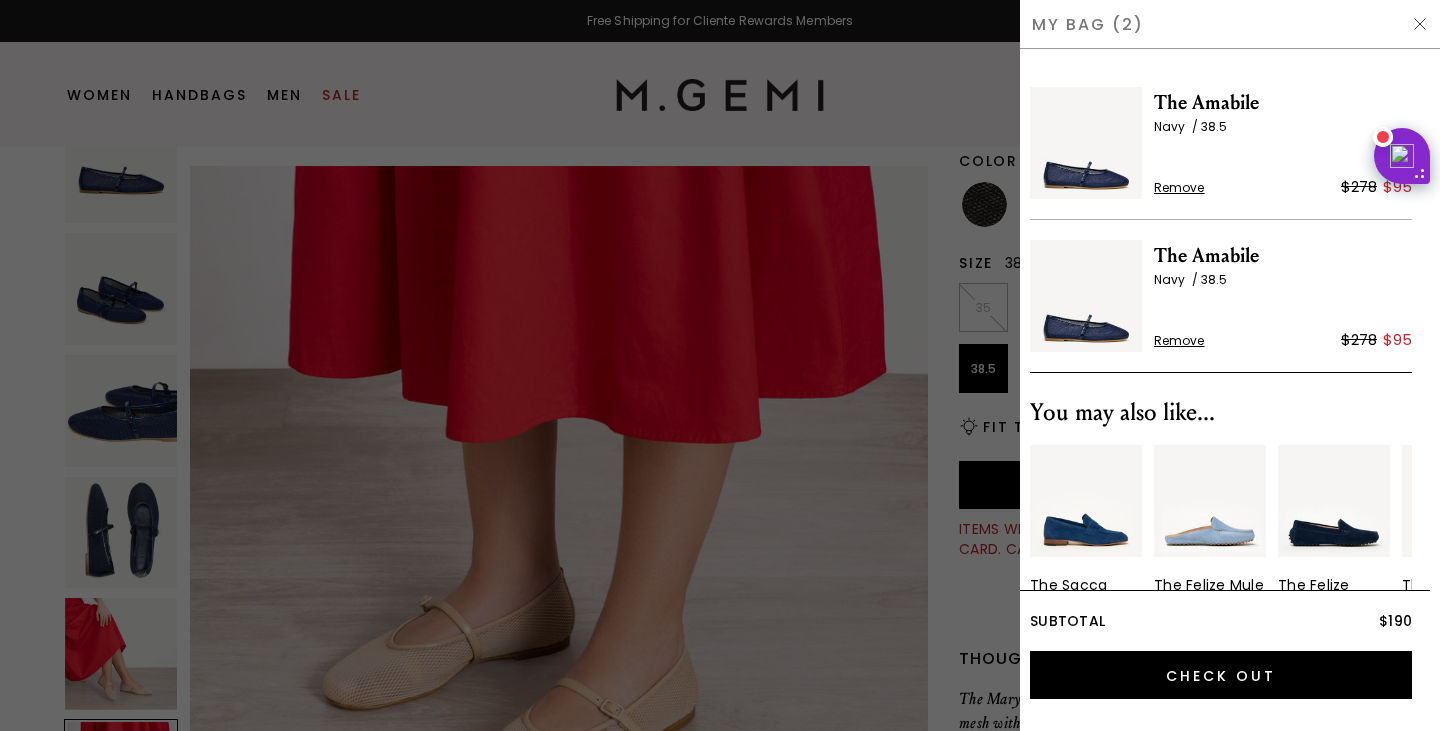 click on "Remove" at bounding box center [1179, 341] 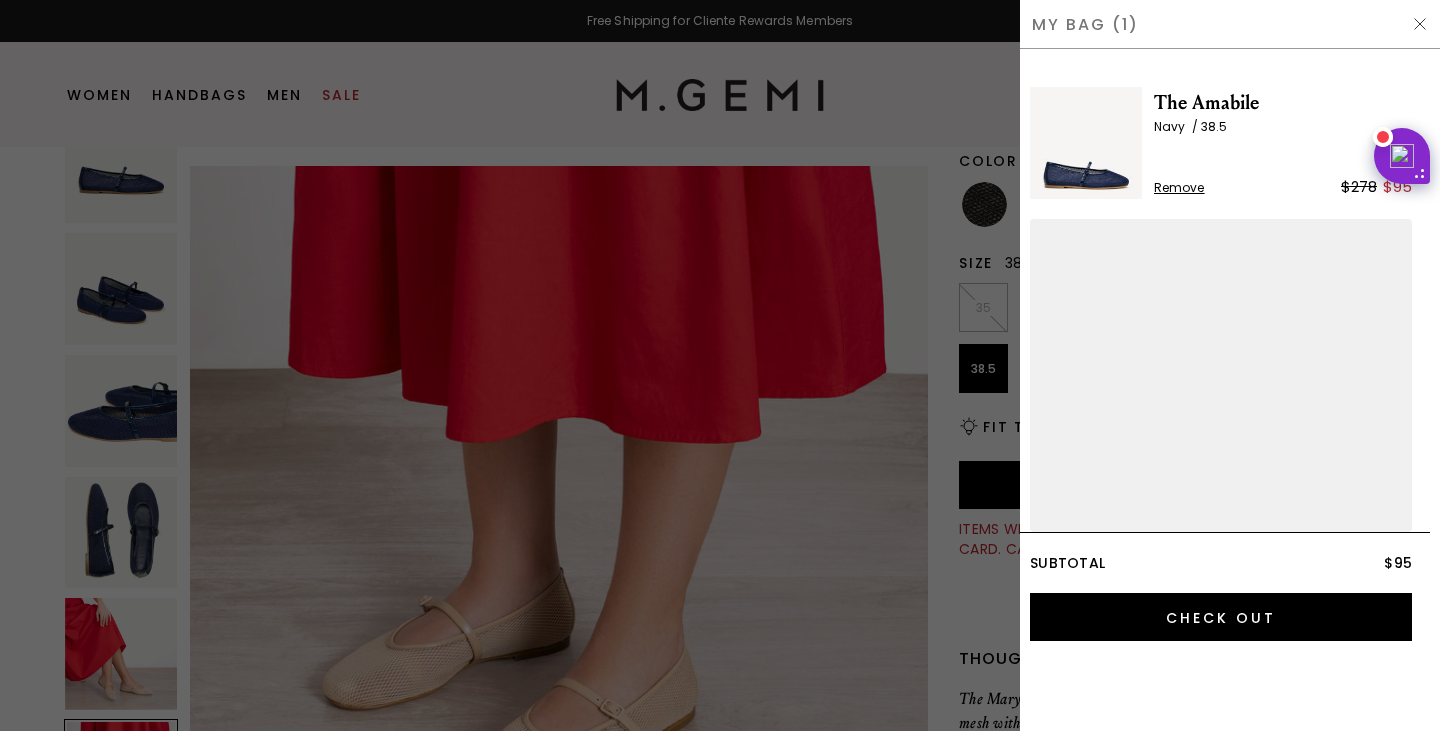 click on "The Amabile" at bounding box center [1283, 103] 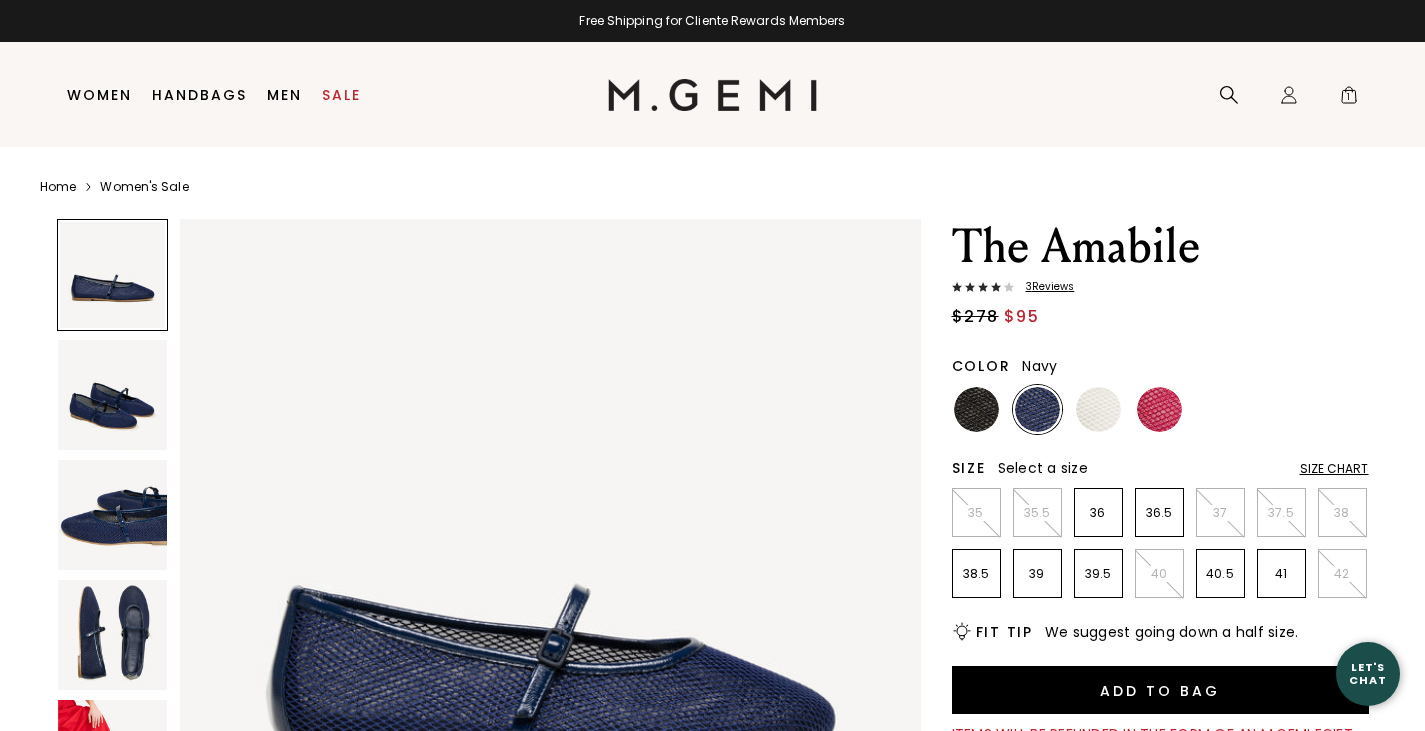 scroll, scrollTop: 0, scrollLeft: 0, axis: both 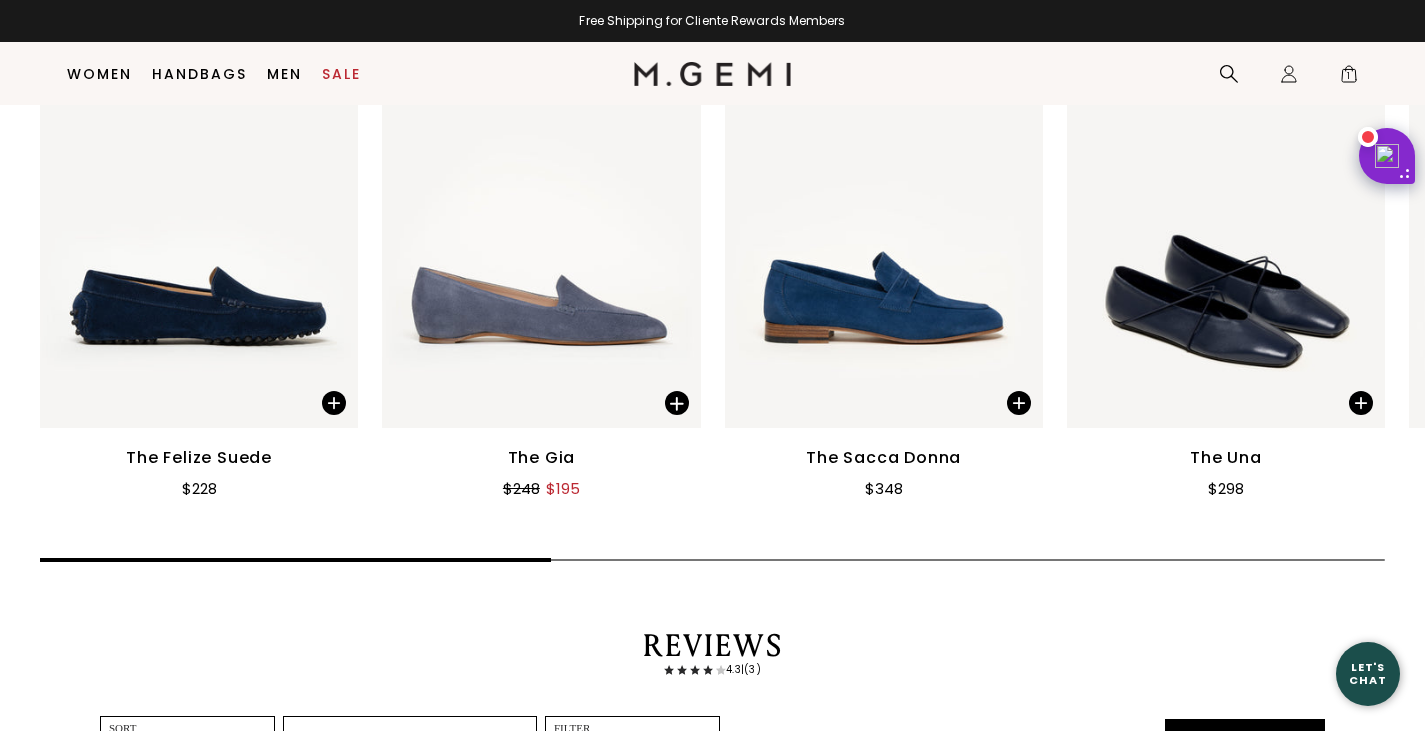 click at bounding box center [1226, 216] 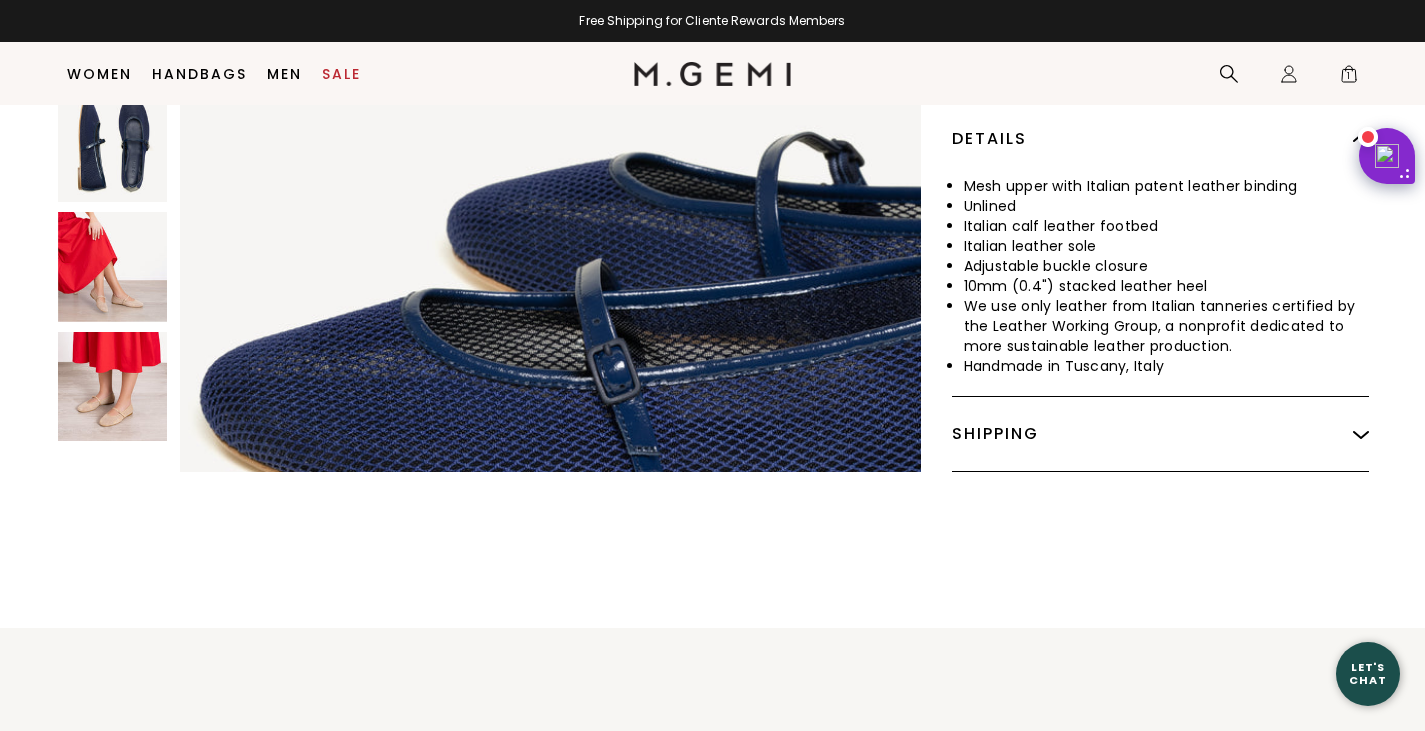 scroll, scrollTop: 902, scrollLeft: 0, axis: vertical 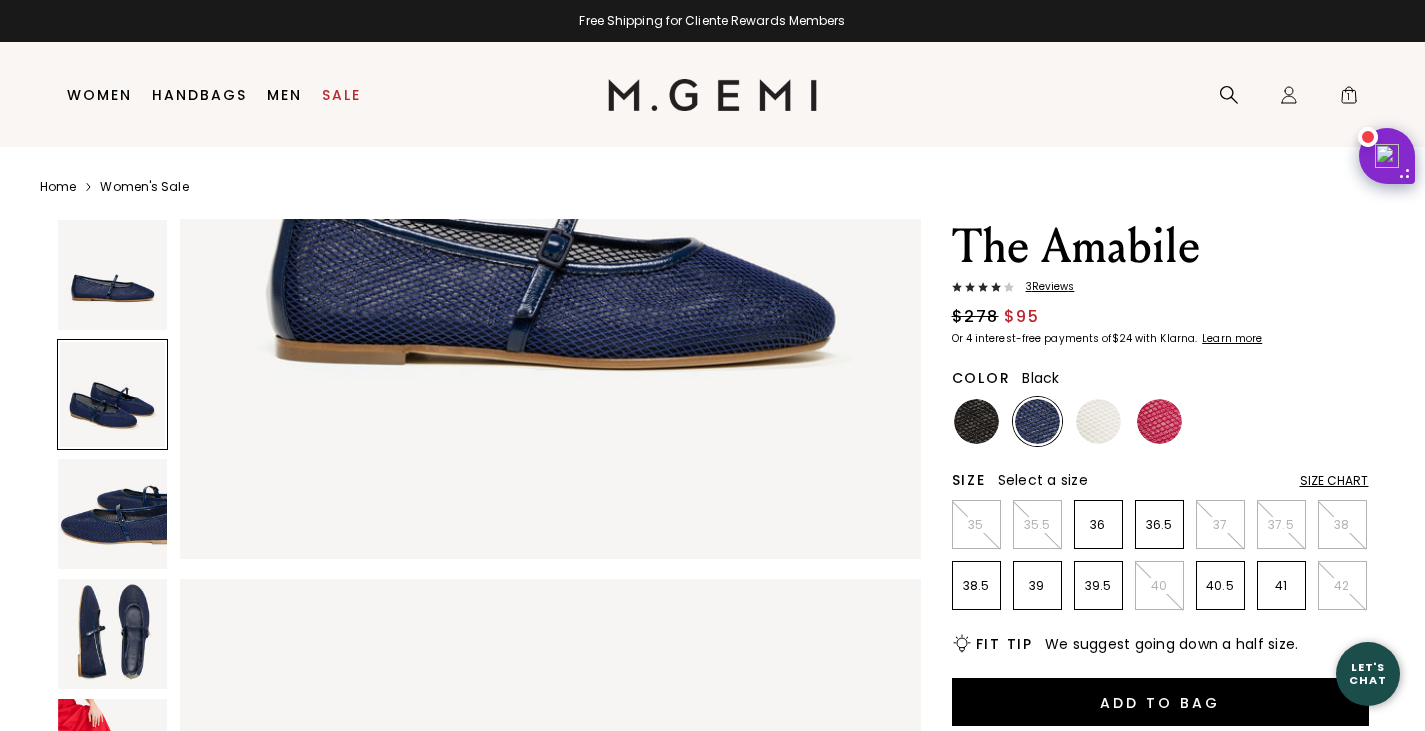 click at bounding box center [976, 421] 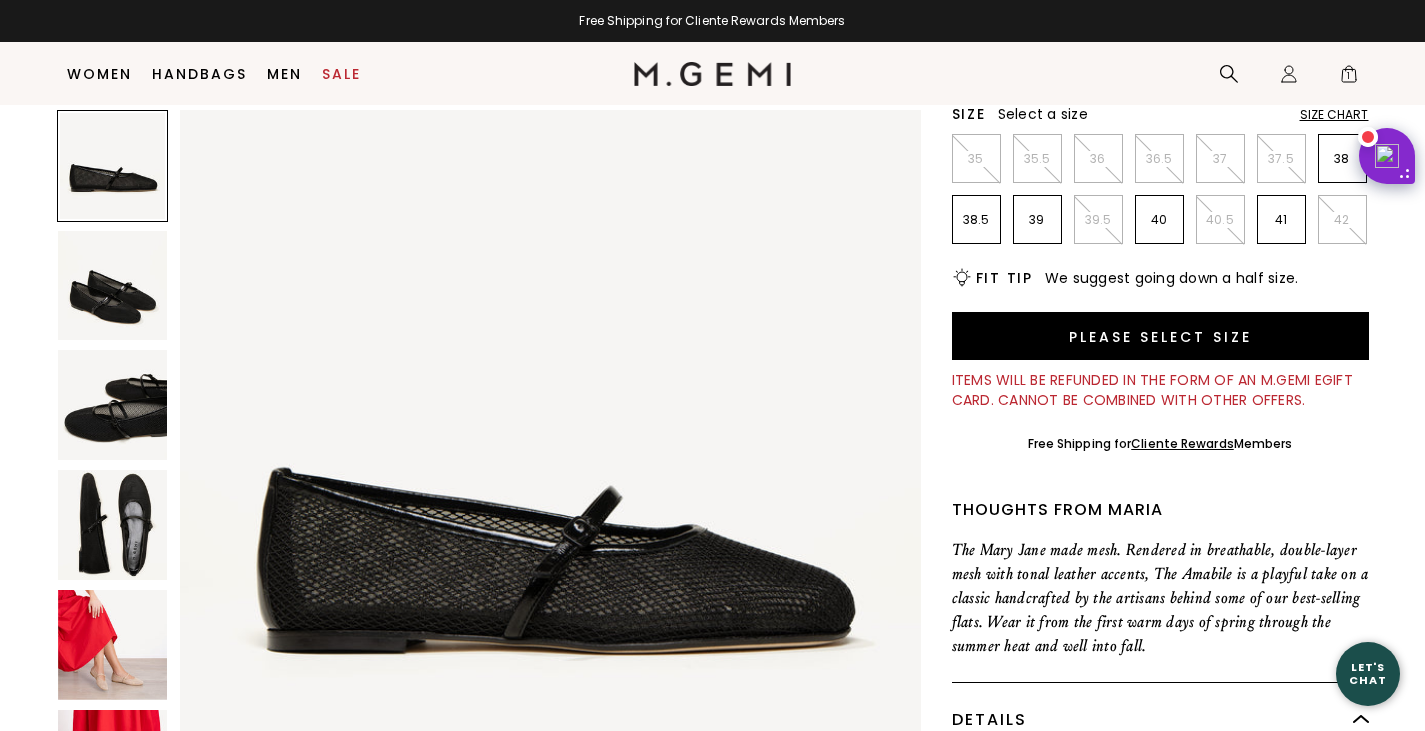 scroll, scrollTop: 358, scrollLeft: 0, axis: vertical 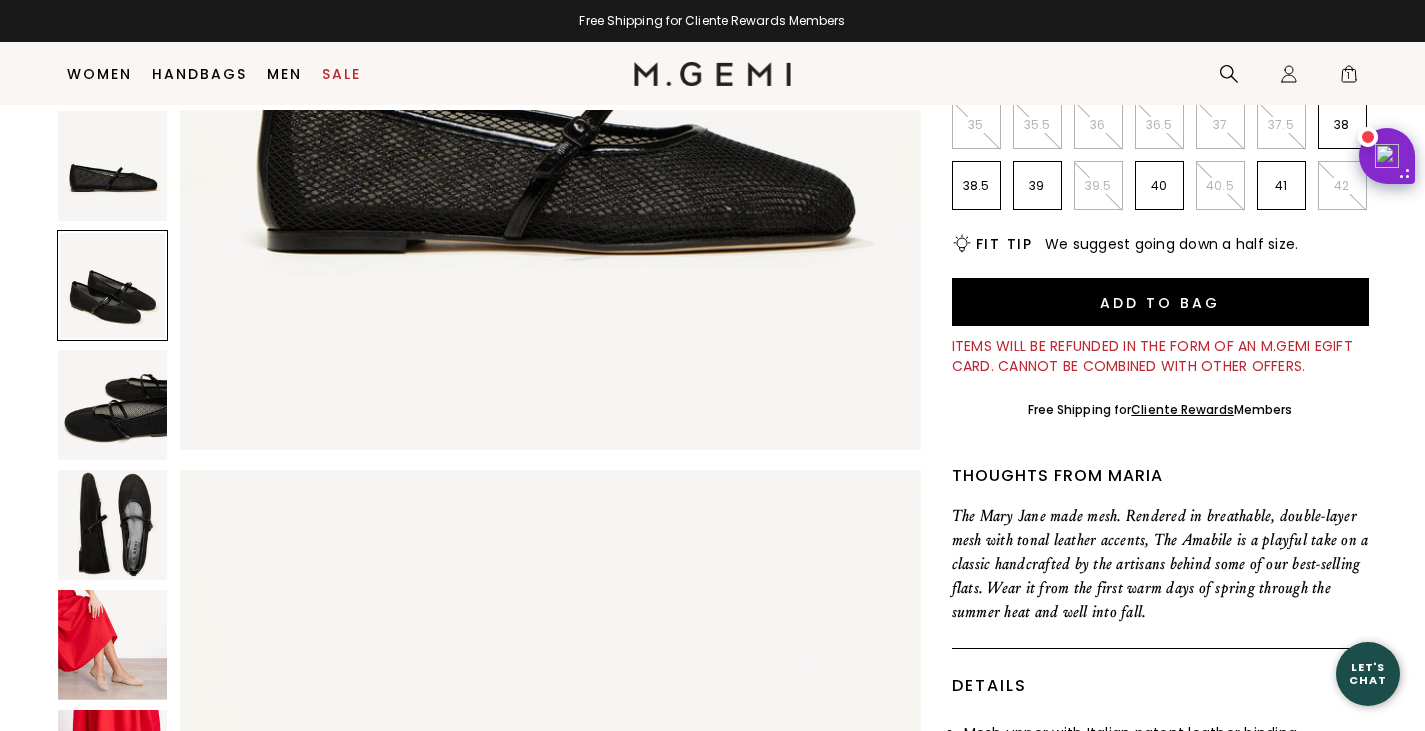 click at bounding box center [113, 525] 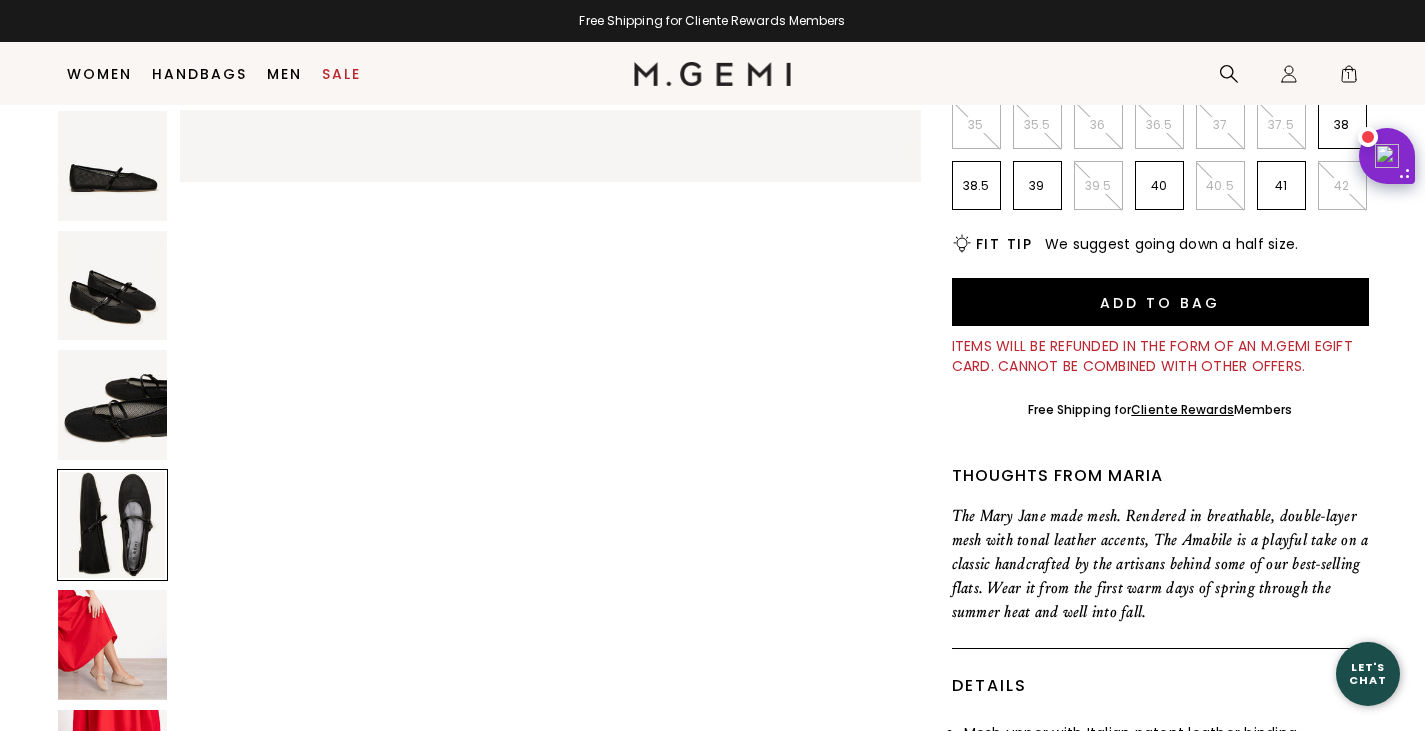 scroll, scrollTop: 2191, scrollLeft: 0, axis: vertical 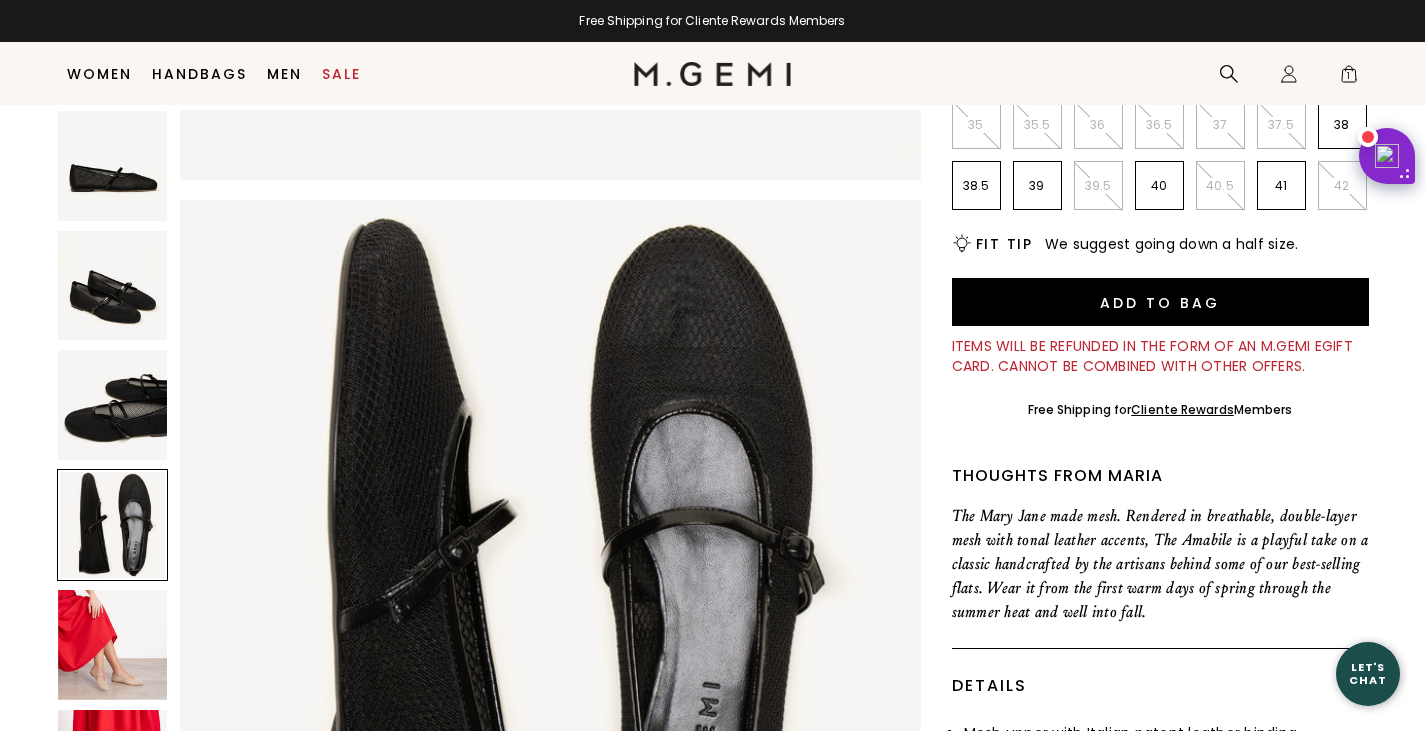 click at bounding box center [113, 405] 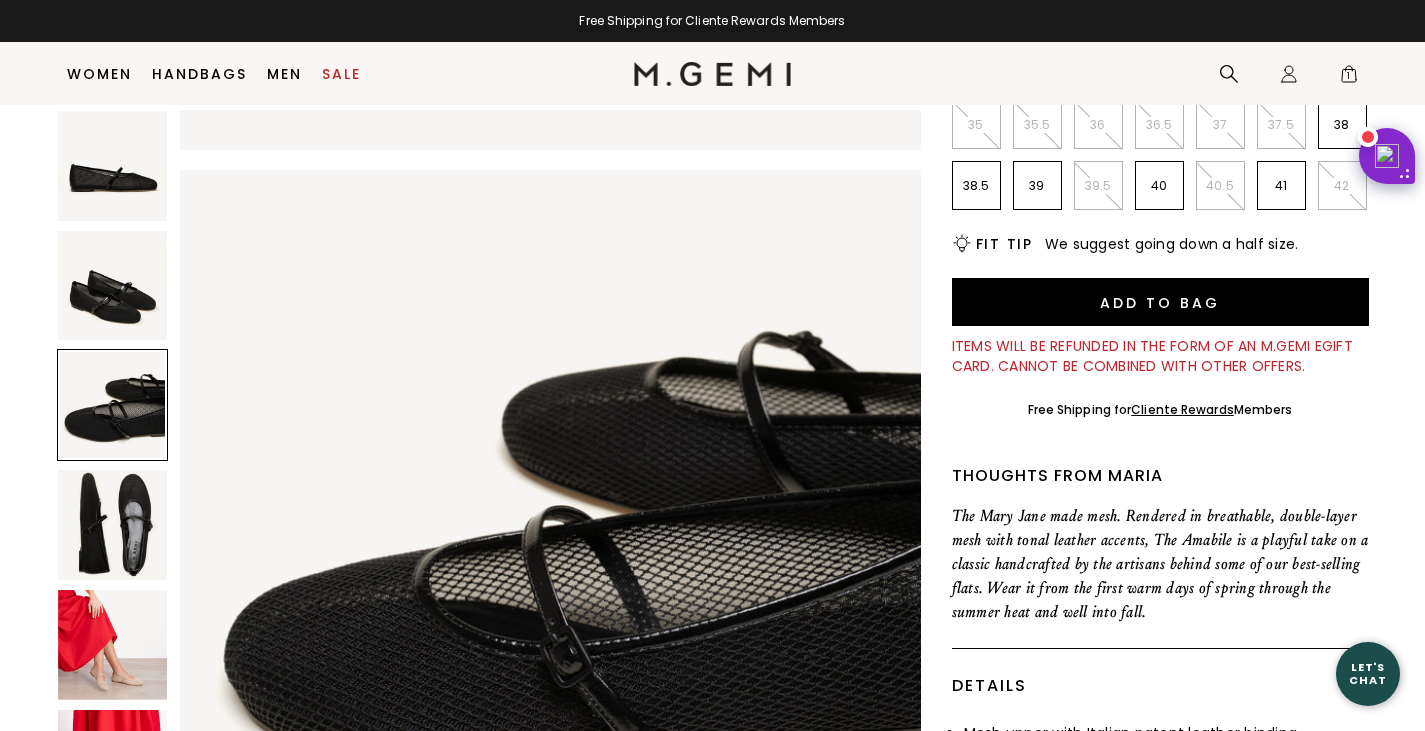 click at bounding box center (113, 286) 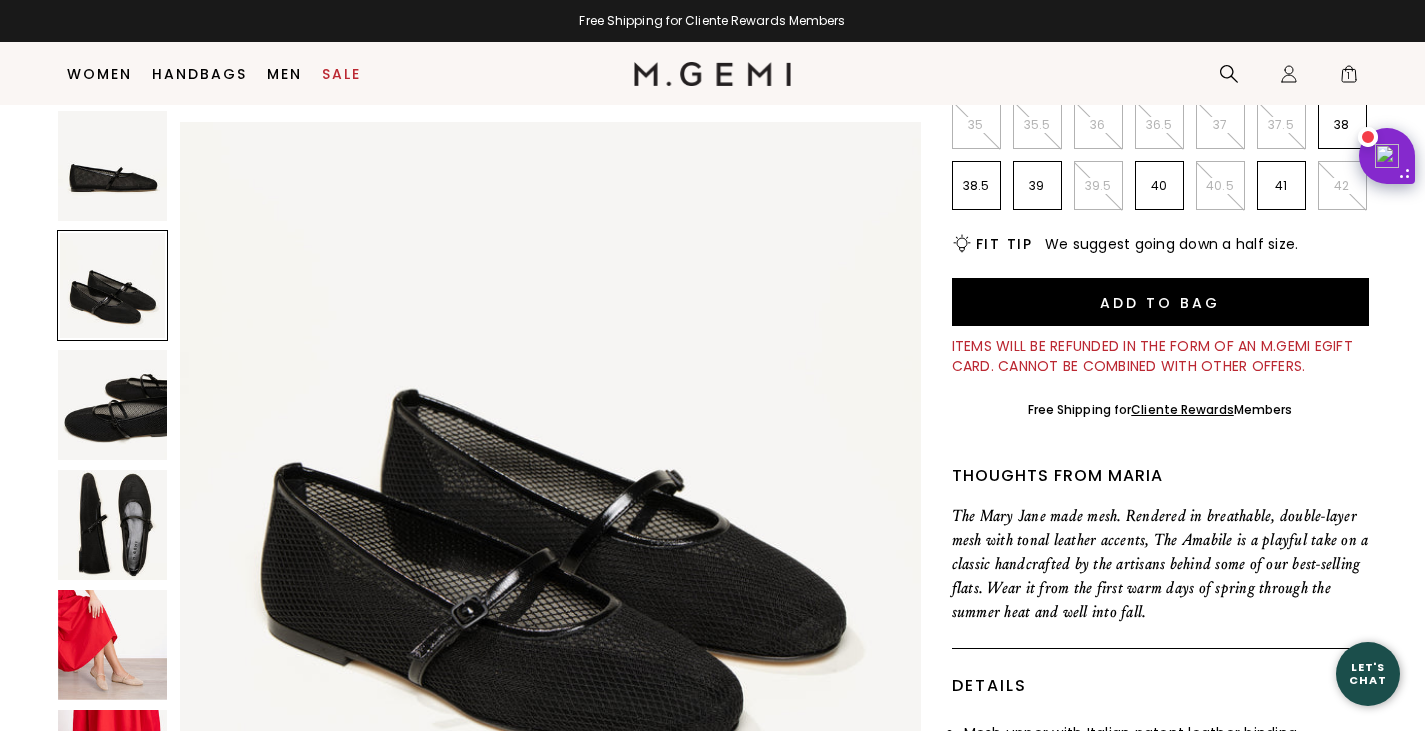 scroll, scrollTop: 730, scrollLeft: 0, axis: vertical 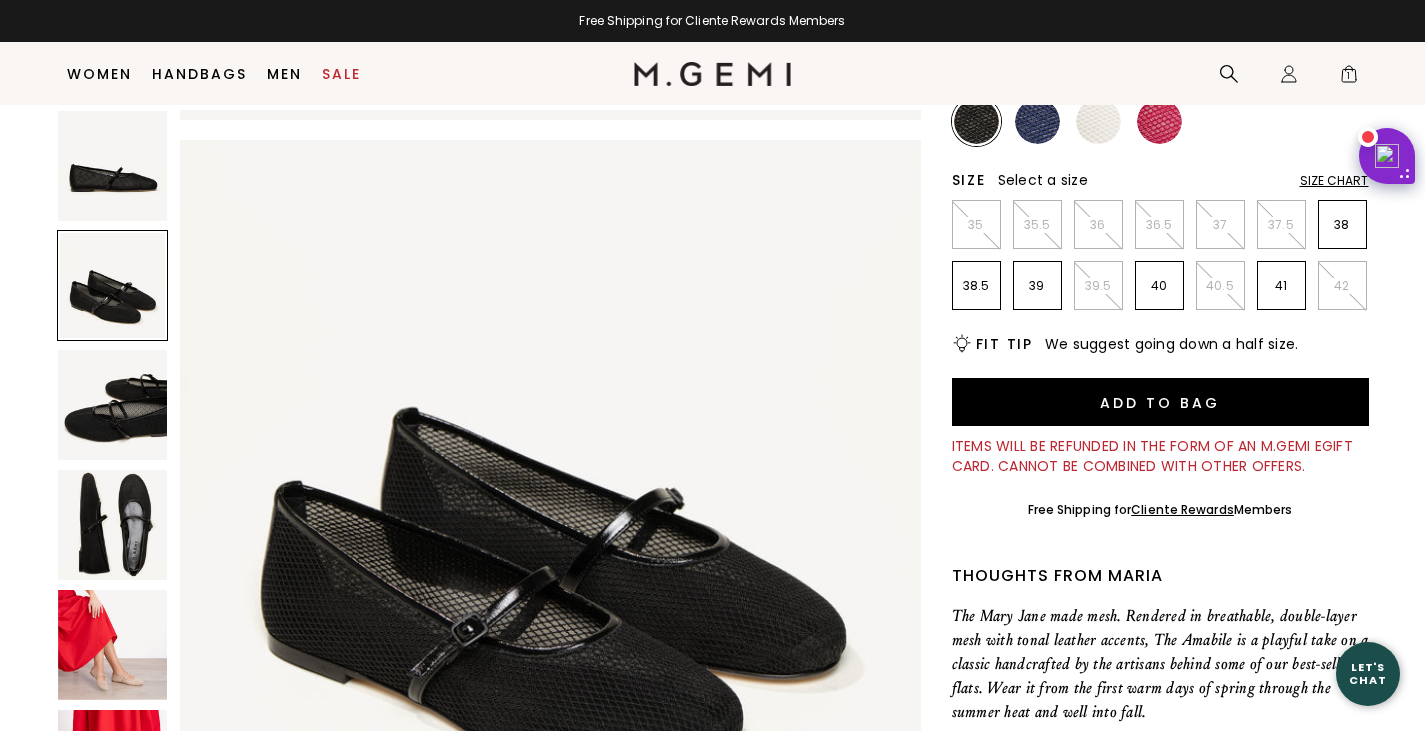 click at bounding box center [113, 166] 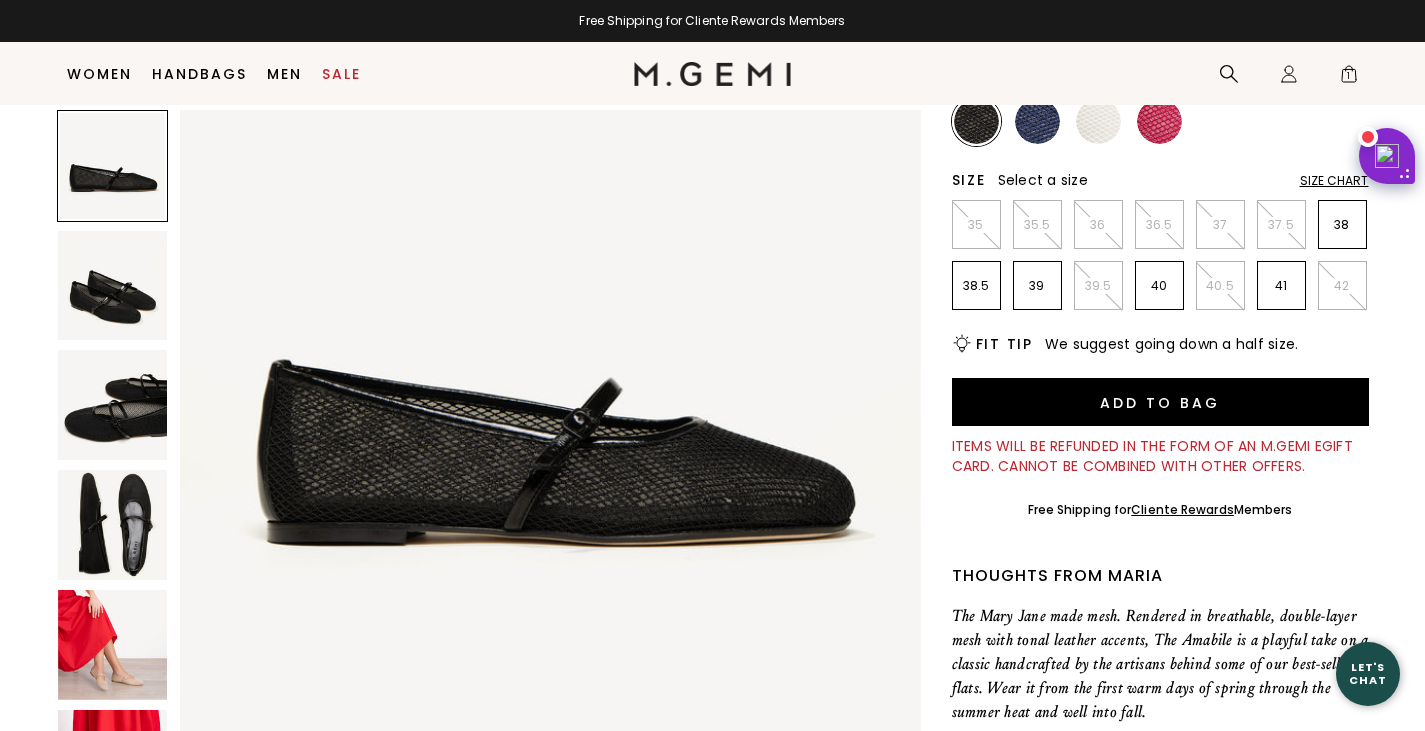 scroll, scrollTop: 0, scrollLeft: 0, axis: both 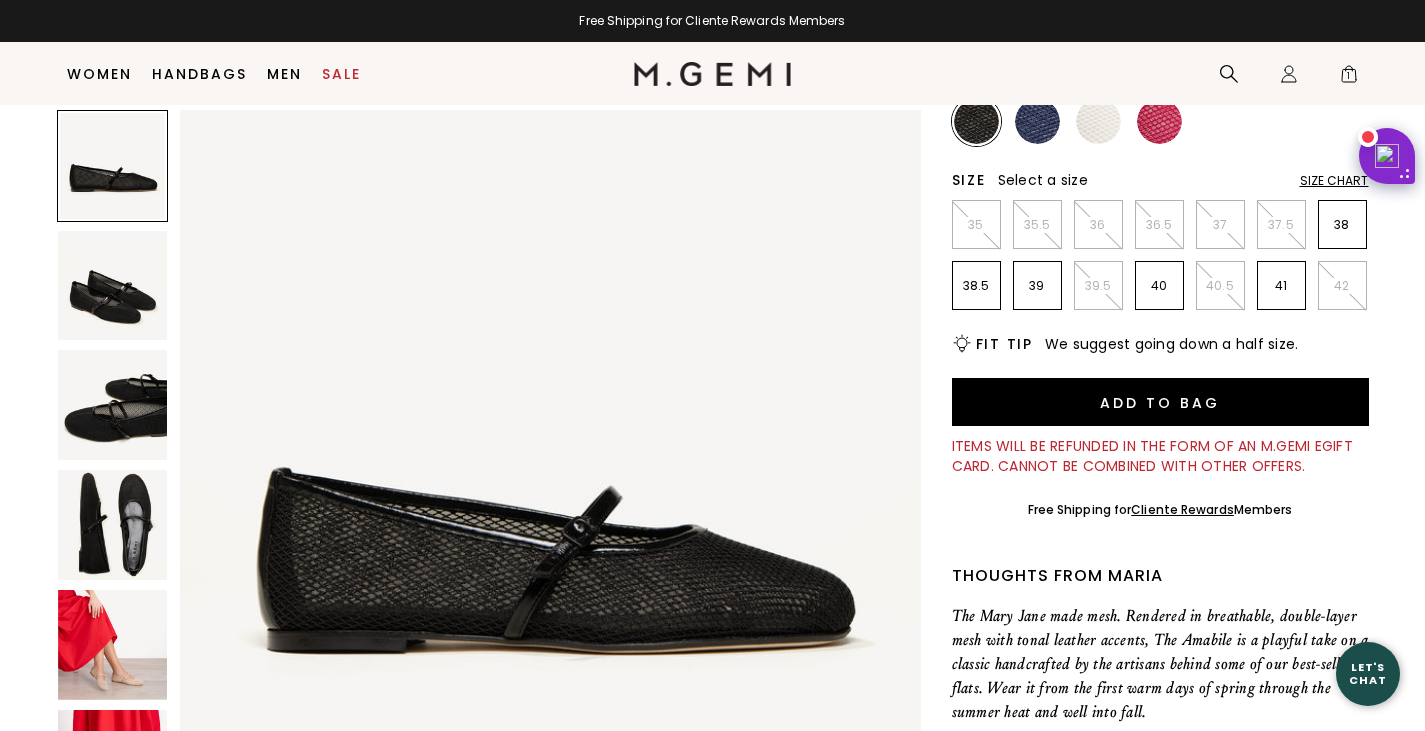 click at bounding box center (113, 286) 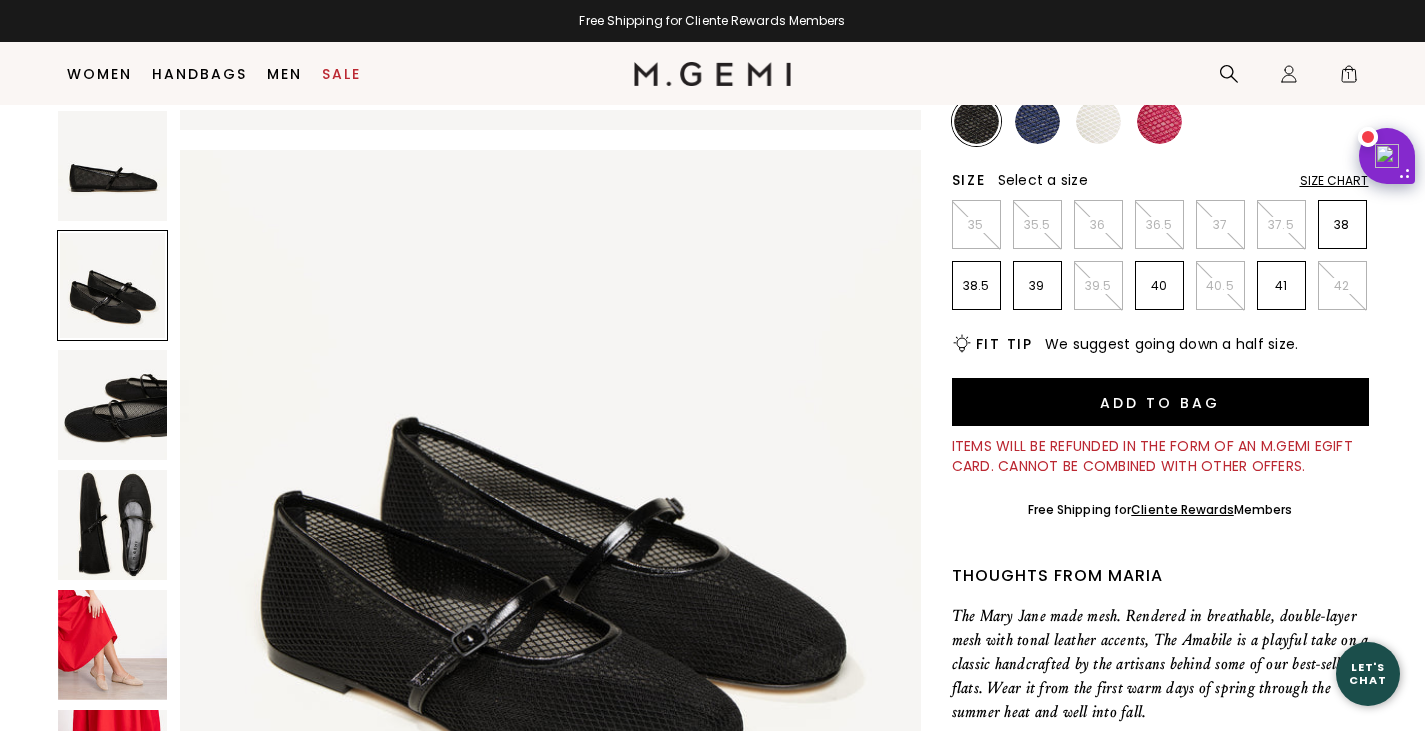 scroll, scrollTop: 730, scrollLeft: 0, axis: vertical 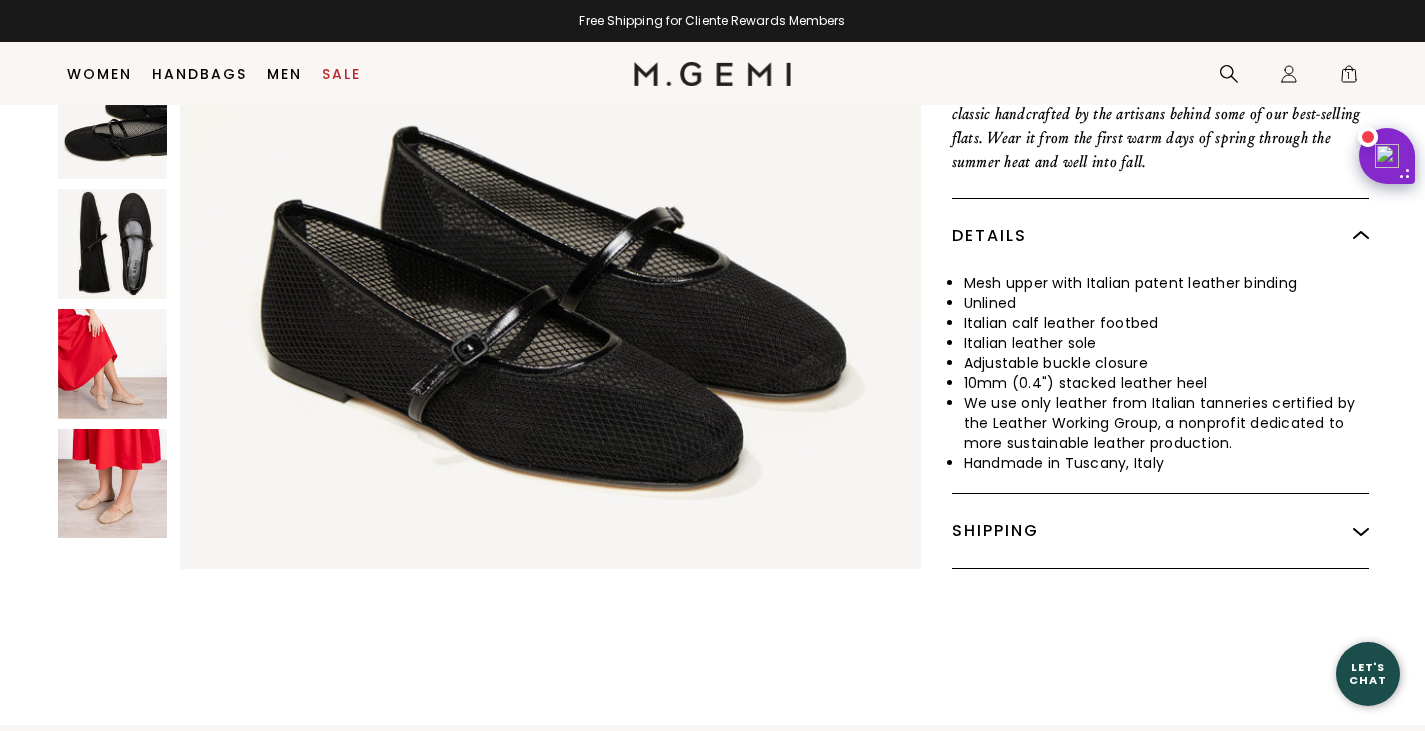 click at bounding box center (113, 484) 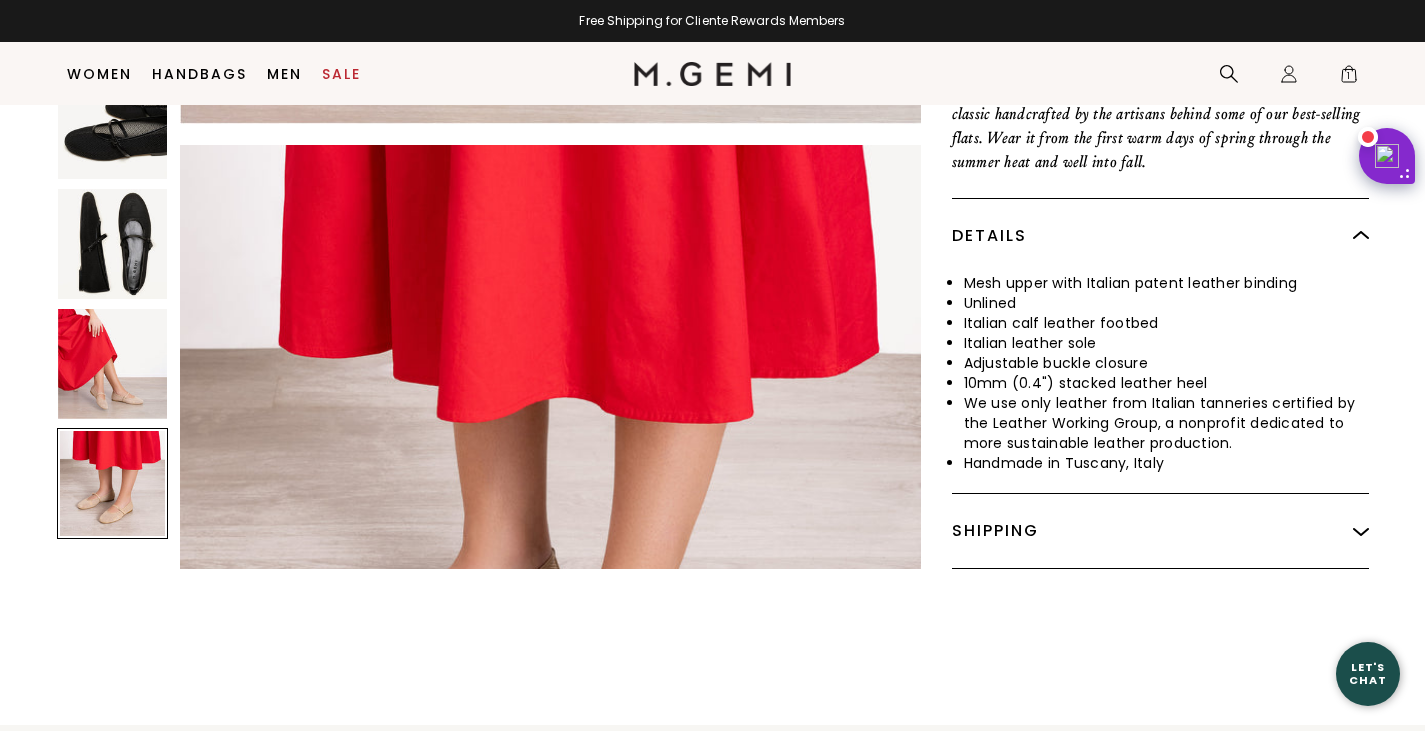 scroll, scrollTop: 3651, scrollLeft: 0, axis: vertical 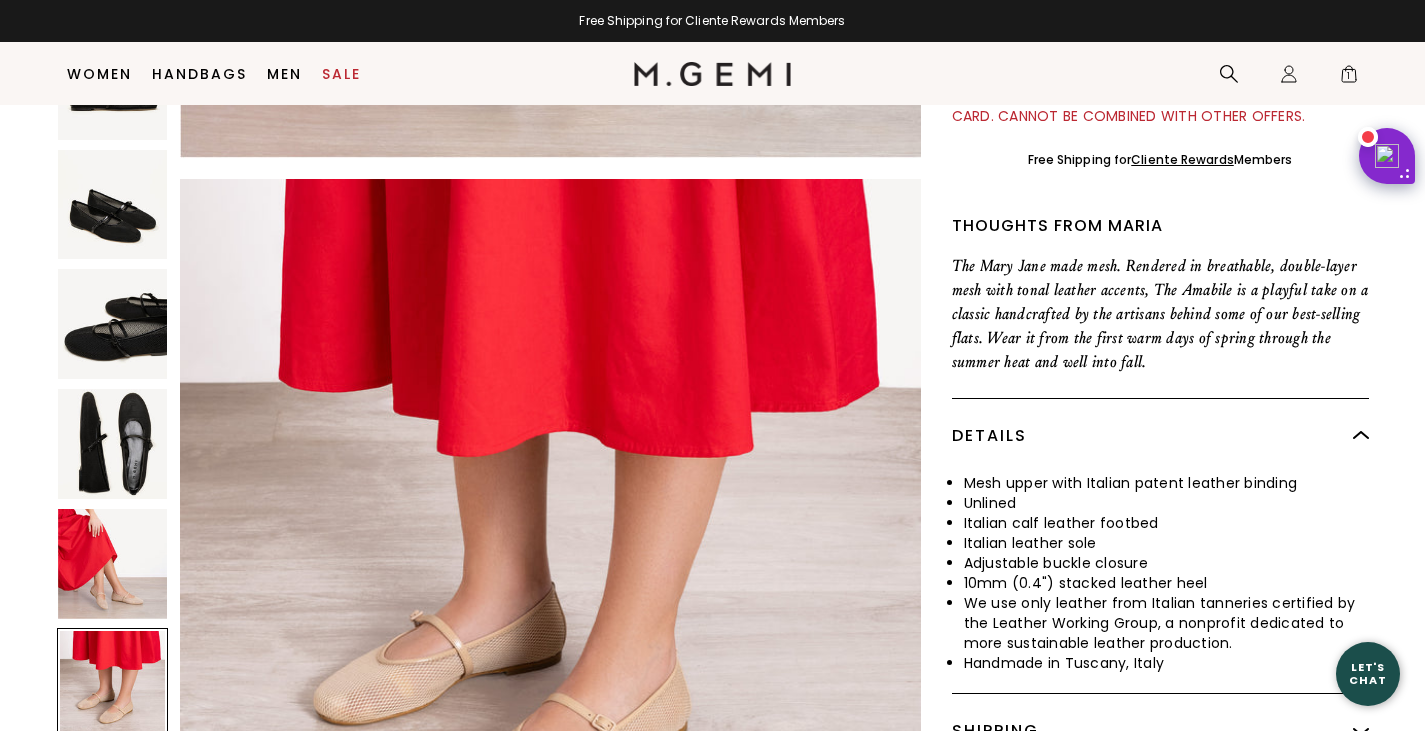 click at bounding box center [113, 325] 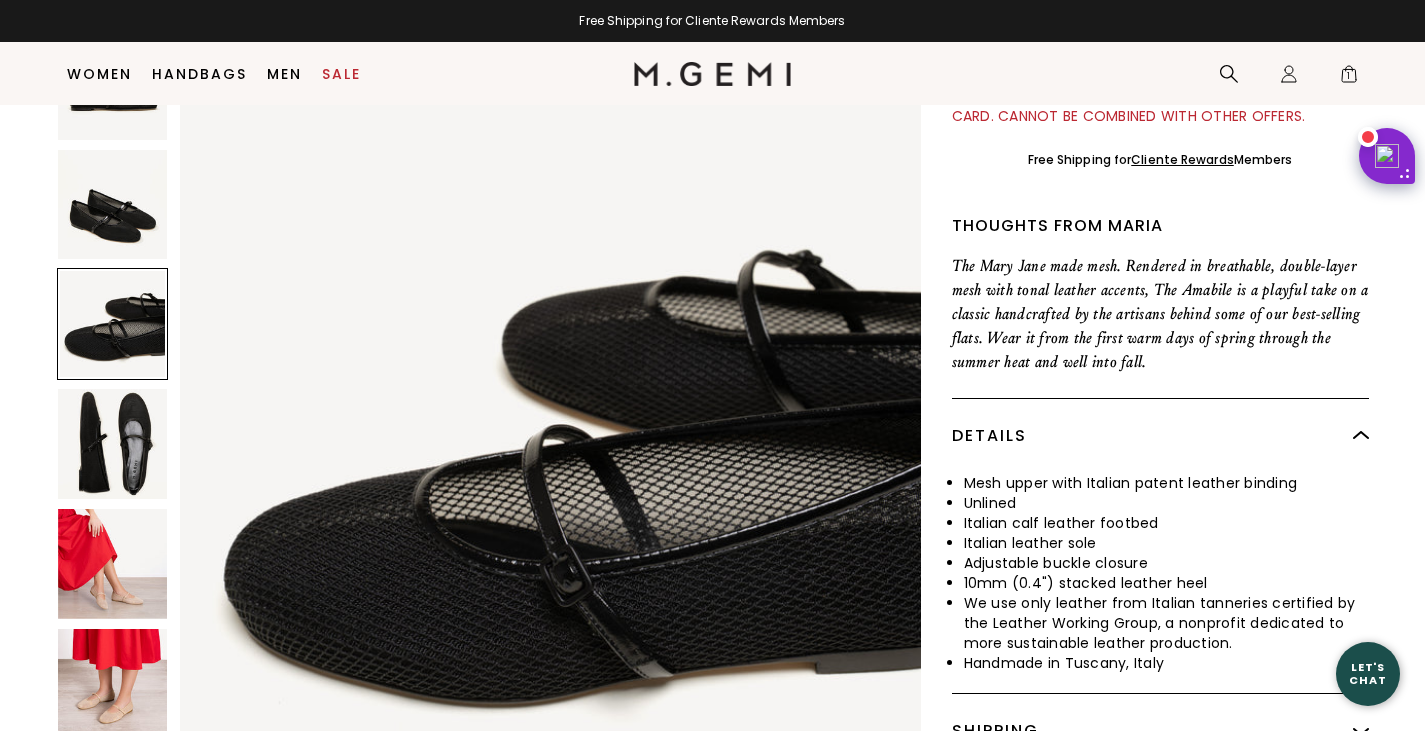 click at bounding box center (113, 444) 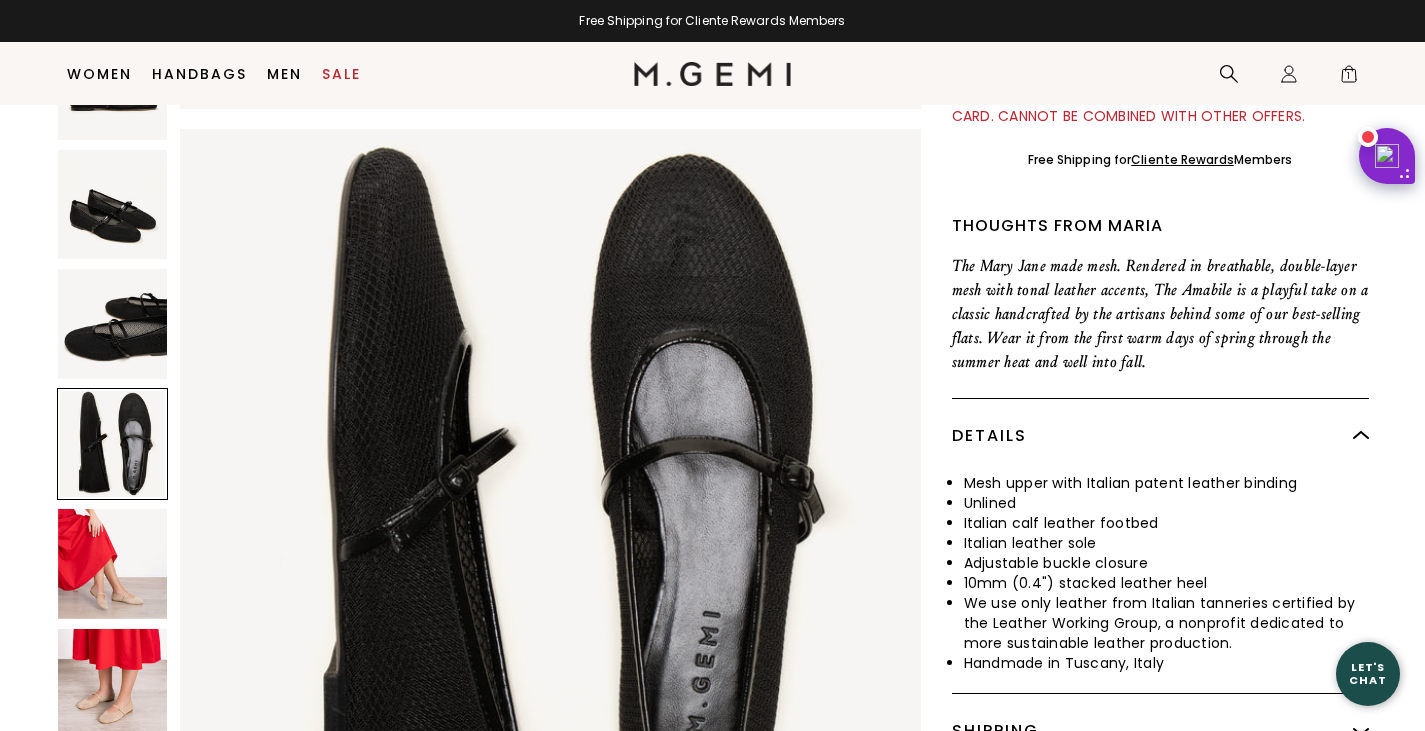 scroll, scrollTop: 2191, scrollLeft: 0, axis: vertical 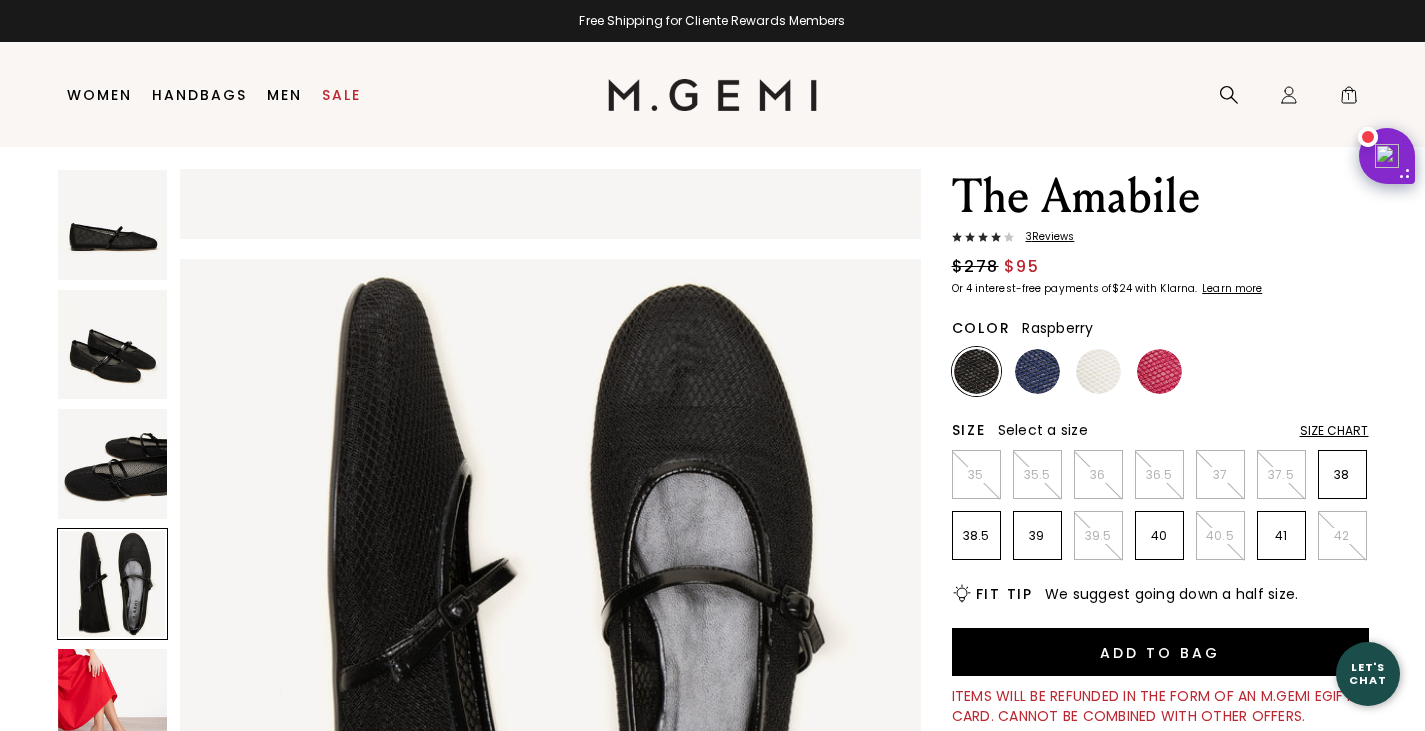 click at bounding box center [1159, 371] 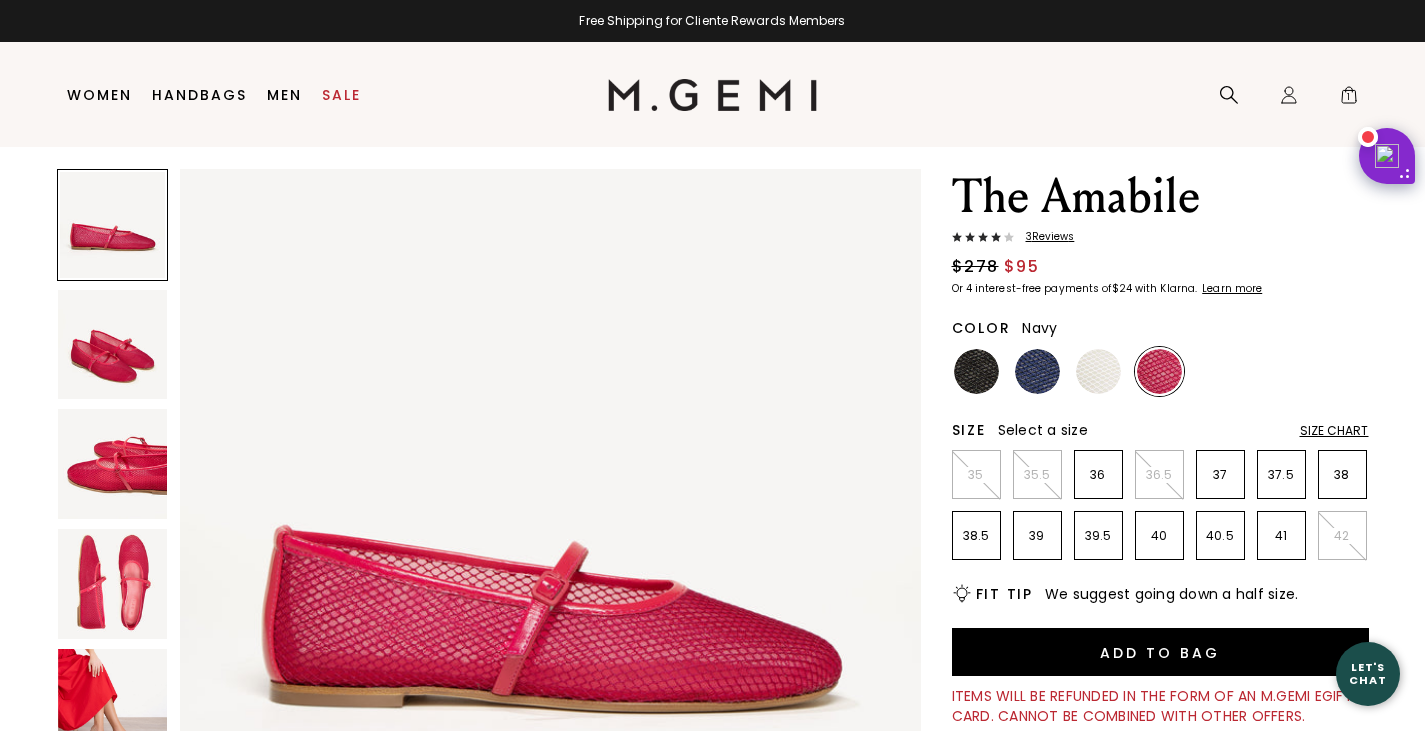 click at bounding box center [1037, 371] 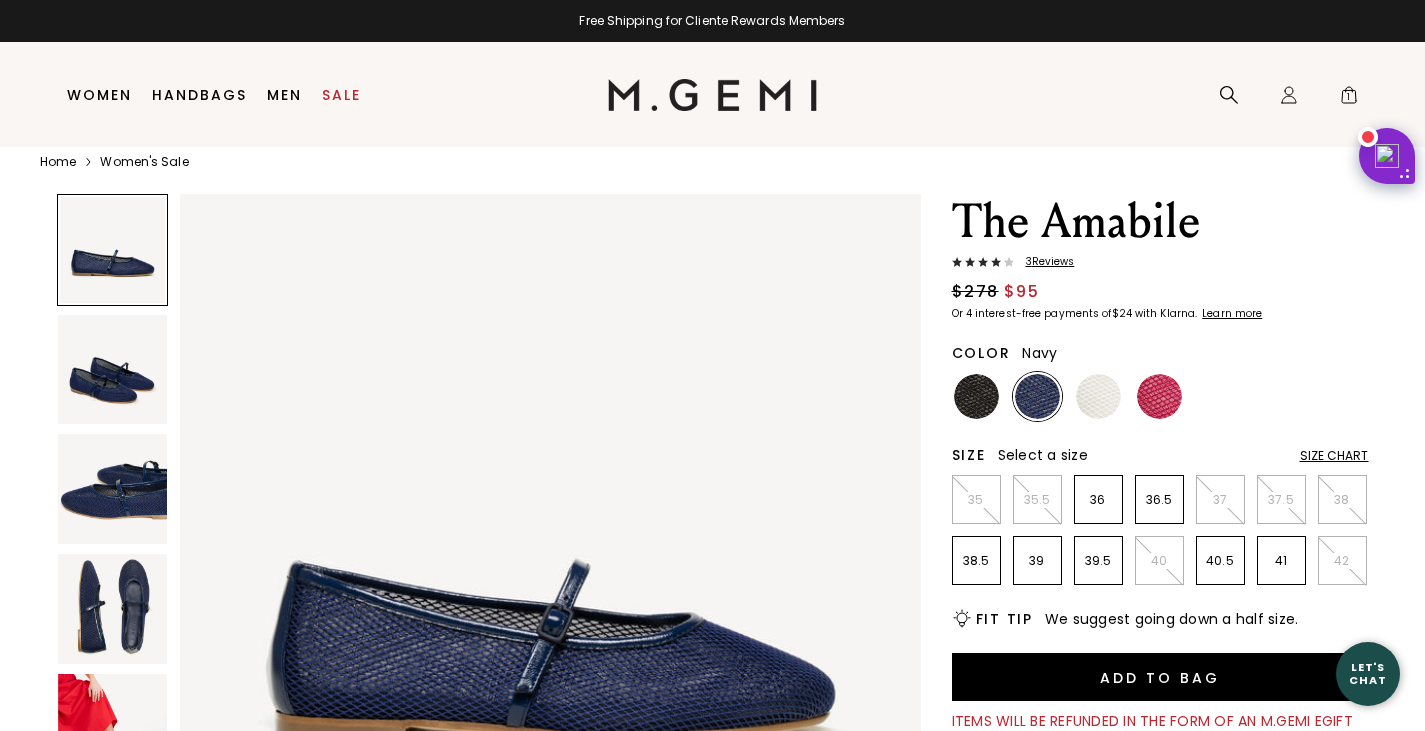scroll, scrollTop: 42, scrollLeft: 0, axis: vertical 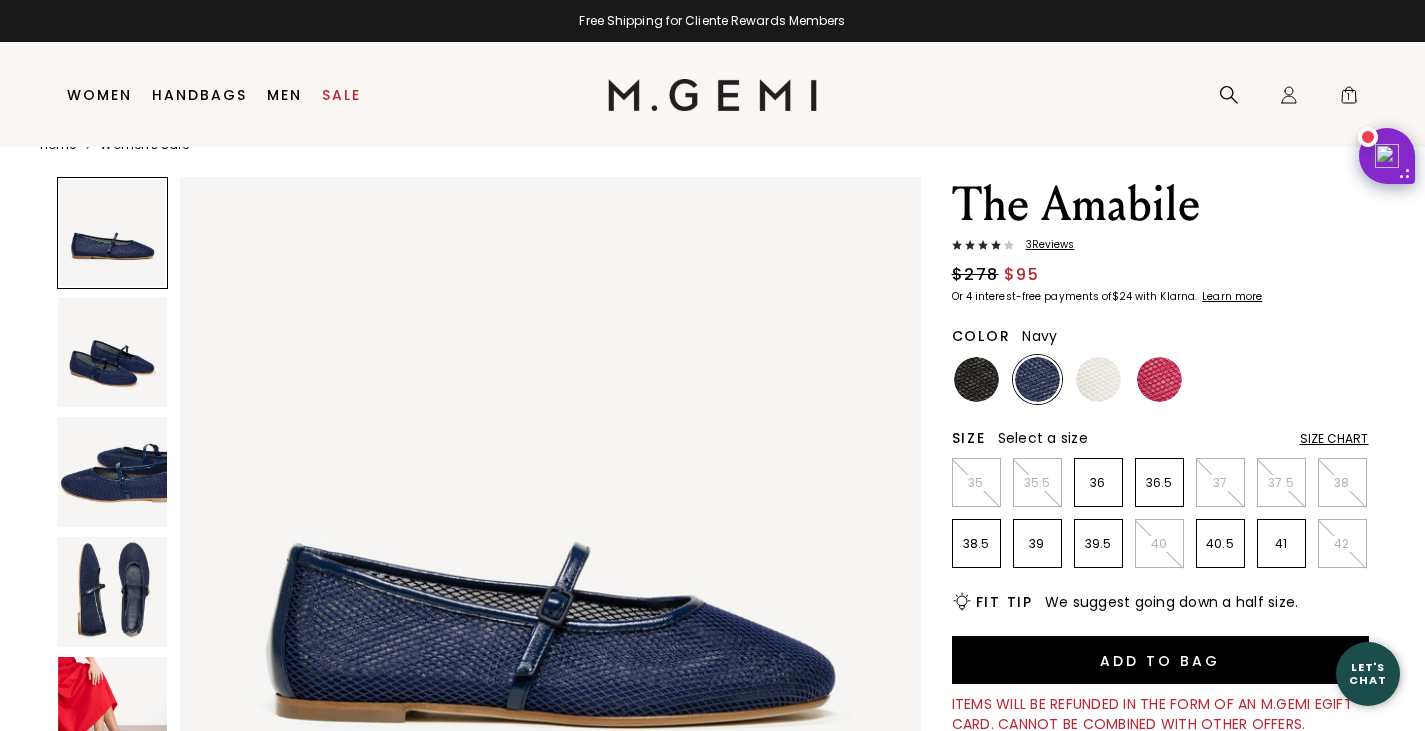 click on "Sale" at bounding box center [341, 95] 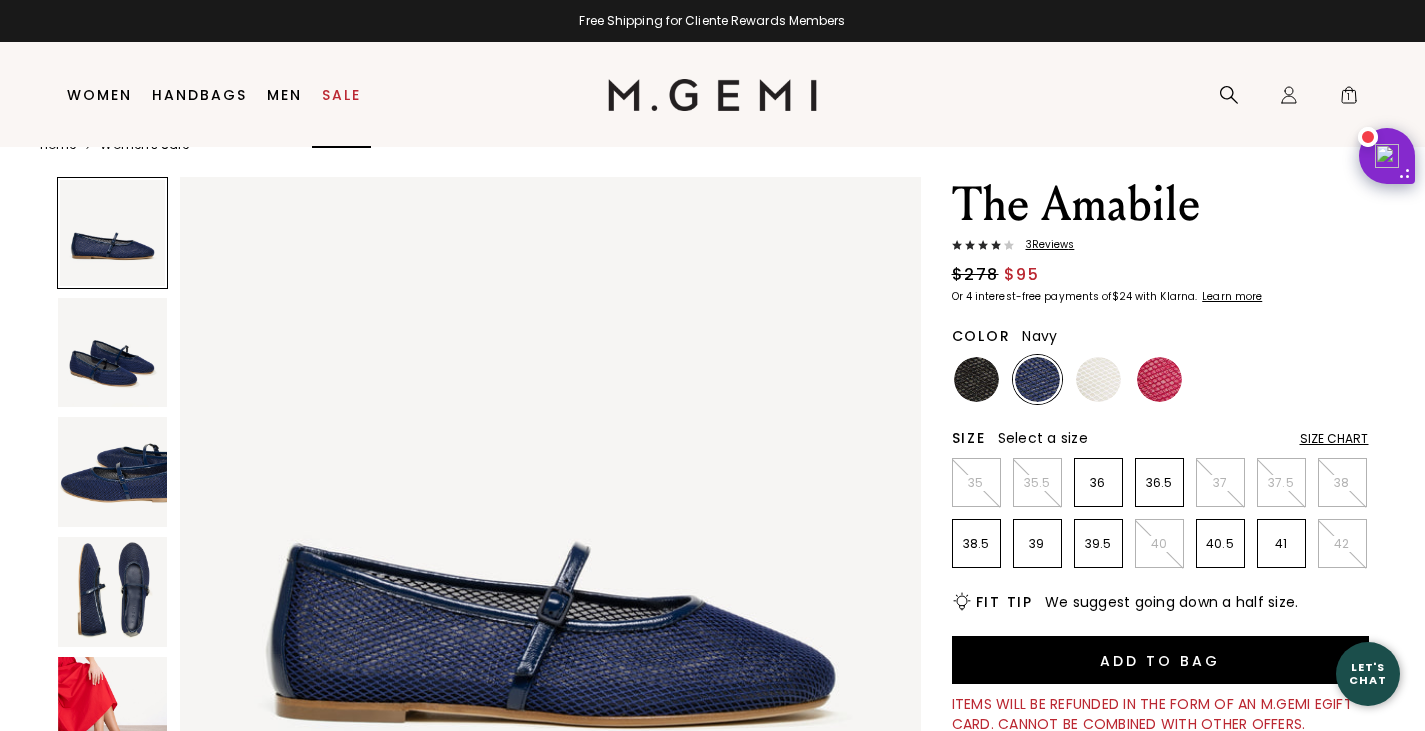 click on "Sale" at bounding box center (341, 95) 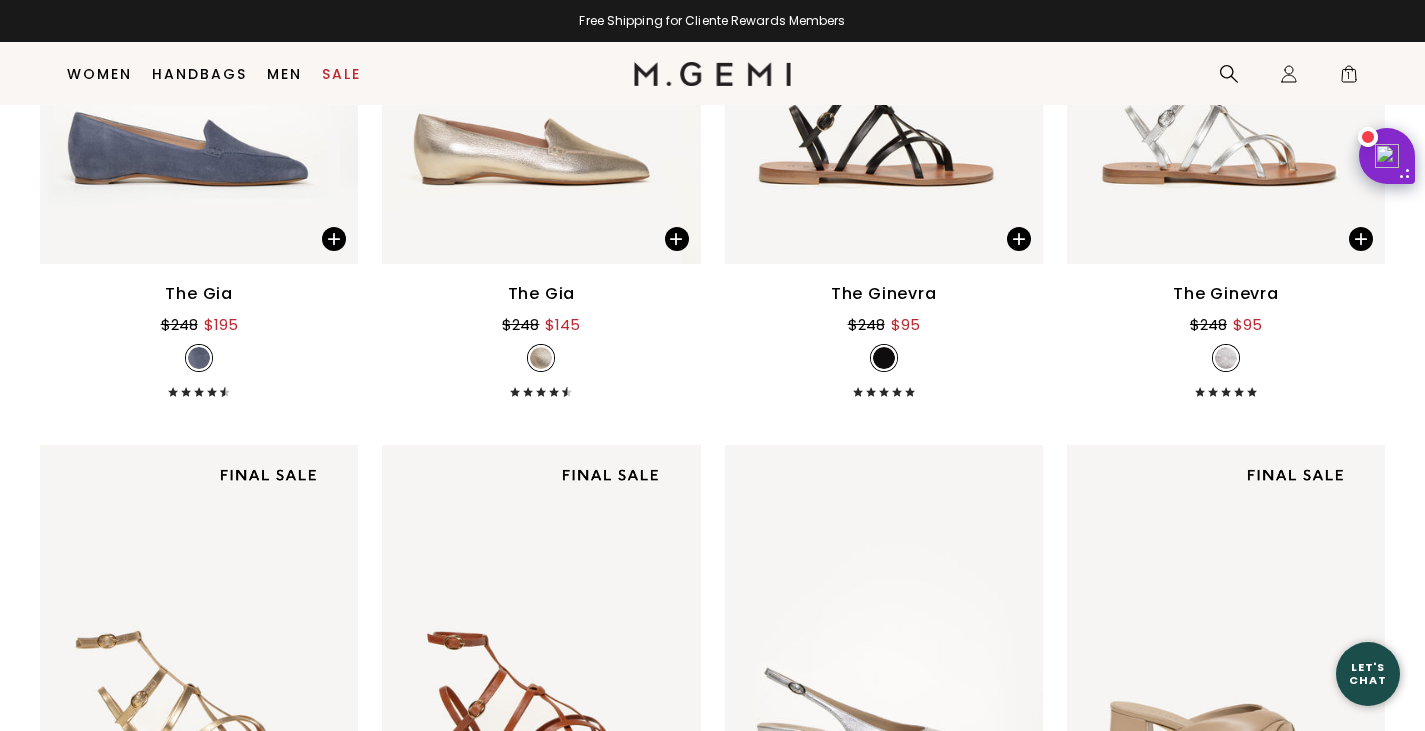 scroll, scrollTop: 15558, scrollLeft: 0, axis: vertical 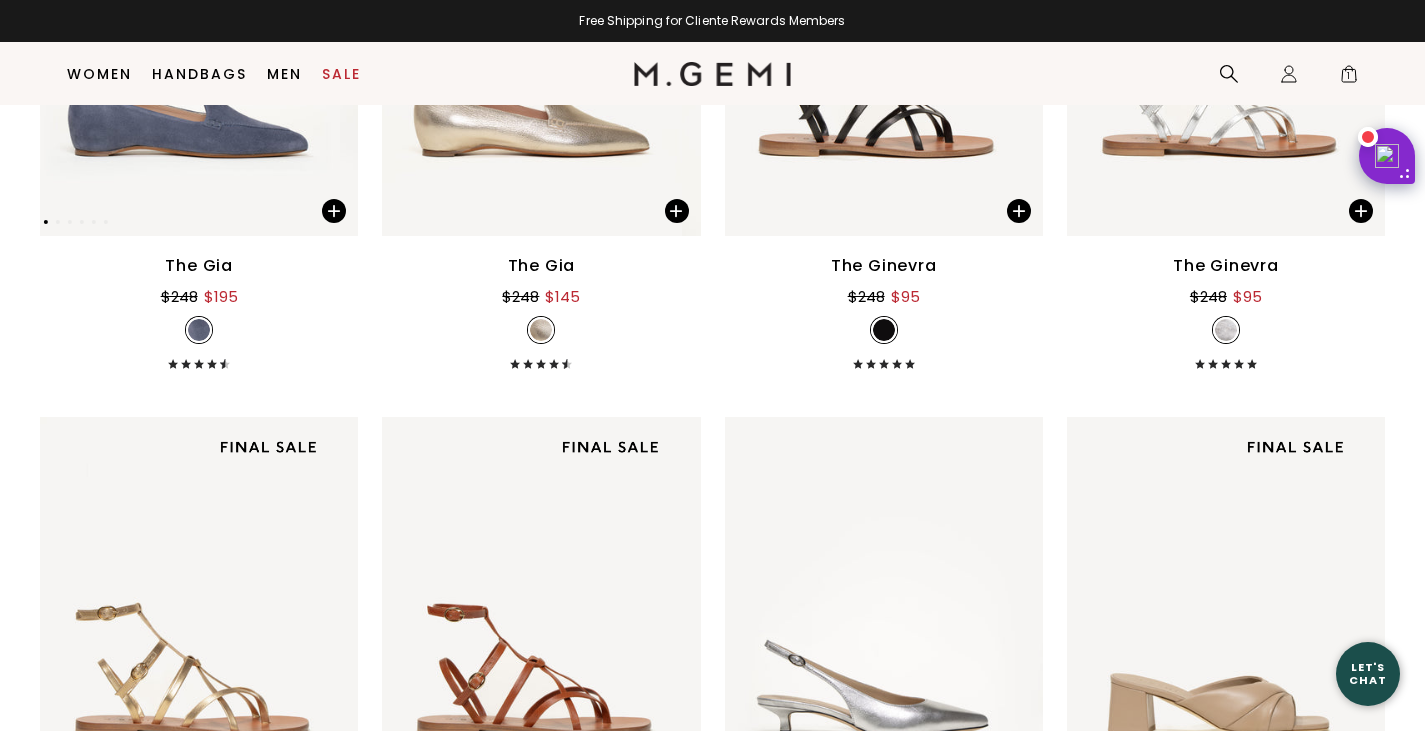 click at bounding box center (332, 36) 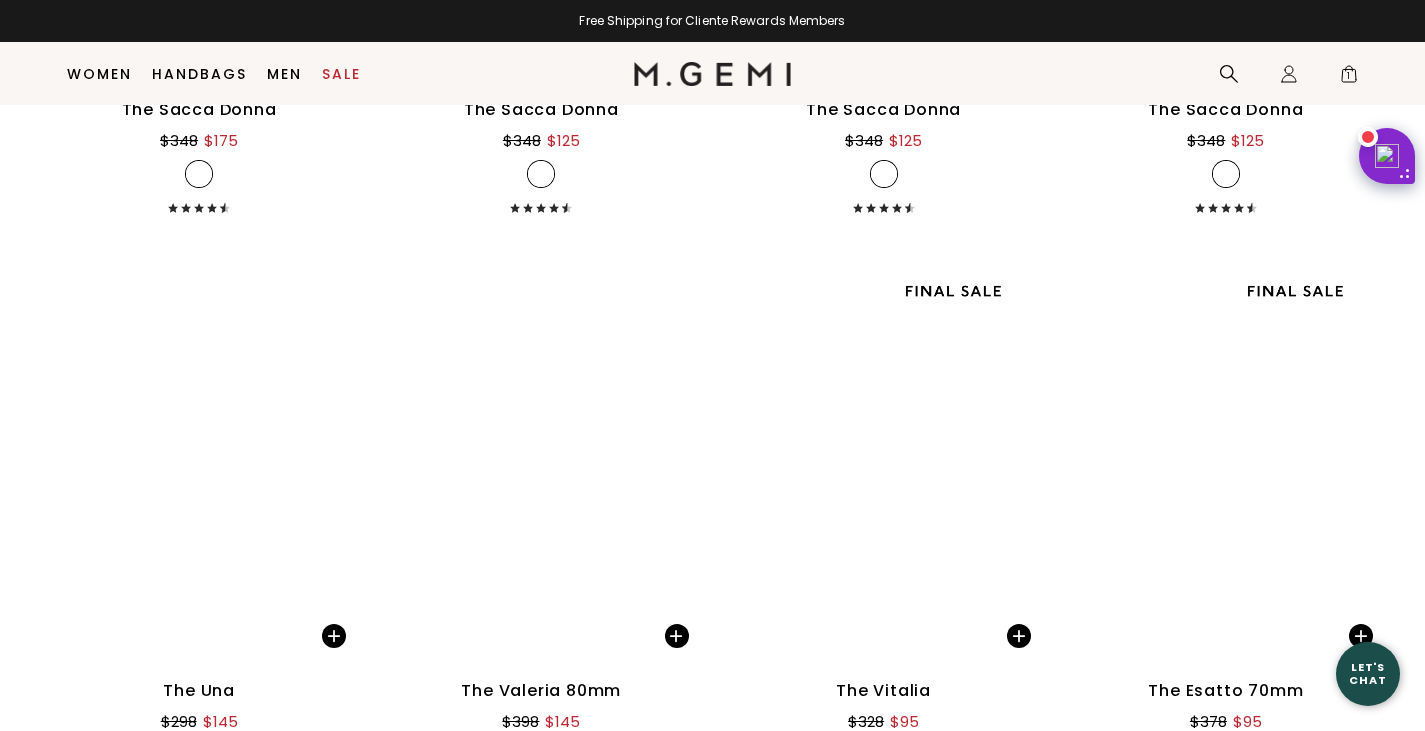 scroll, scrollTop: 18458, scrollLeft: 0, axis: vertical 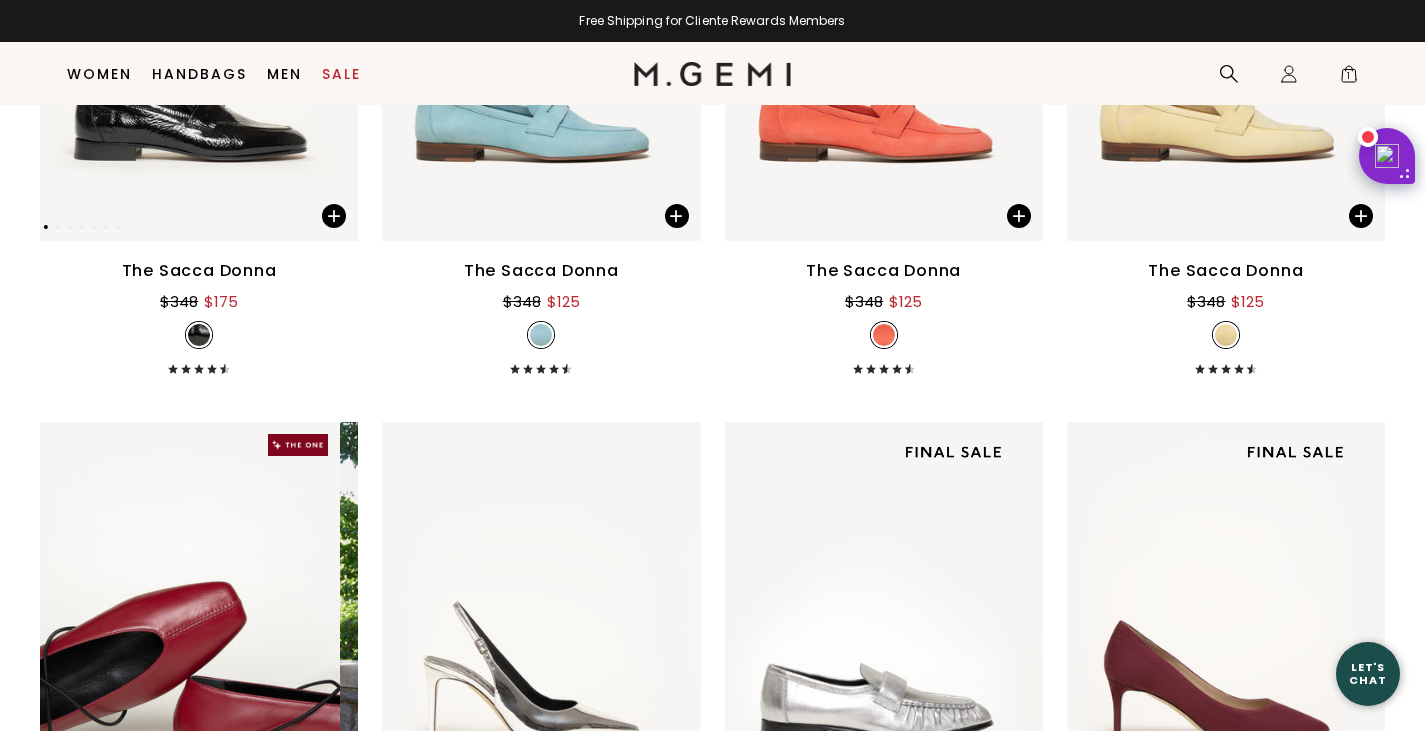 click at bounding box center [332, 41] 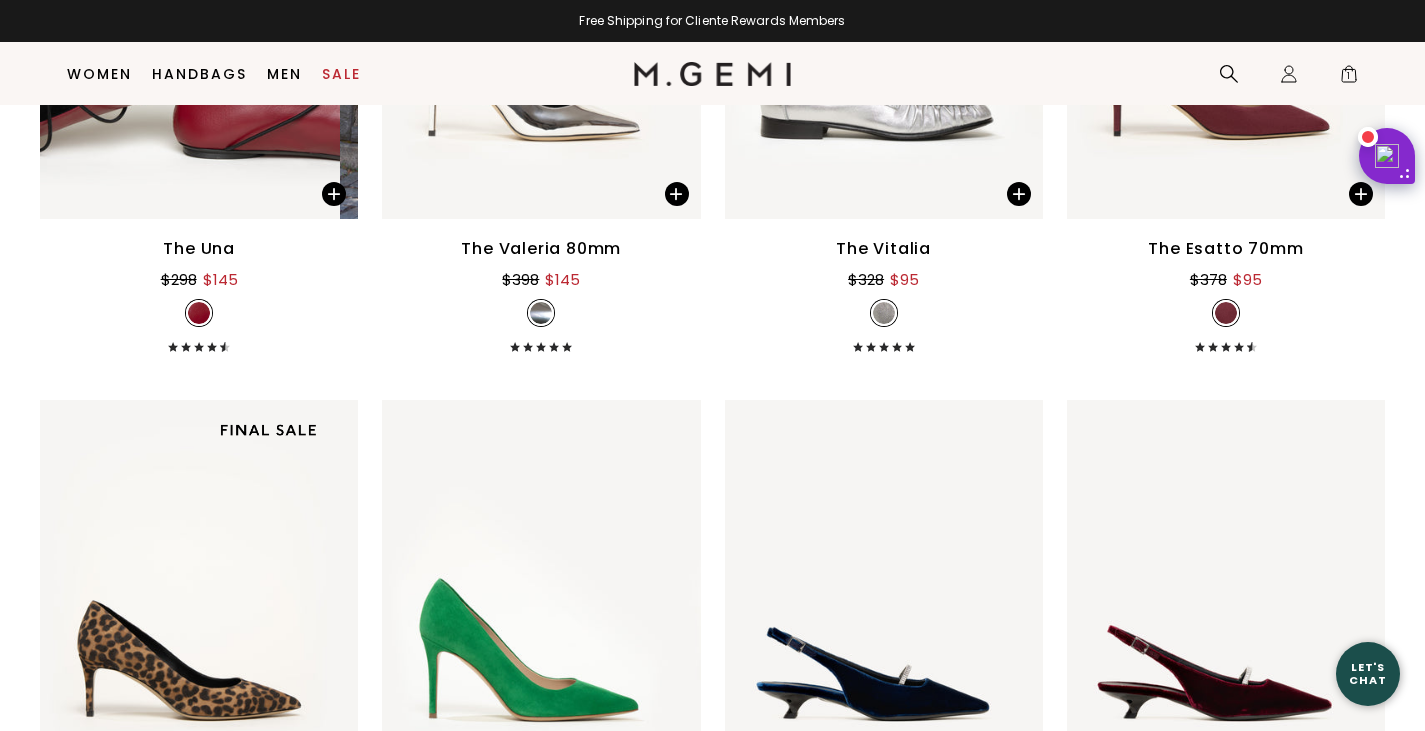 scroll, scrollTop: 19058, scrollLeft: 0, axis: vertical 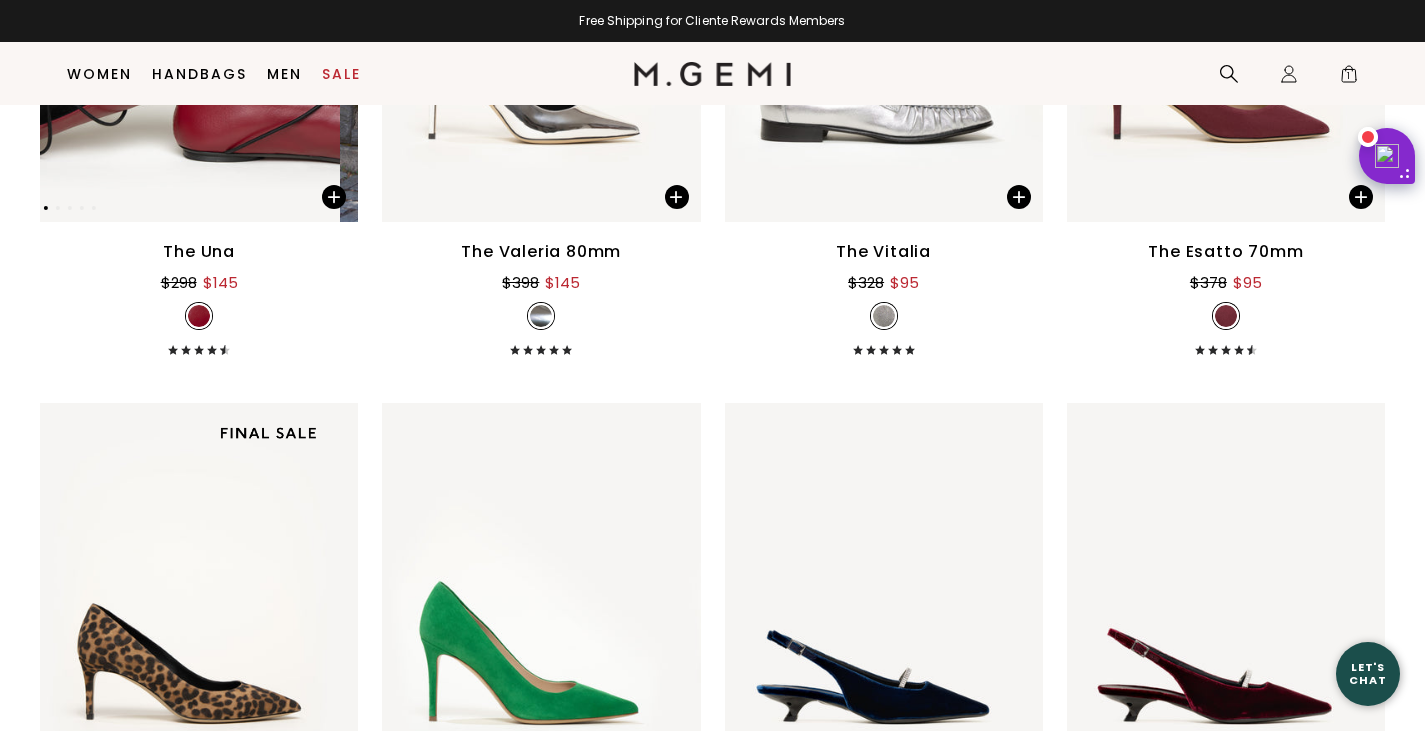 click at bounding box center [190, 22] 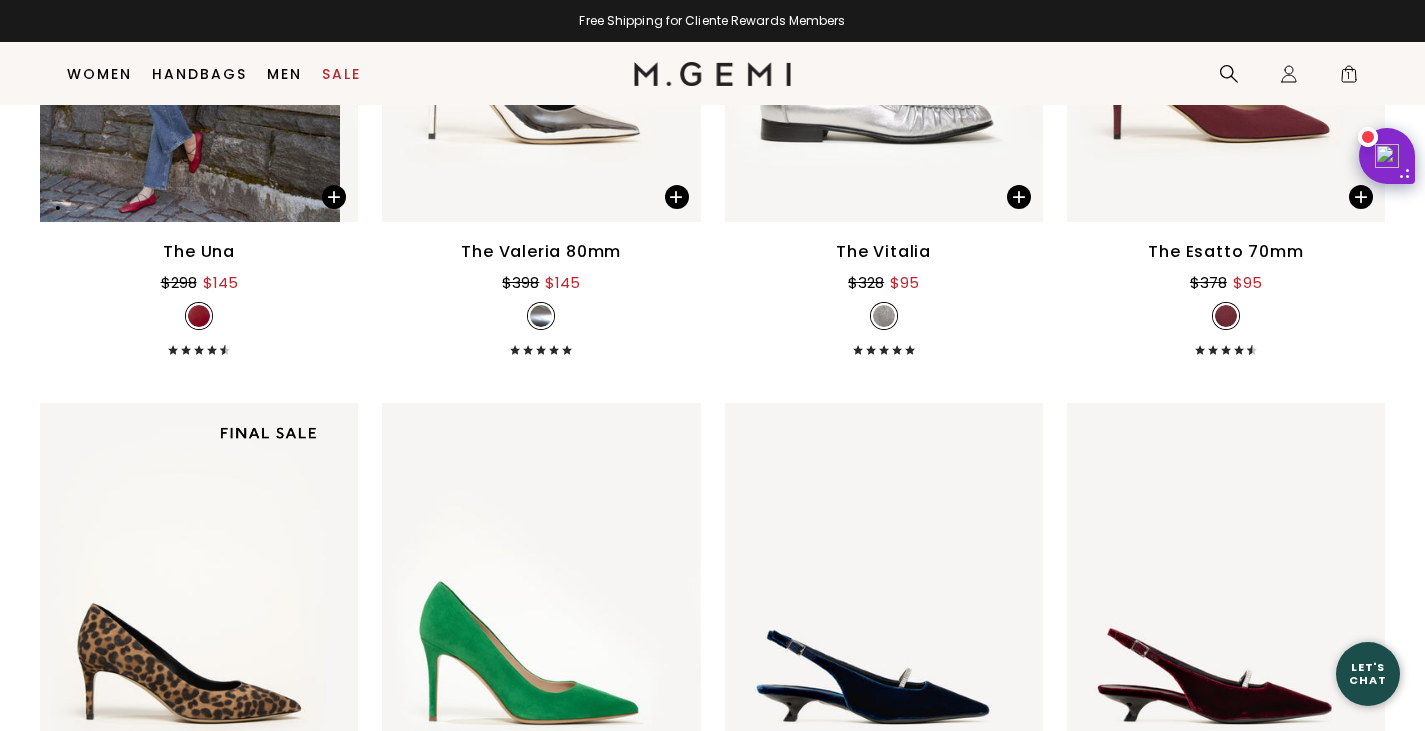 click at bounding box center [332, 22] 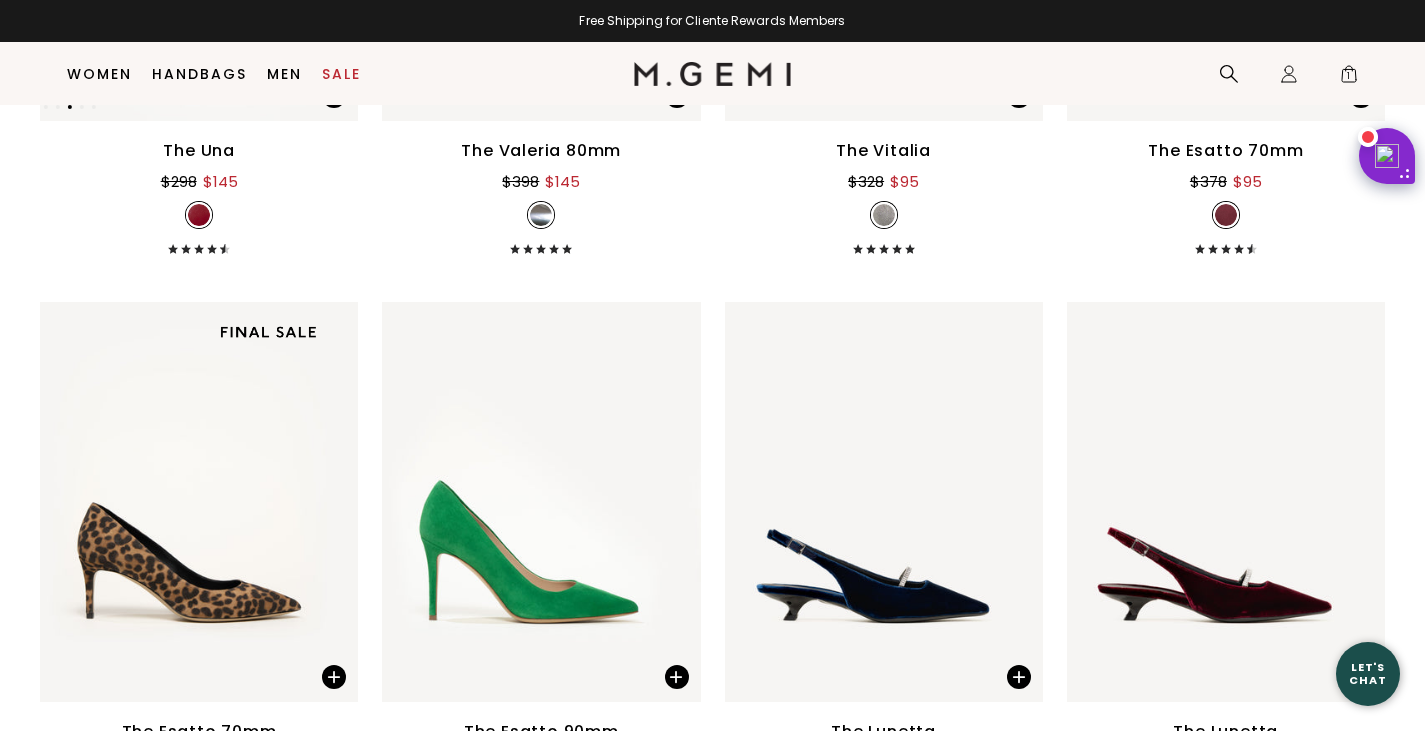 scroll, scrollTop: 19158, scrollLeft: 0, axis: vertical 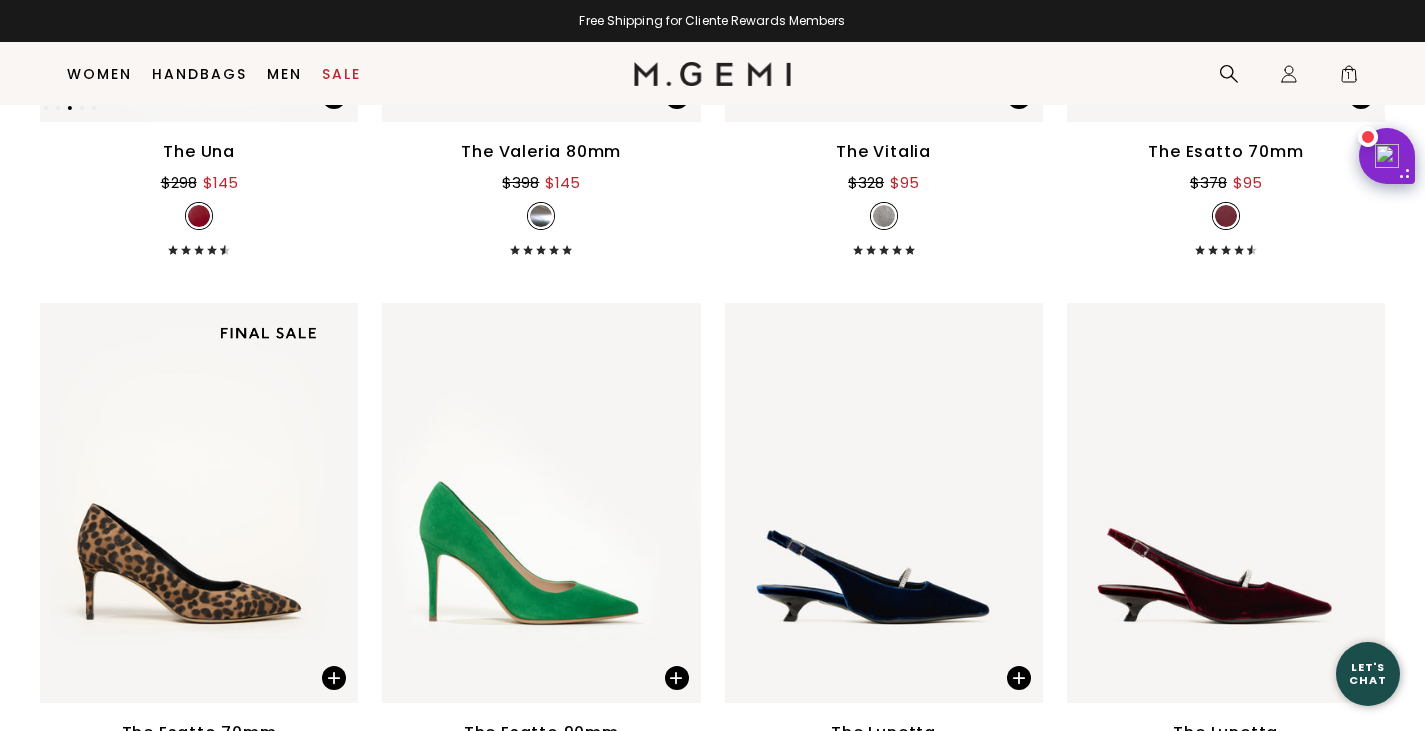 click at bounding box center (190, -78) 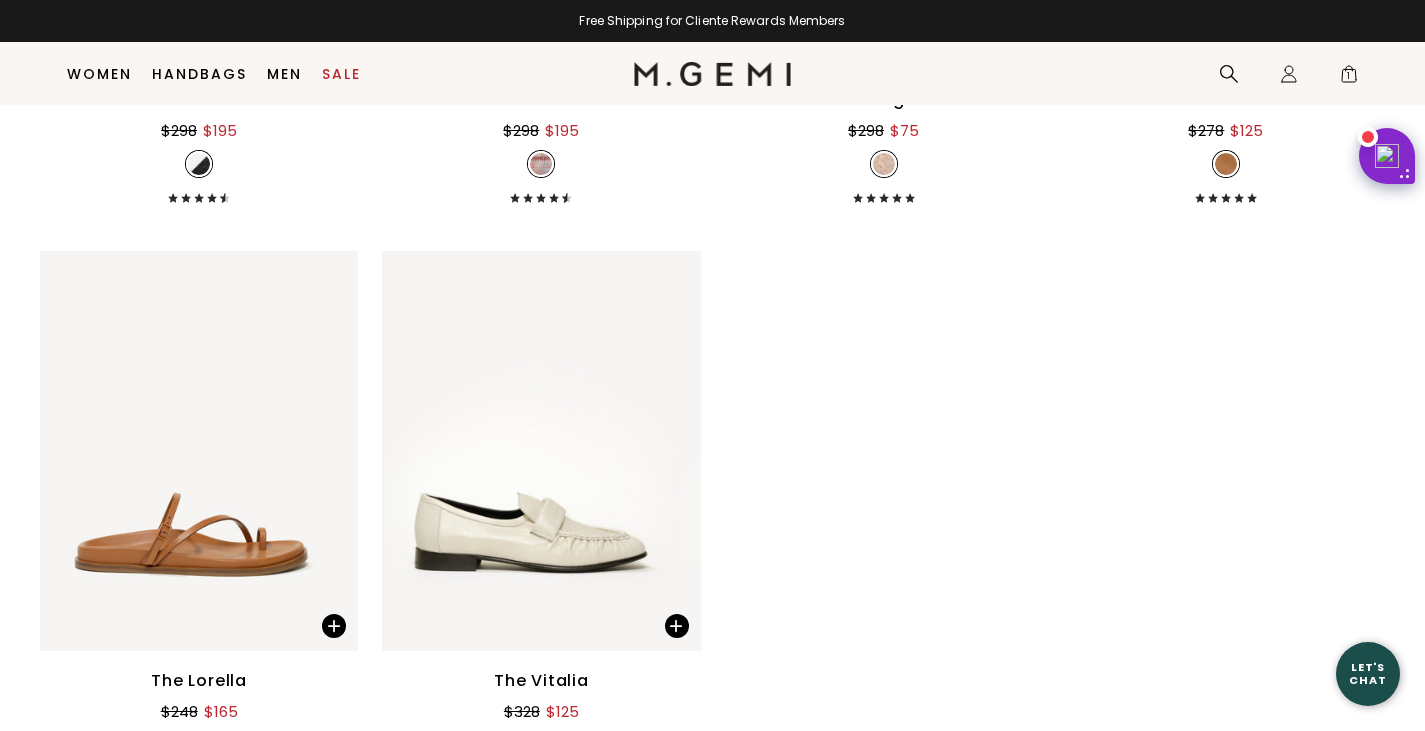 scroll, scrollTop: 21558, scrollLeft: 0, axis: vertical 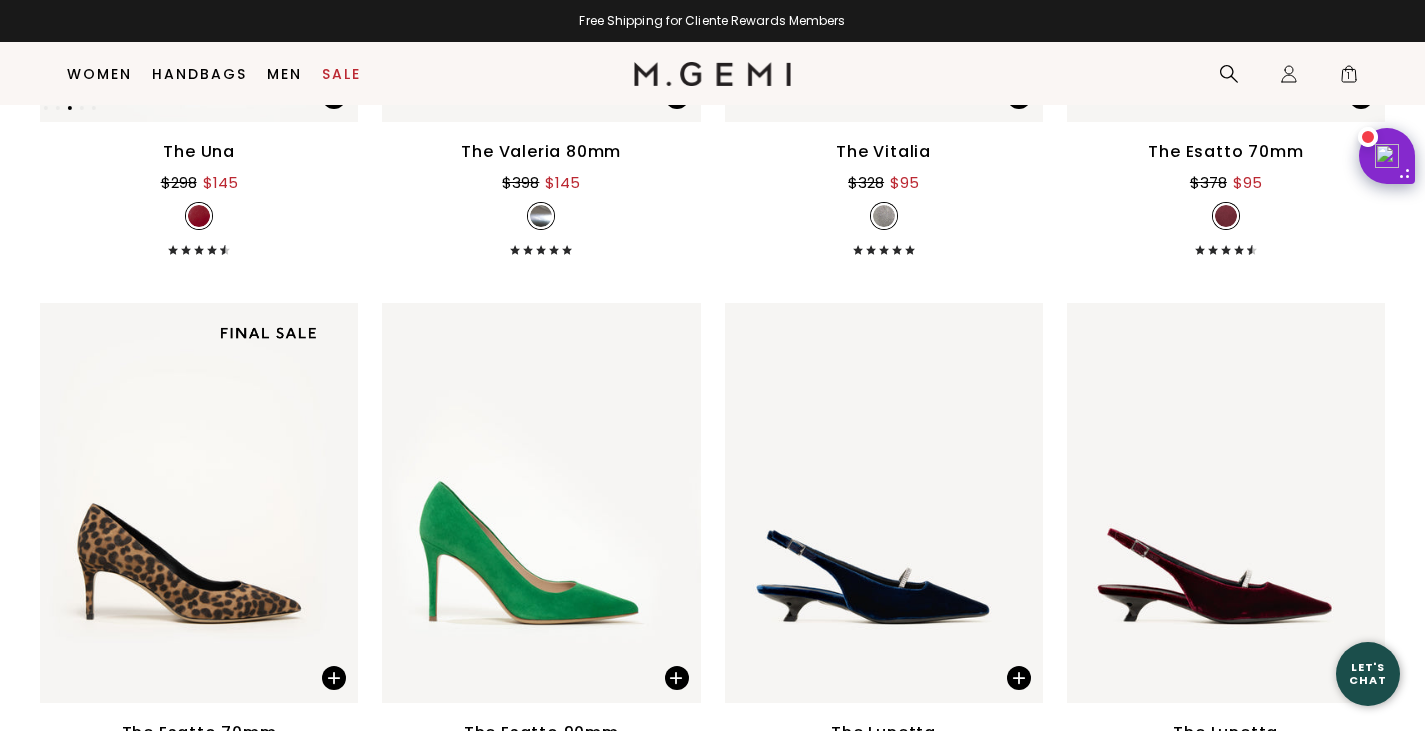 click at bounding box center (190, -78) 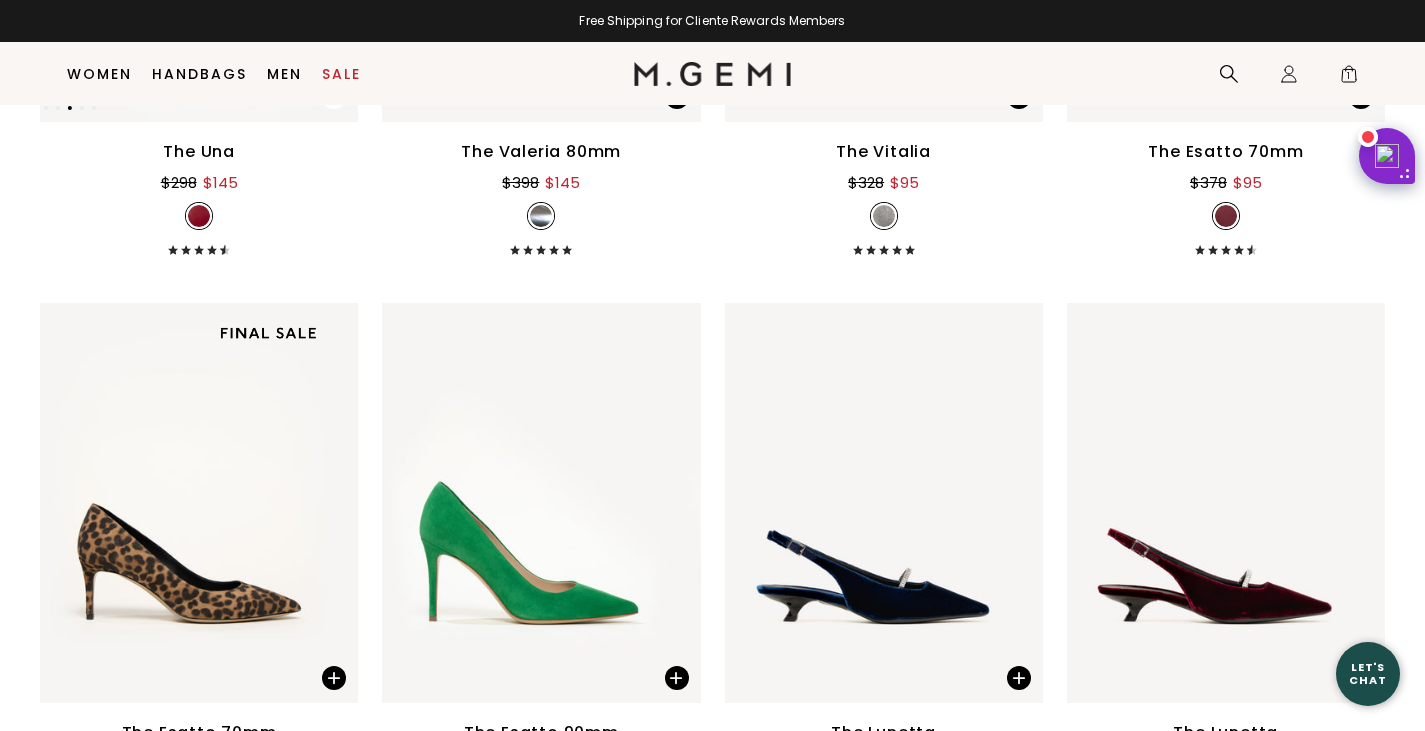 click at bounding box center [323, 91] 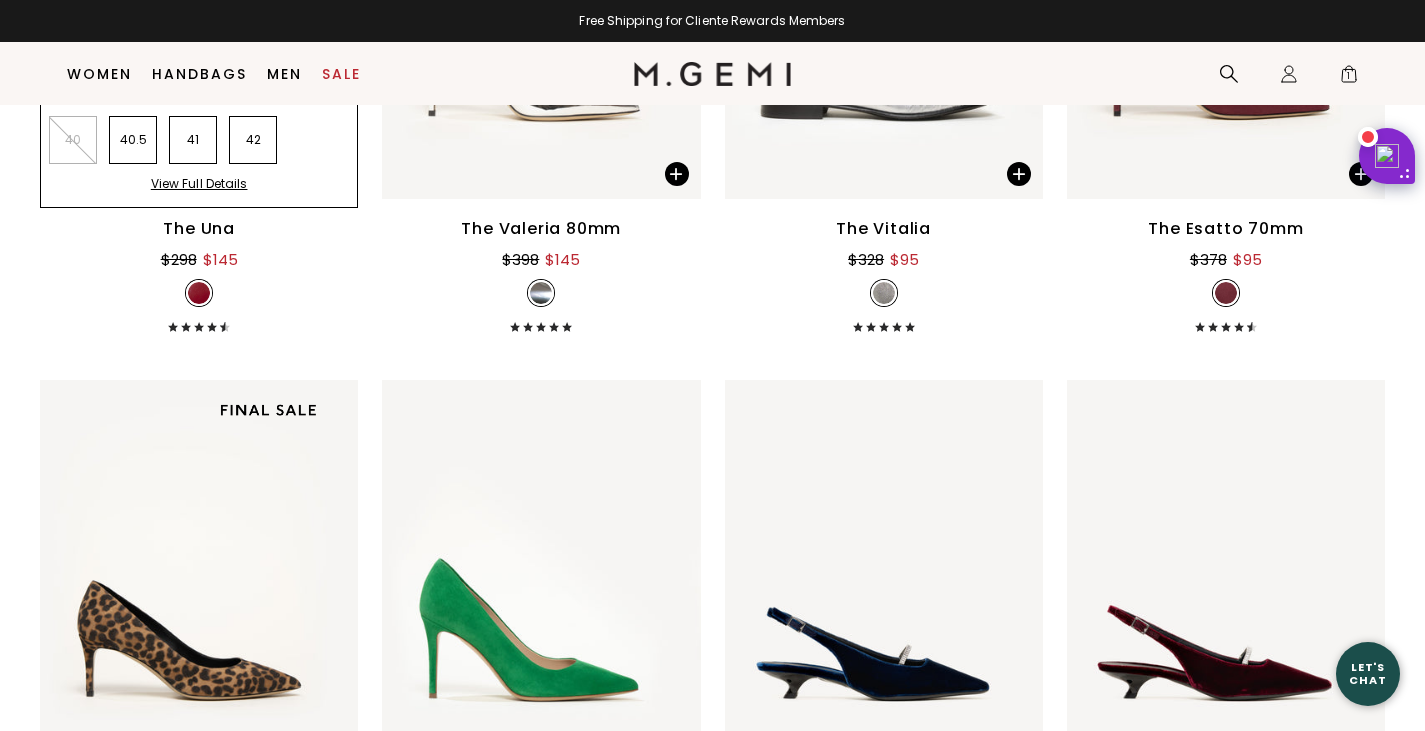 scroll, scrollTop: 19058, scrollLeft: 0, axis: vertical 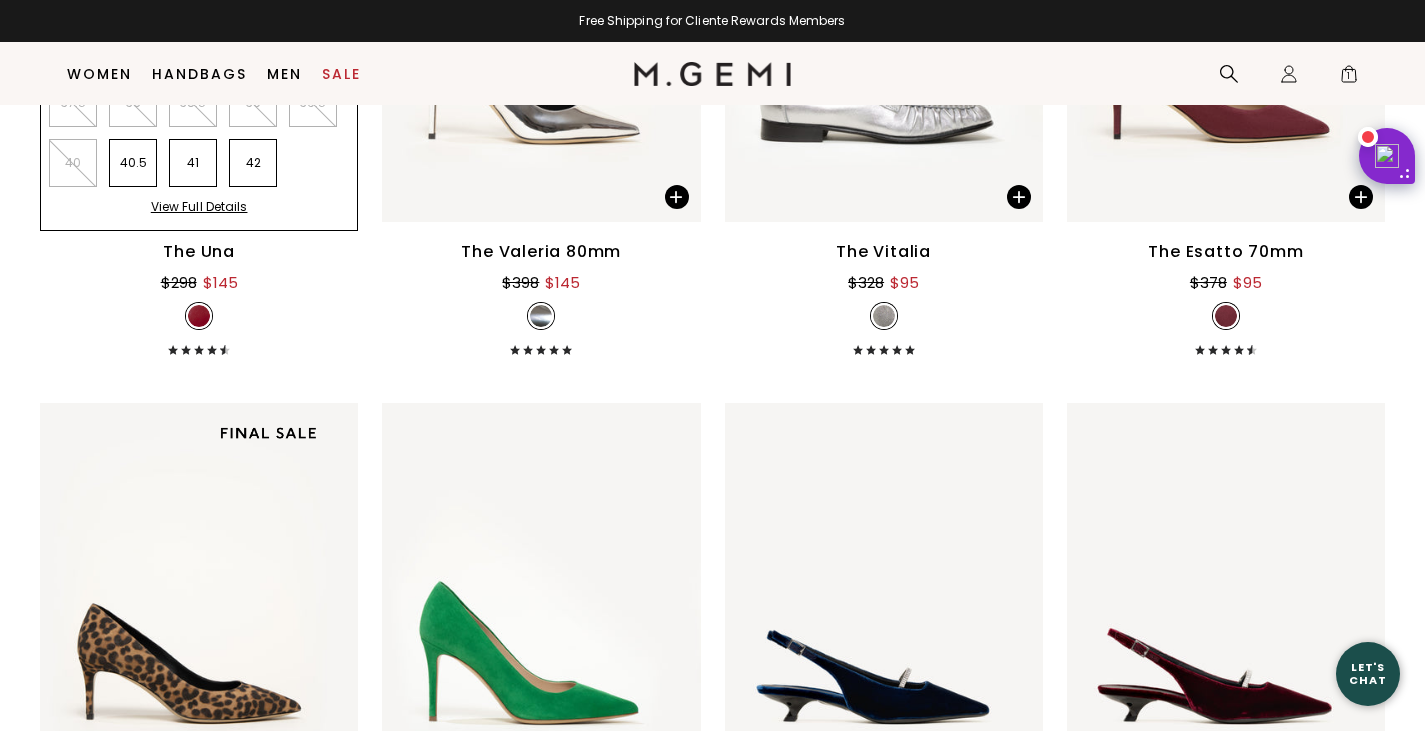 click at bounding box center (334, -16) 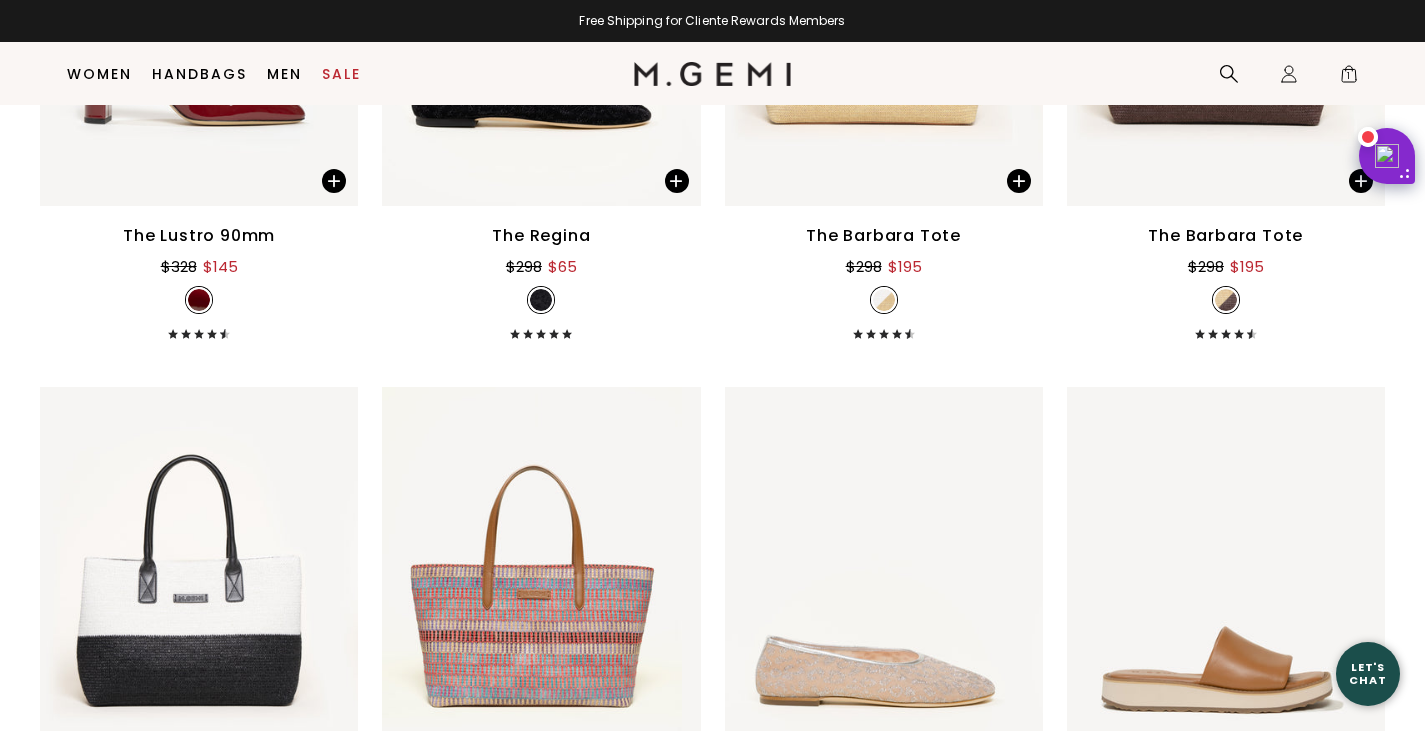 scroll, scrollTop: 20858, scrollLeft: 0, axis: vertical 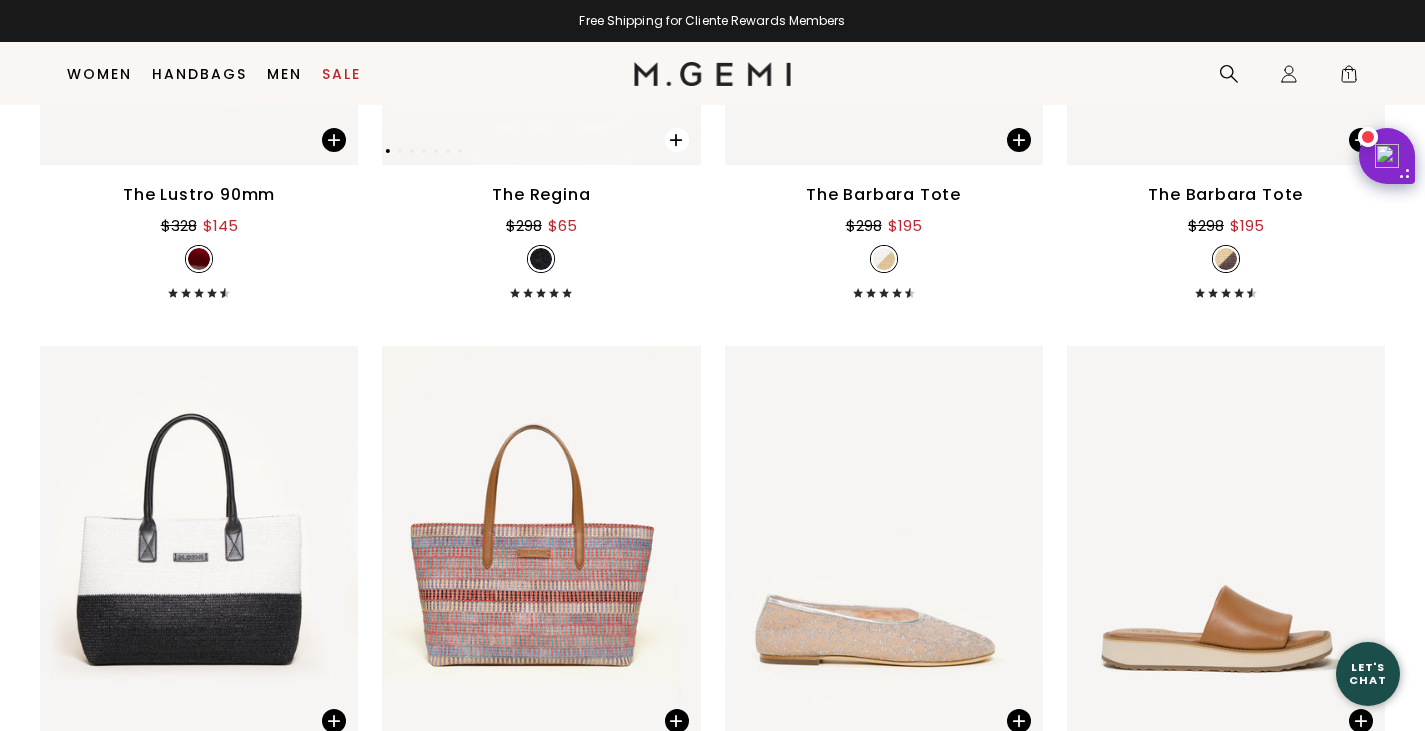 click at bounding box center [666, 134] 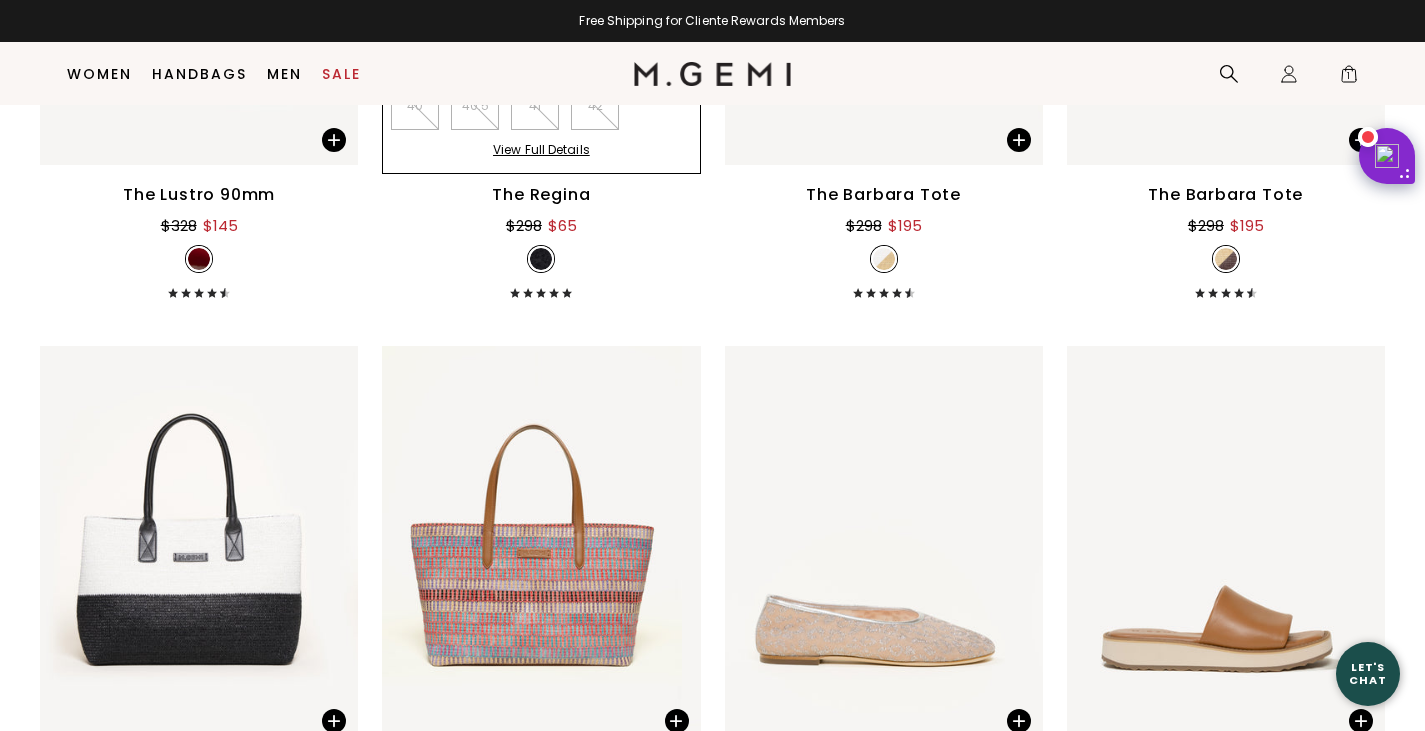 click at bounding box center [677, -73] 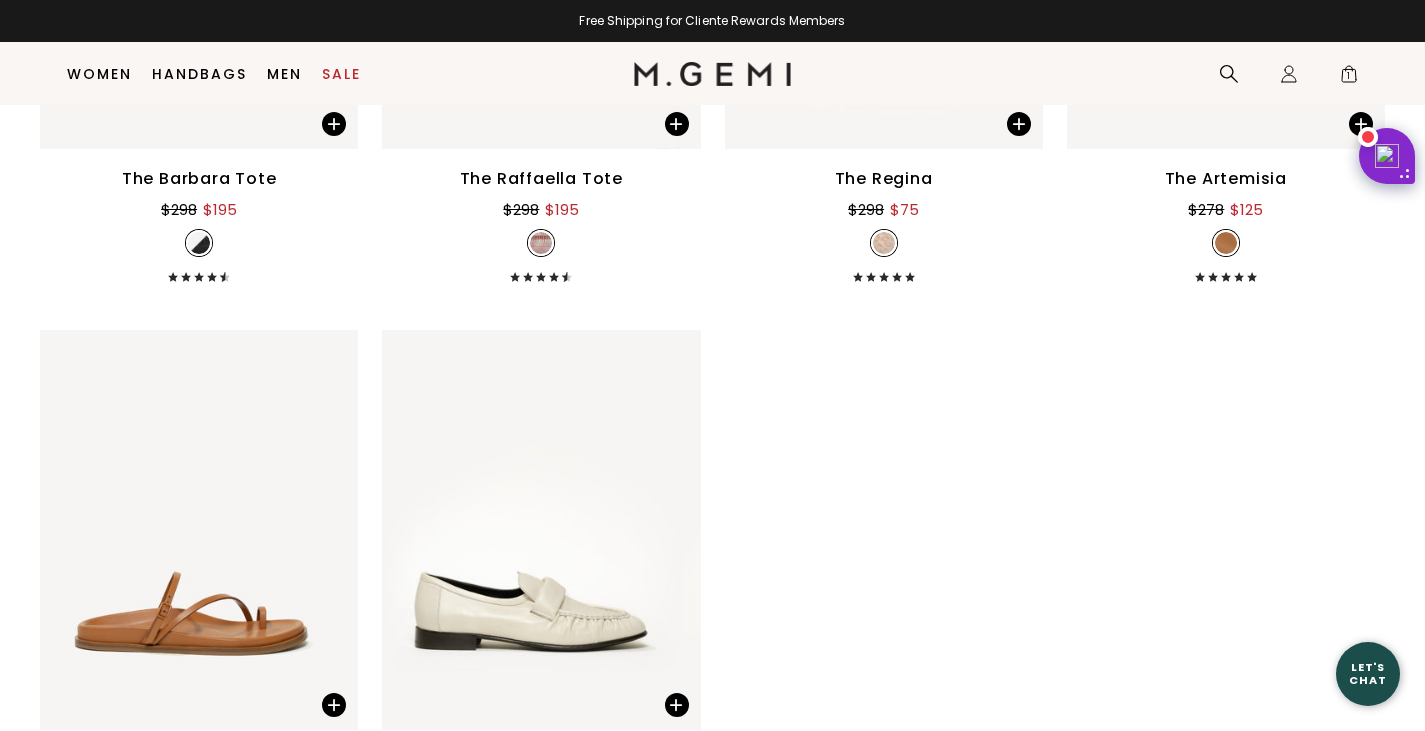 scroll, scrollTop: 21558, scrollLeft: 0, axis: vertical 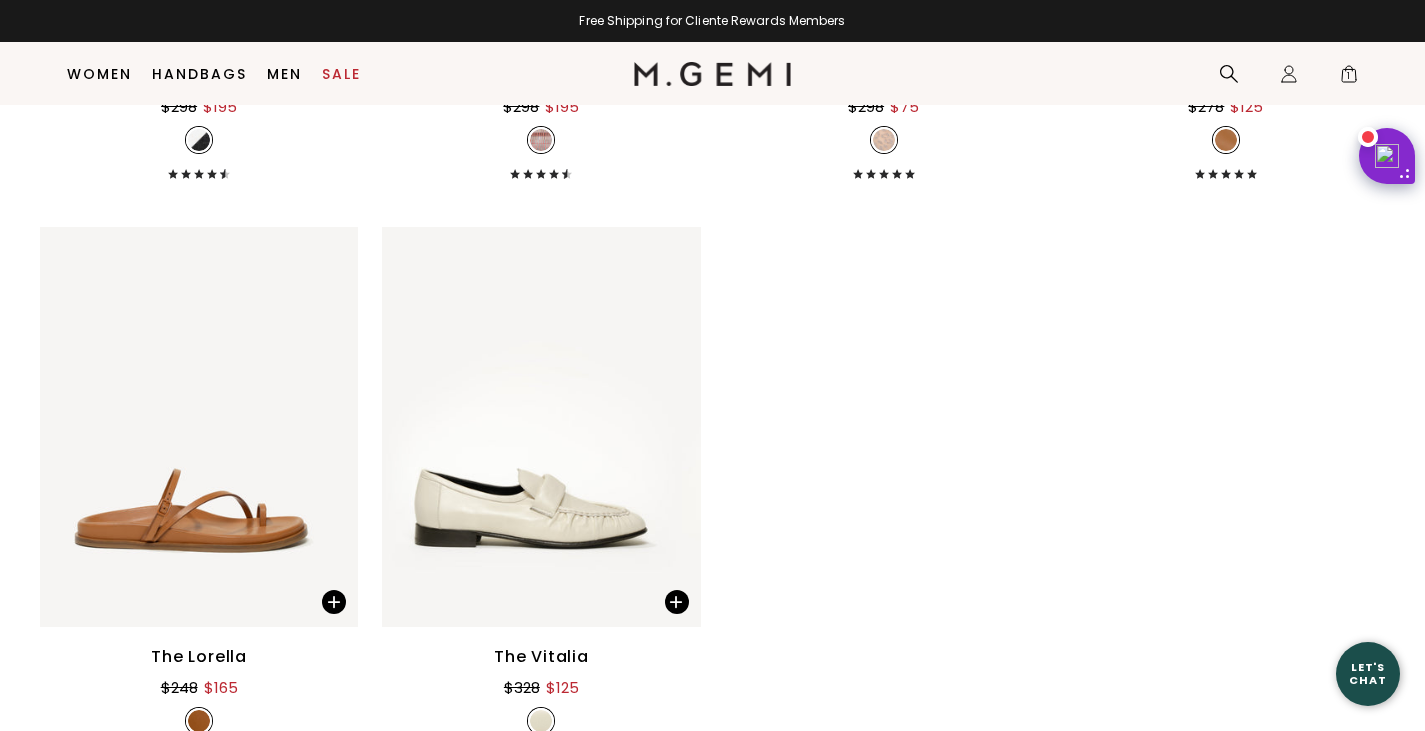 click at bounding box center (1019, 21) 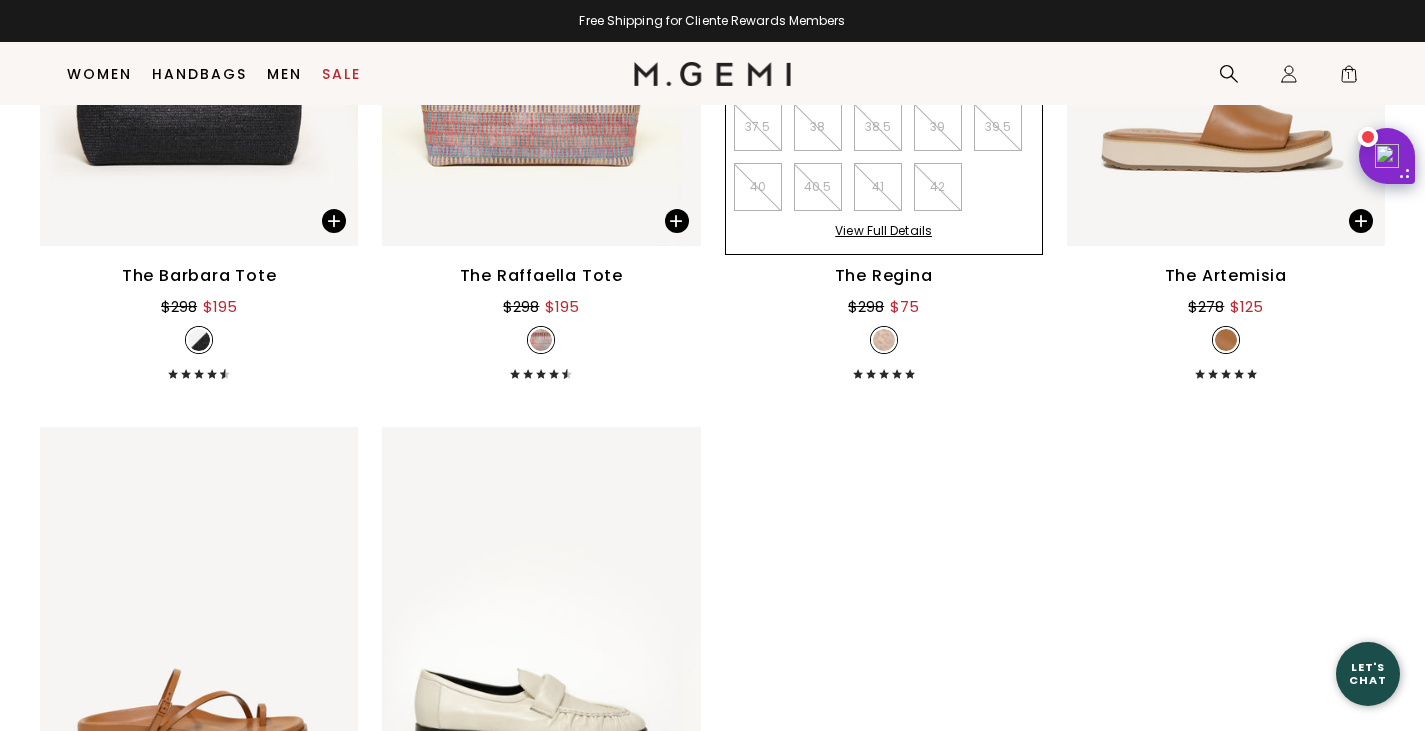 click on "The Medio $228 $95 + 4 The Medio $228 $95 + 4 The Medio $228 $95 + 4 The Medio $228 $95 + 4 The Medio $228 $95 + 4 The Medio $228 $95 + 4 The Medio $228 $95 + 4 The Medio $228 $95 + 4 The Medio $228 $95 + 4 The Medio $228 $95 + 4 The Sacca Donna Lattice $348 $225 The Sacca Donna Lattice $348 $225 The Sacca Donna Lattice $348 $225 The Sacca Donna Lattice $348 $225 The Sacca Donna Lattice $348 $225 The Ombretta Lattice $298 $195 The Ombretta Lattice $298 $195 The Ombretta Lattice $298 $195 The Ombretta Lattice $298 $195 The Ombretta Lattice $298 $195 The Lisinda Lattice $398 $245 The Lisinda Lattice $398 $245 The Lisinda Lattice $398 $245 The Lisinda Lattice $398 $245 The Michela $248 $95 The Michela $248 $95 The Michela $248 $95 The Michela $248 $95 The Vanessa $228 $95 The Vanessa $228 $95 The Vanessa $228 $95 The Vanessa $228 $95 The Vanessa $228 $95 The Vanessa $228 $95 The Lasso $378 $245 The Lasso $378 $245 The Lasso $378 $245 The Felize Mule $228 $145 + 2 The Felize Mule $228 $145 + 2 The Felize Mule + 2" at bounding box center (712, -9754) 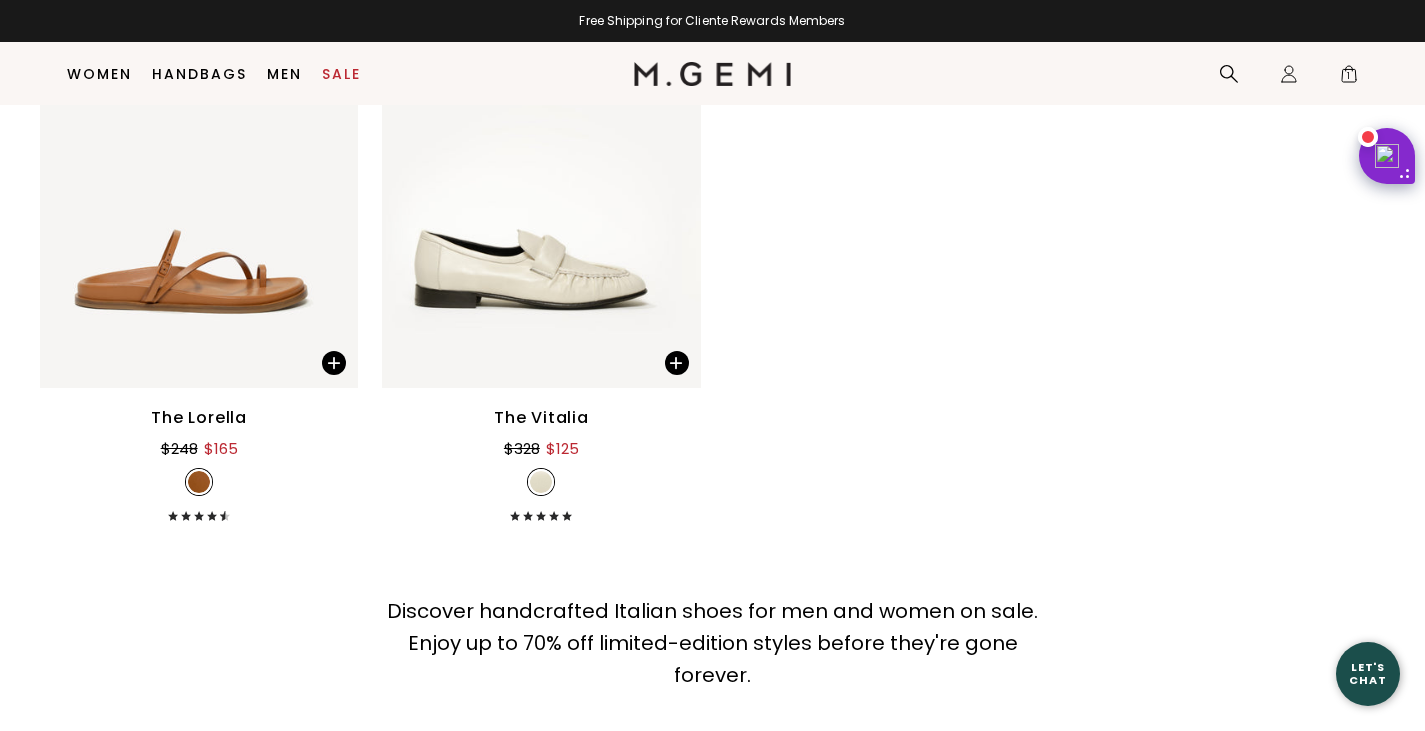 scroll, scrollTop: 21958, scrollLeft: 0, axis: vertical 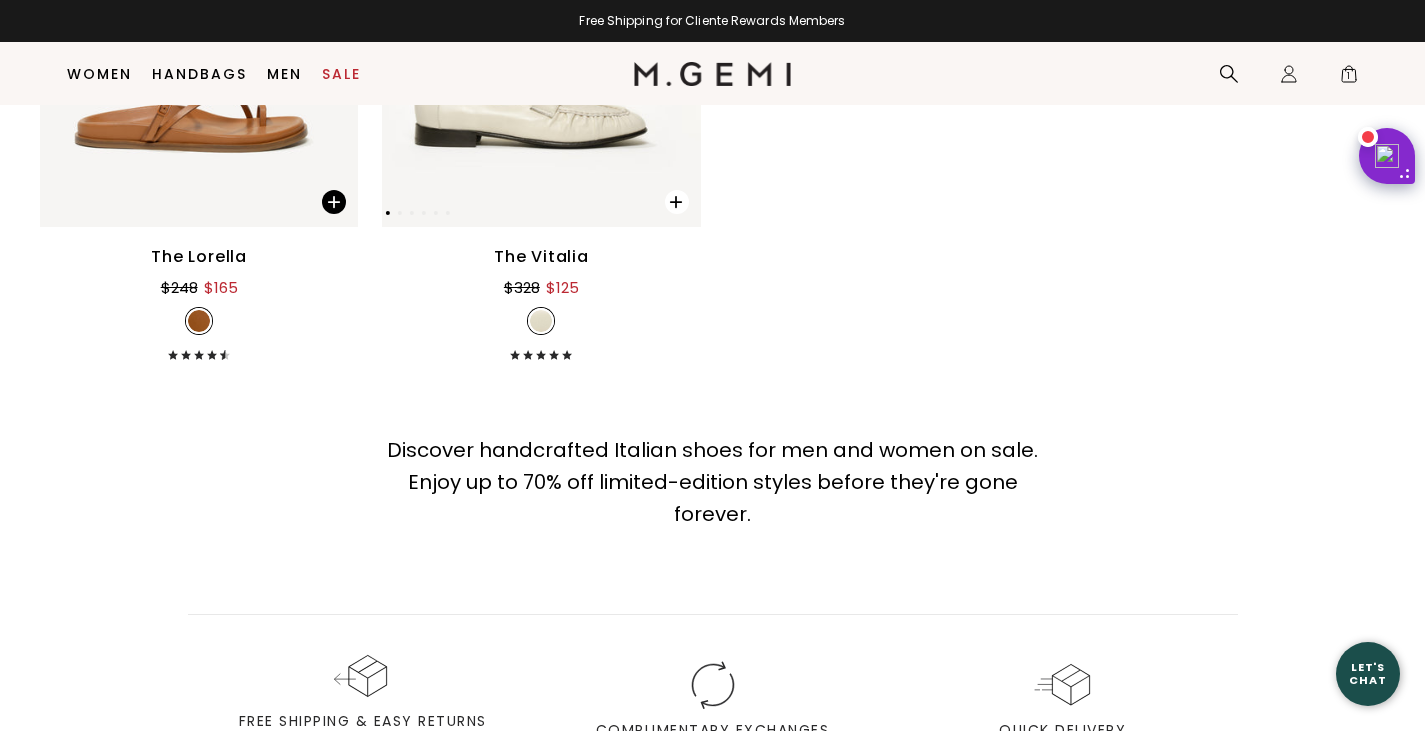 click at bounding box center (677, 202) 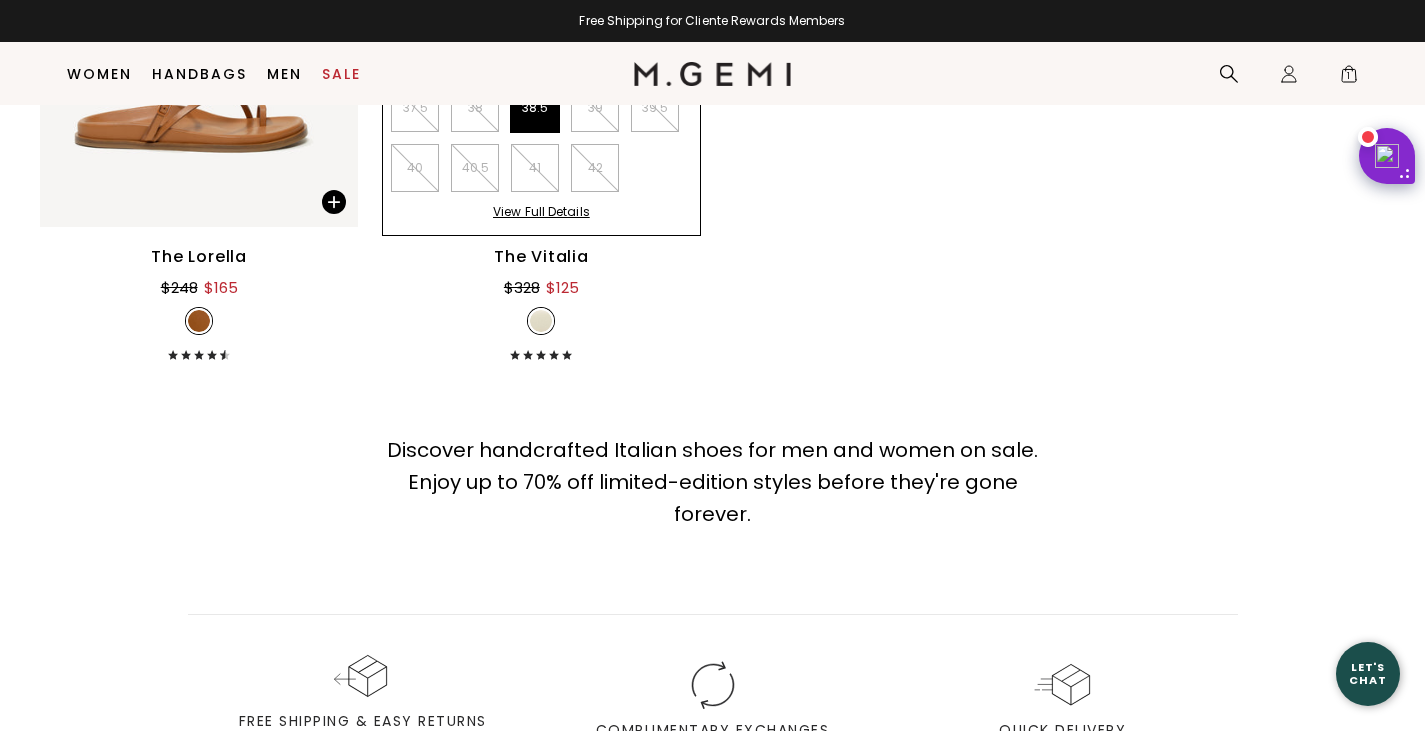 click on "38.5" at bounding box center [535, 108] 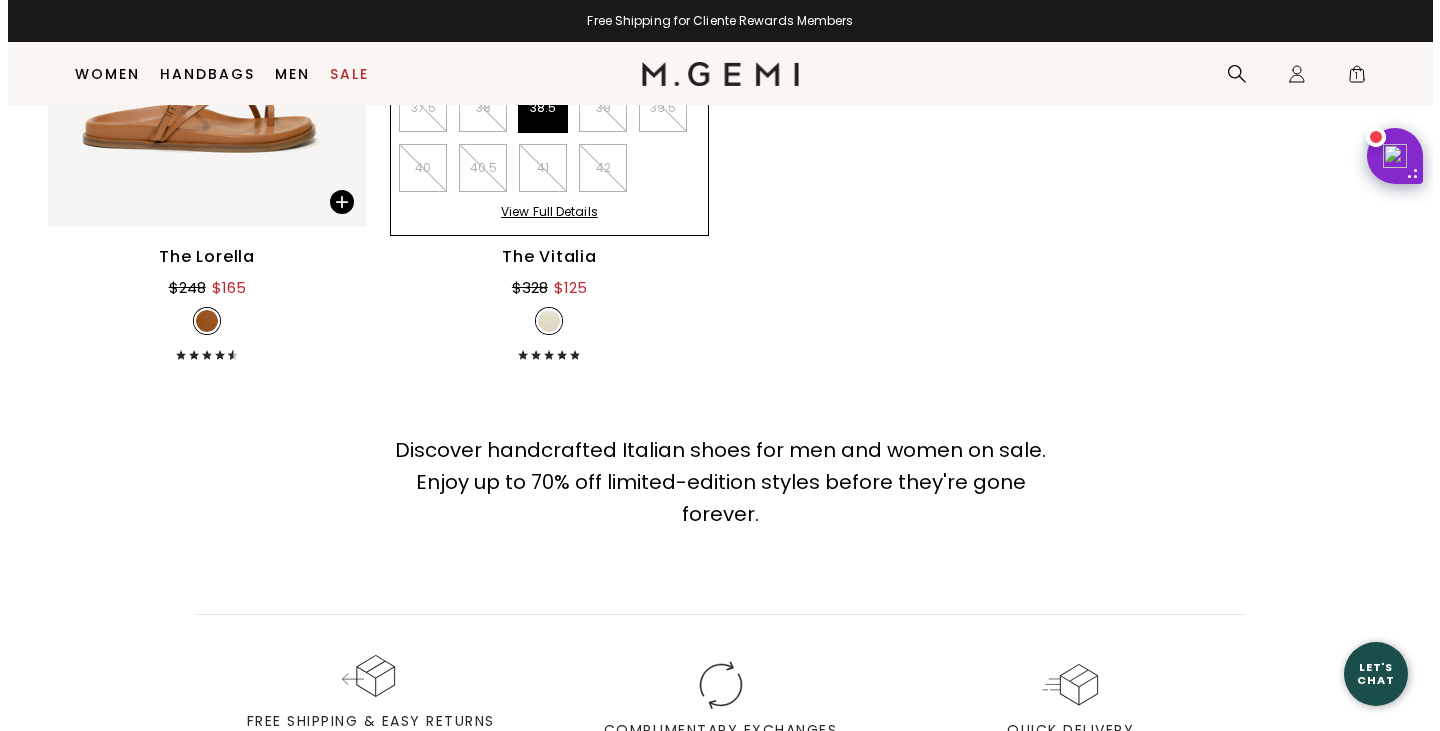 scroll, scrollTop: 0, scrollLeft: 0, axis: both 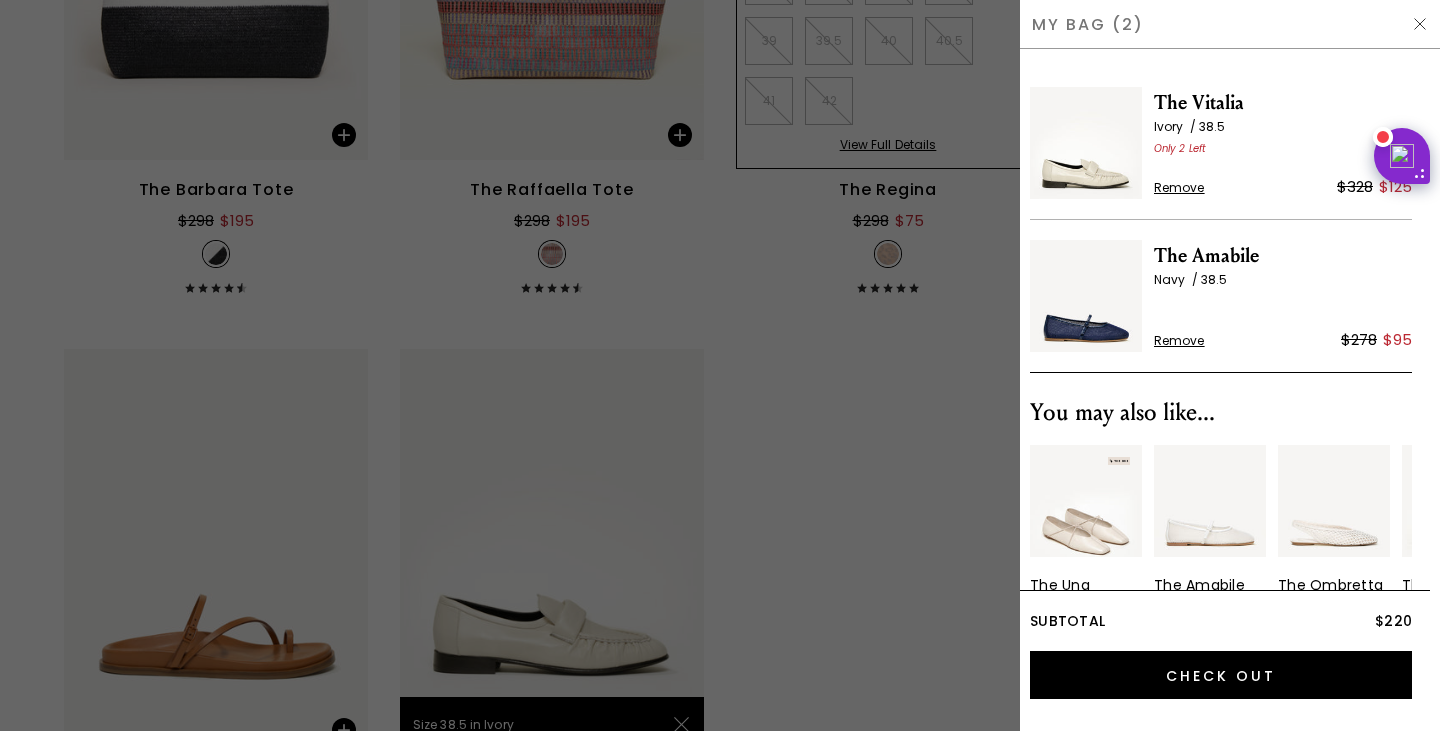 click at bounding box center (1086, 143) 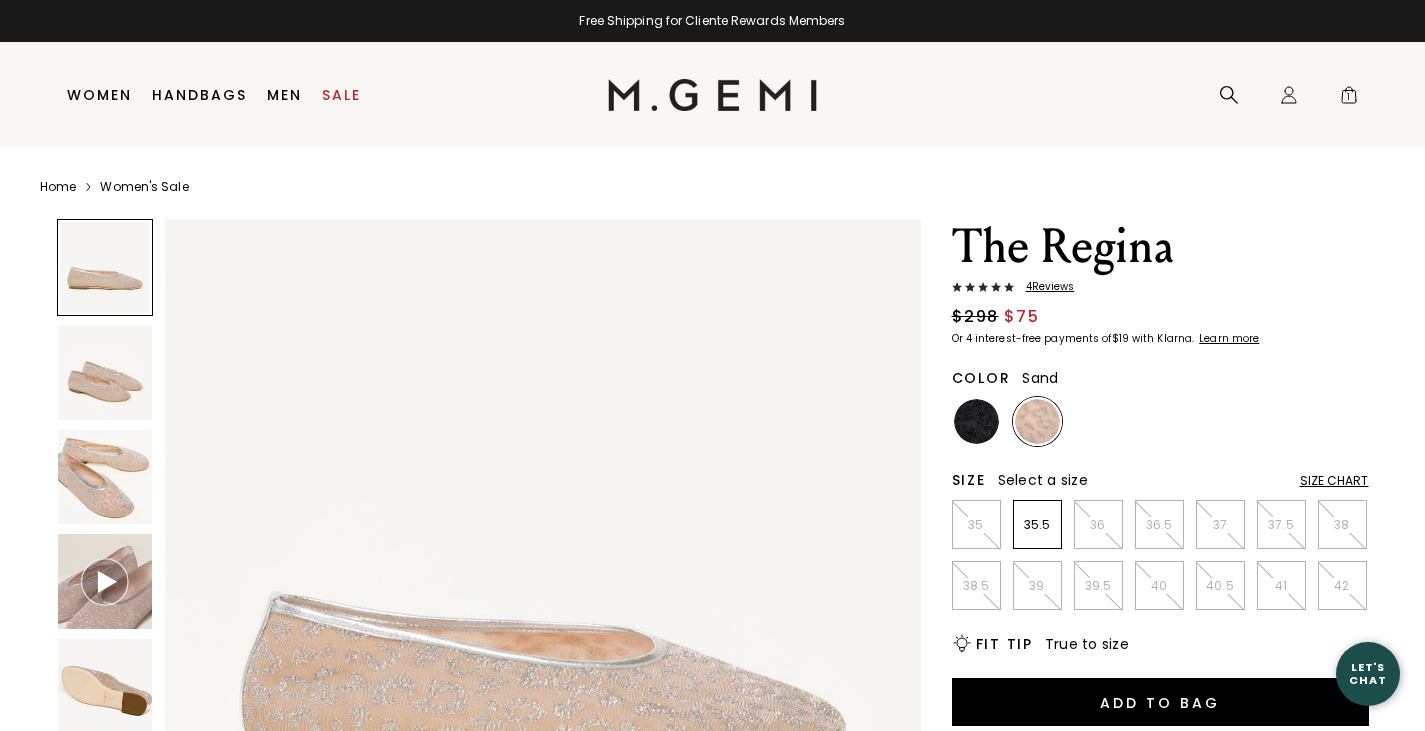 scroll, scrollTop: 0, scrollLeft: 0, axis: both 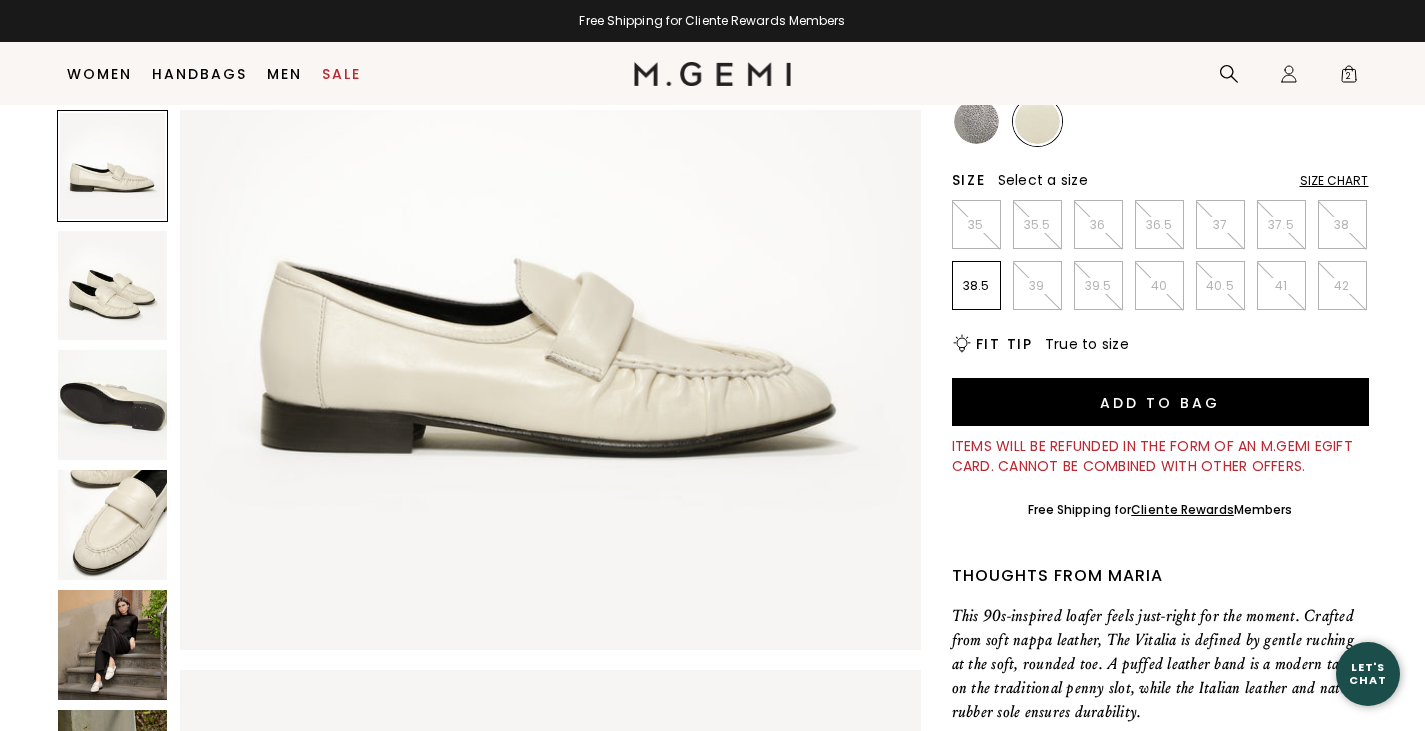 click at bounding box center (113, 645) 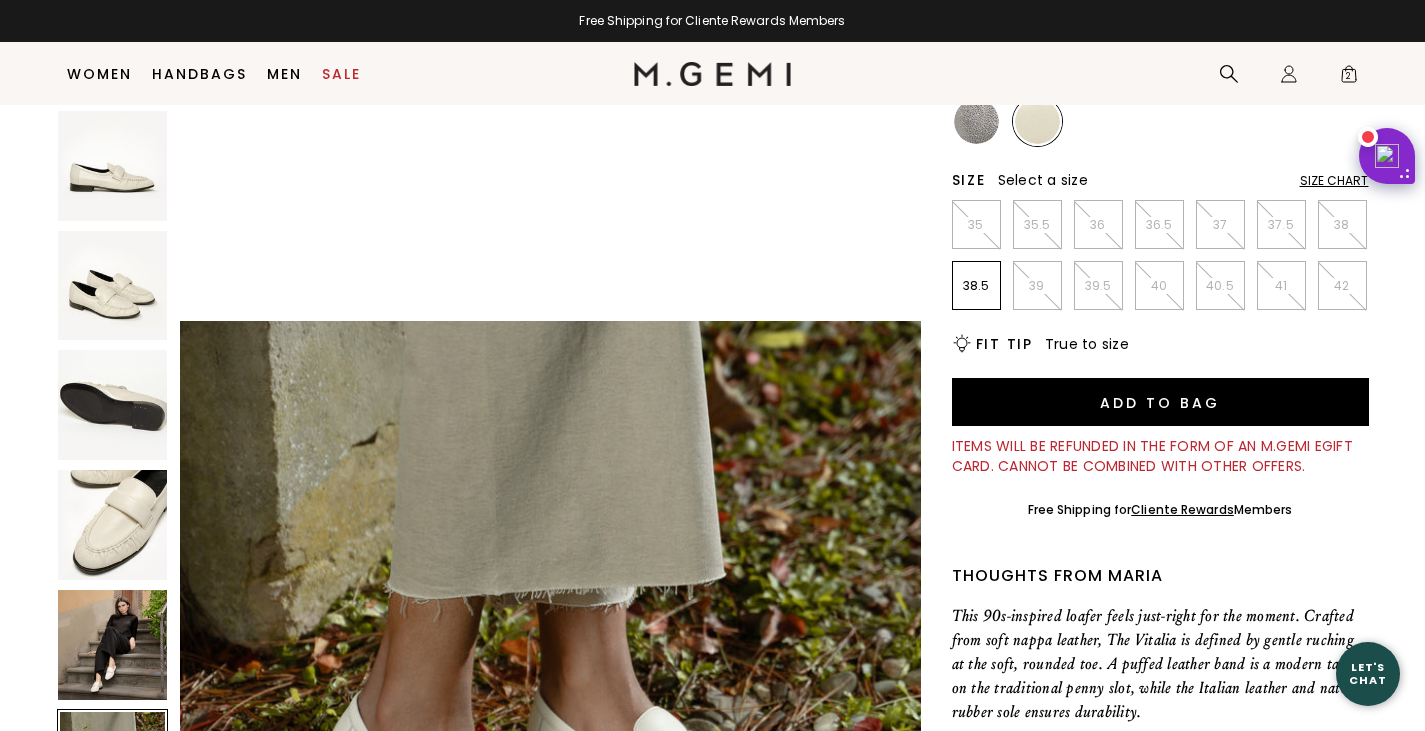 scroll, scrollTop: 3571, scrollLeft: 0, axis: vertical 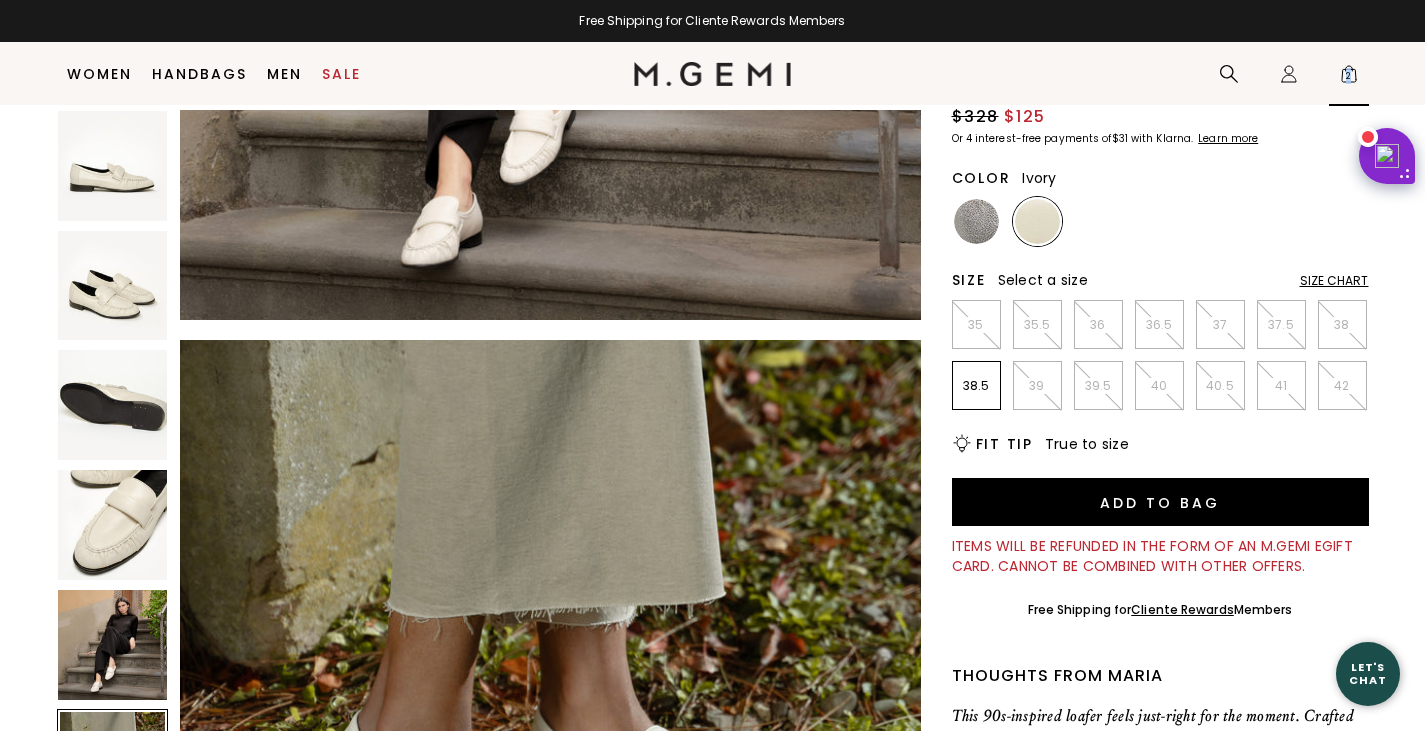 click on "Icons/20x20/bag@2x 2" at bounding box center (1349, 74) 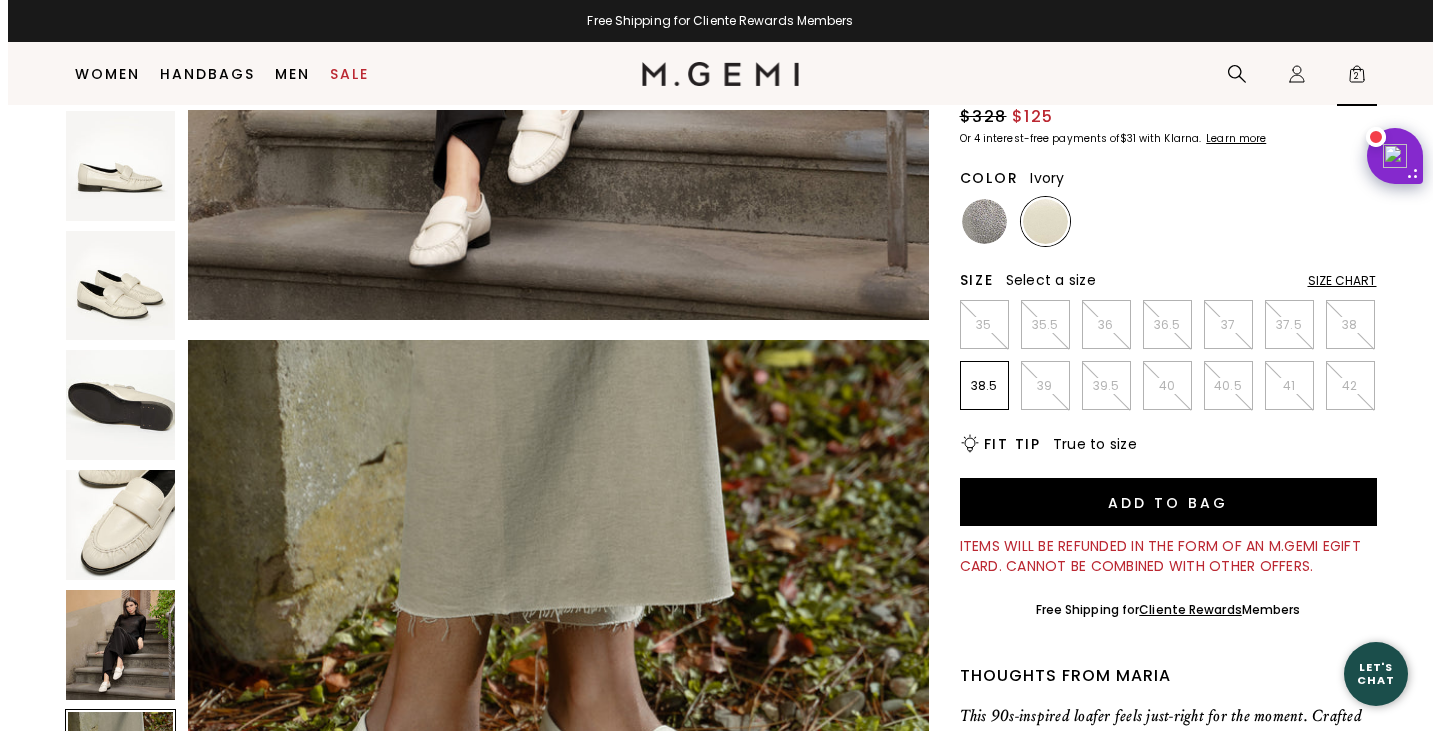 scroll, scrollTop: 0, scrollLeft: 0, axis: both 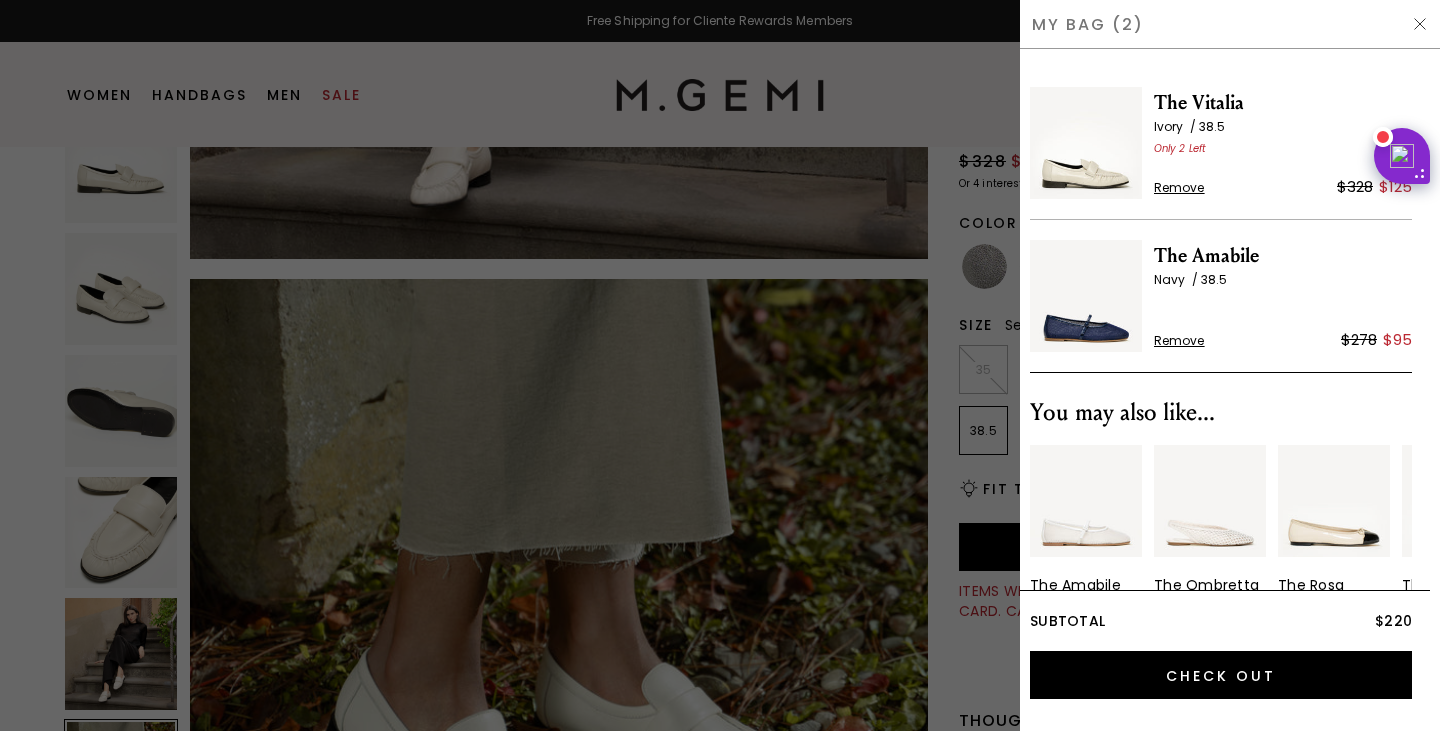 click on "Remove" at bounding box center (1179, 188) 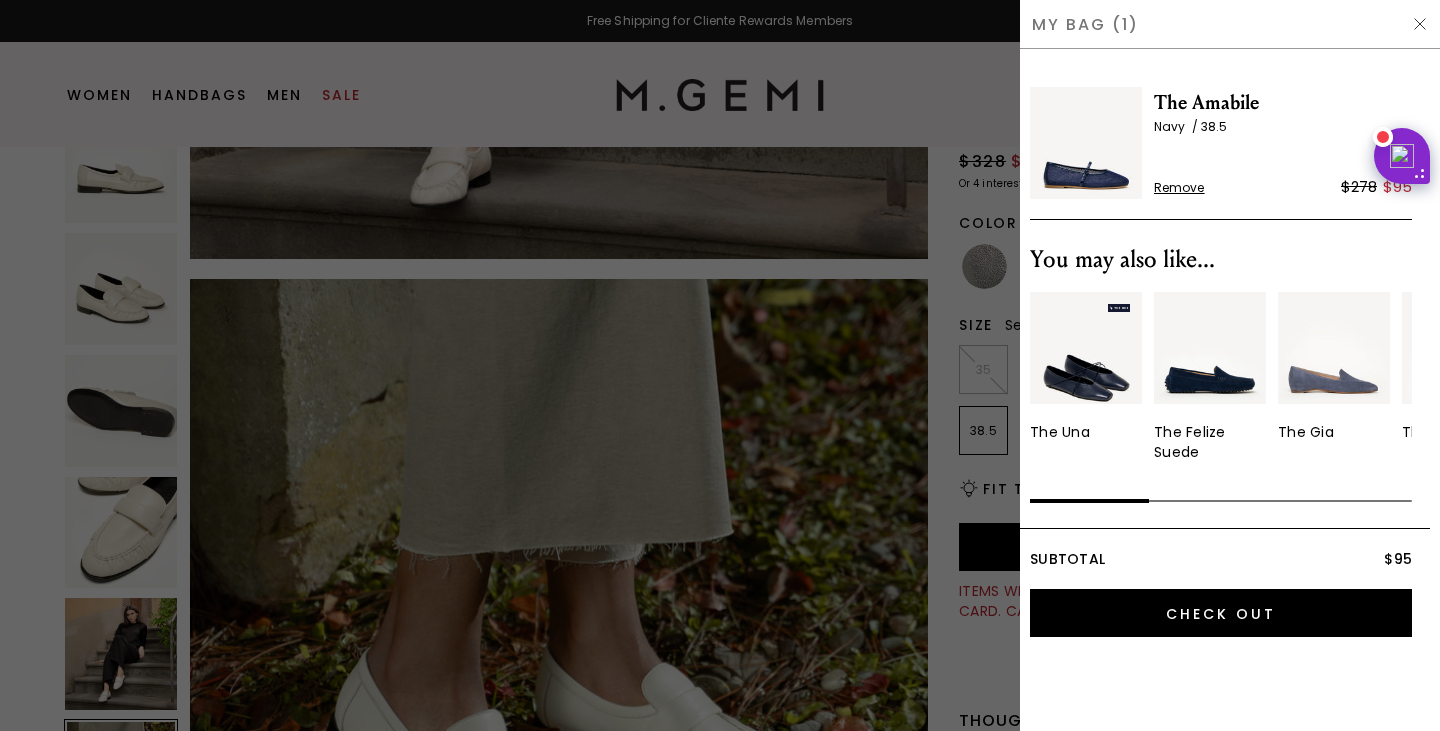 click on "Remove" at bounding box center (1179, 188) 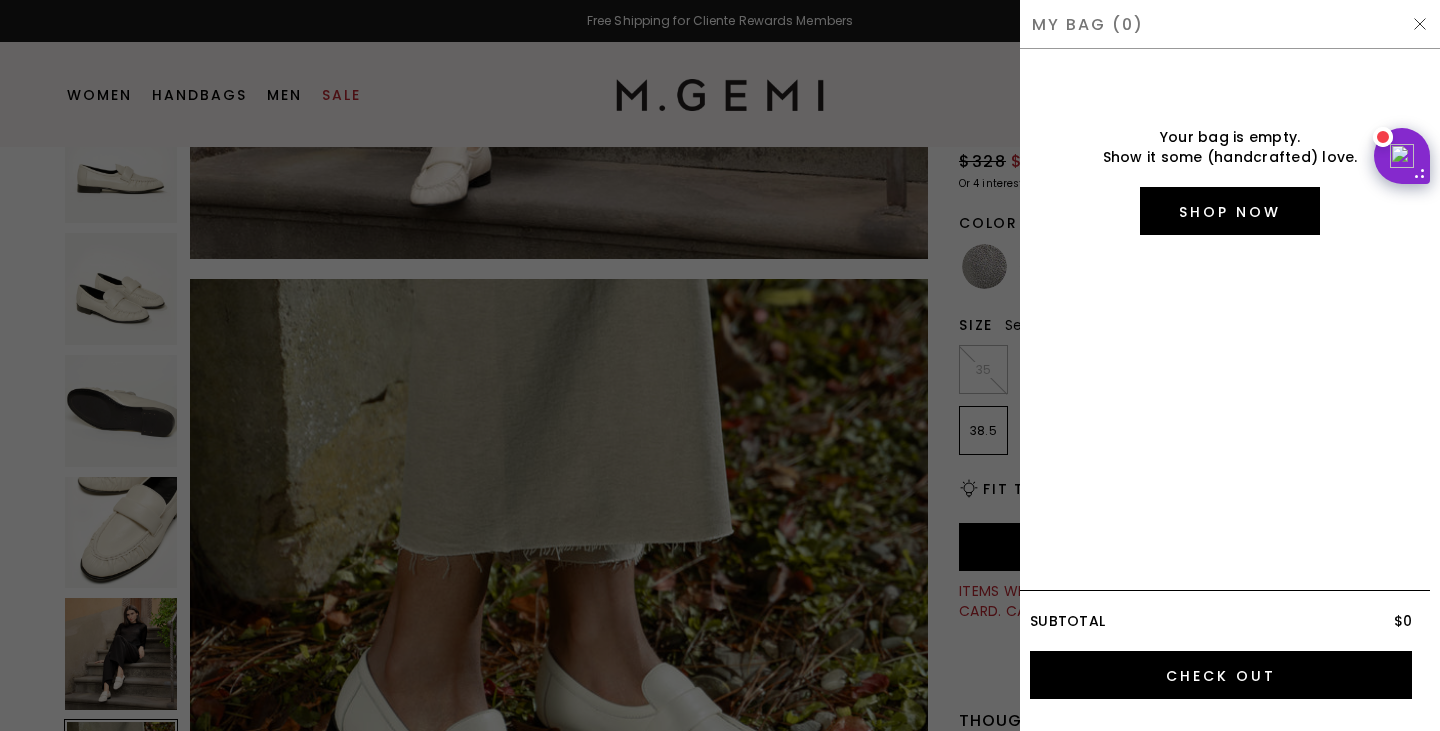 click at bounding box center [720, 365] 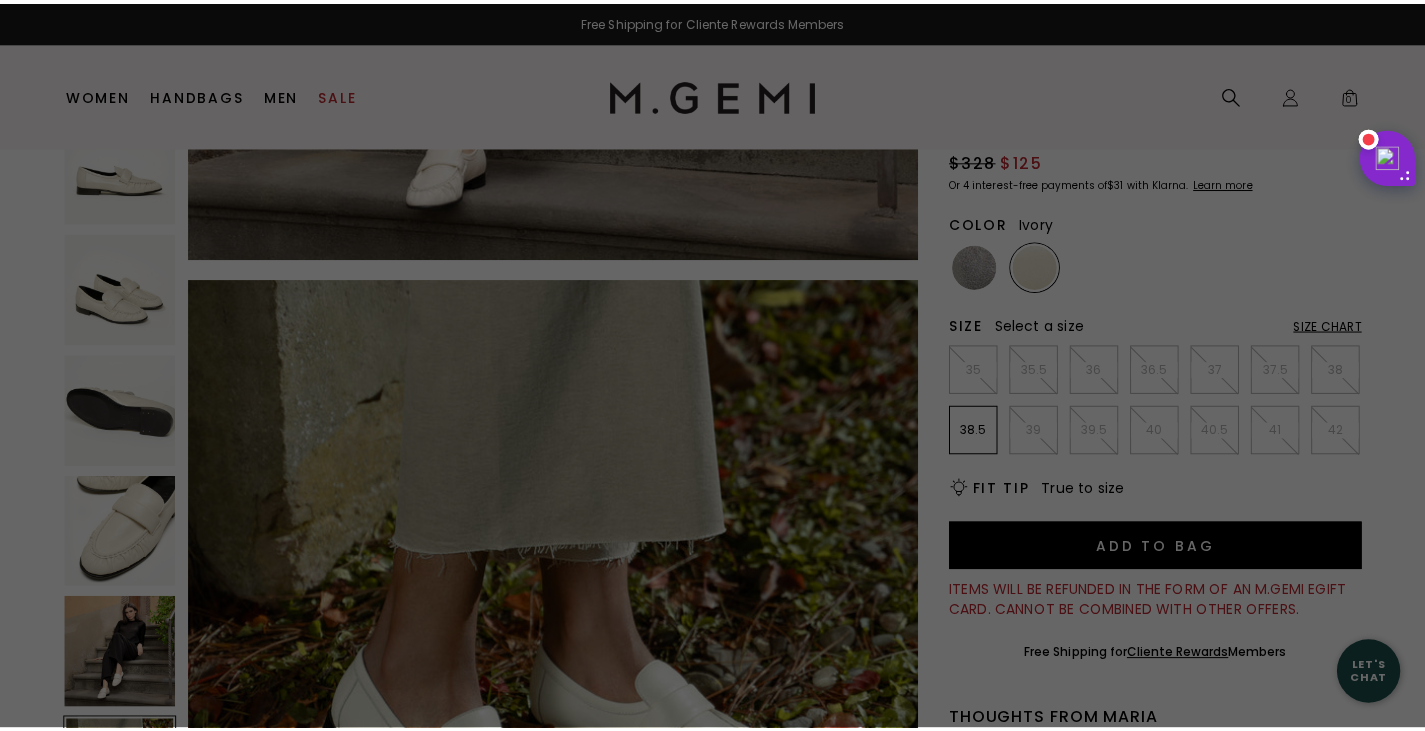 scroll, scrollTop: 129, scrollLeft: 0, axis: vertical 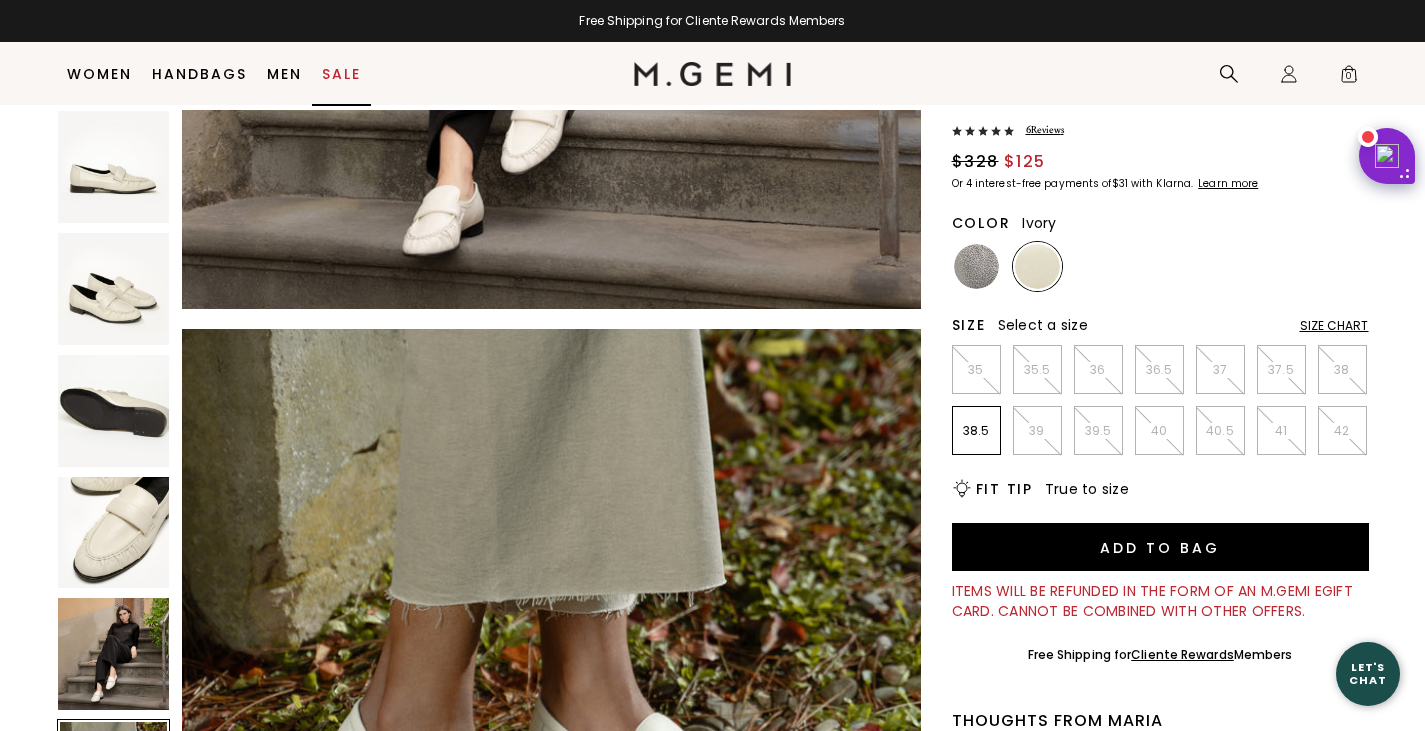 click on "Sale" at bounding box center (341, 74) 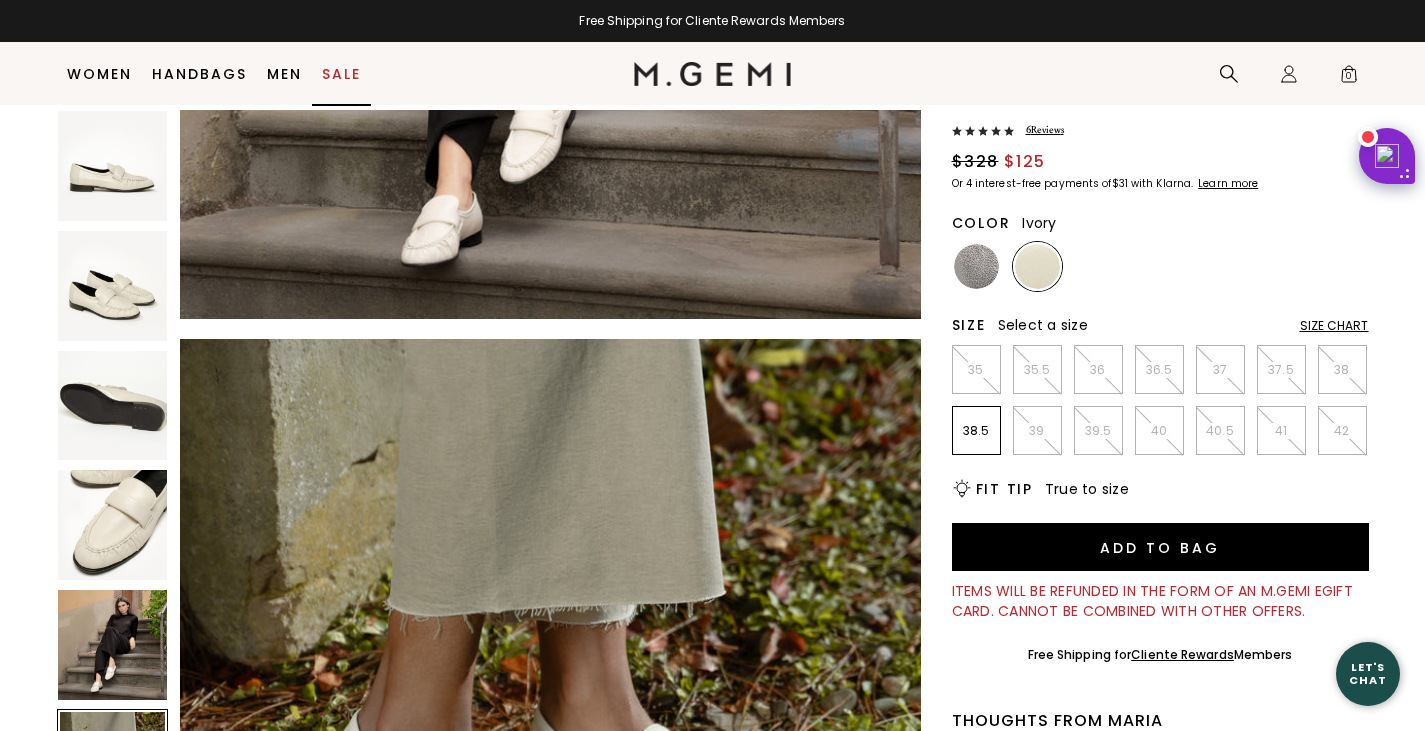 scroll, scrollTop: 3571, scrollLeft: 0, axis: vertical 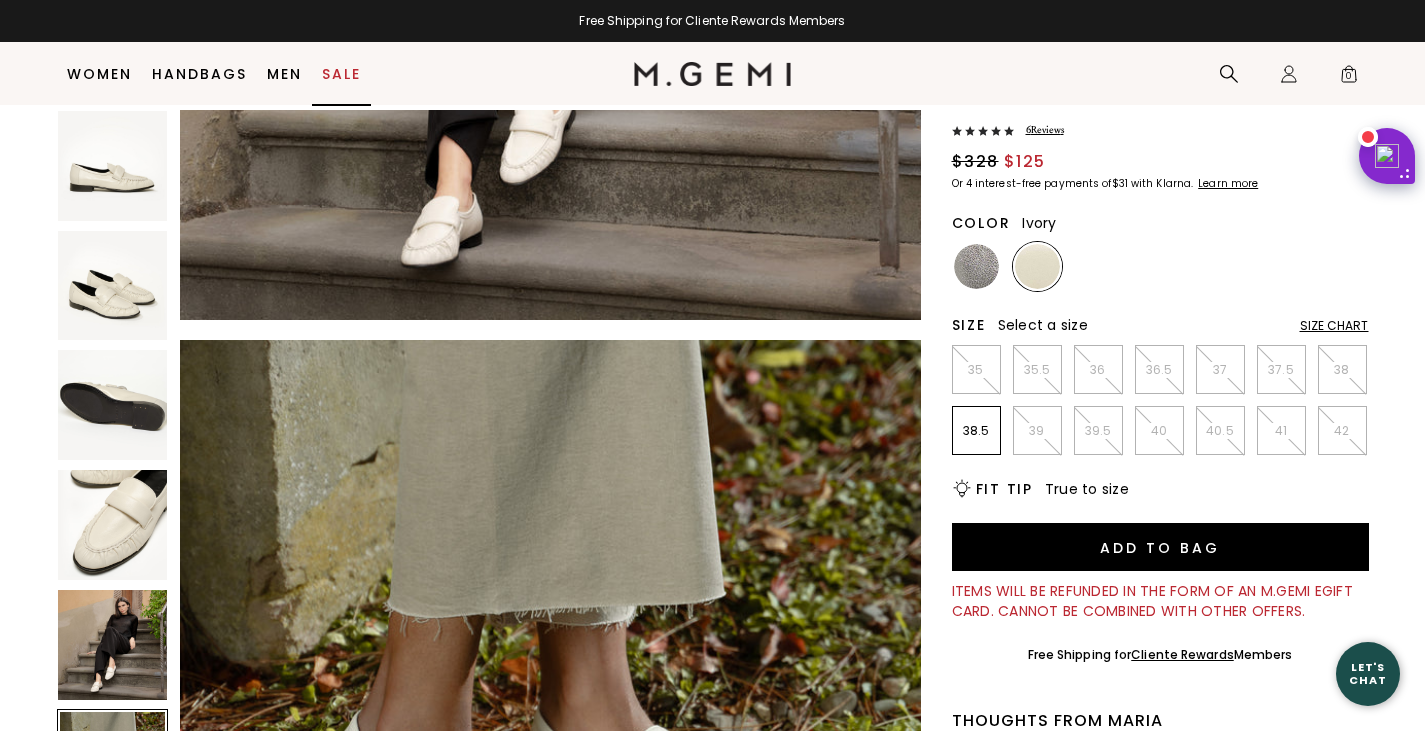click on "Sale" at bounding box center [341, 74] 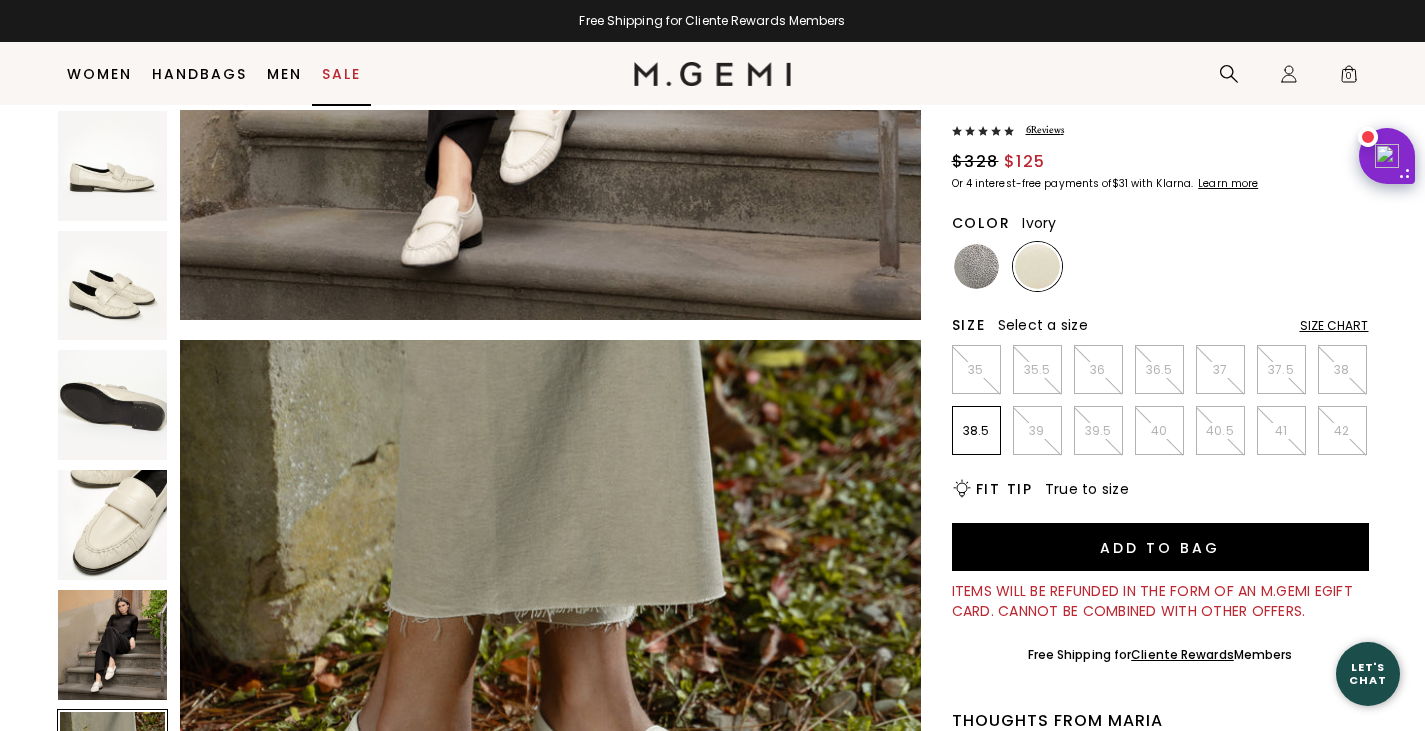 click on "Sale" at bounding box center (341, 74) 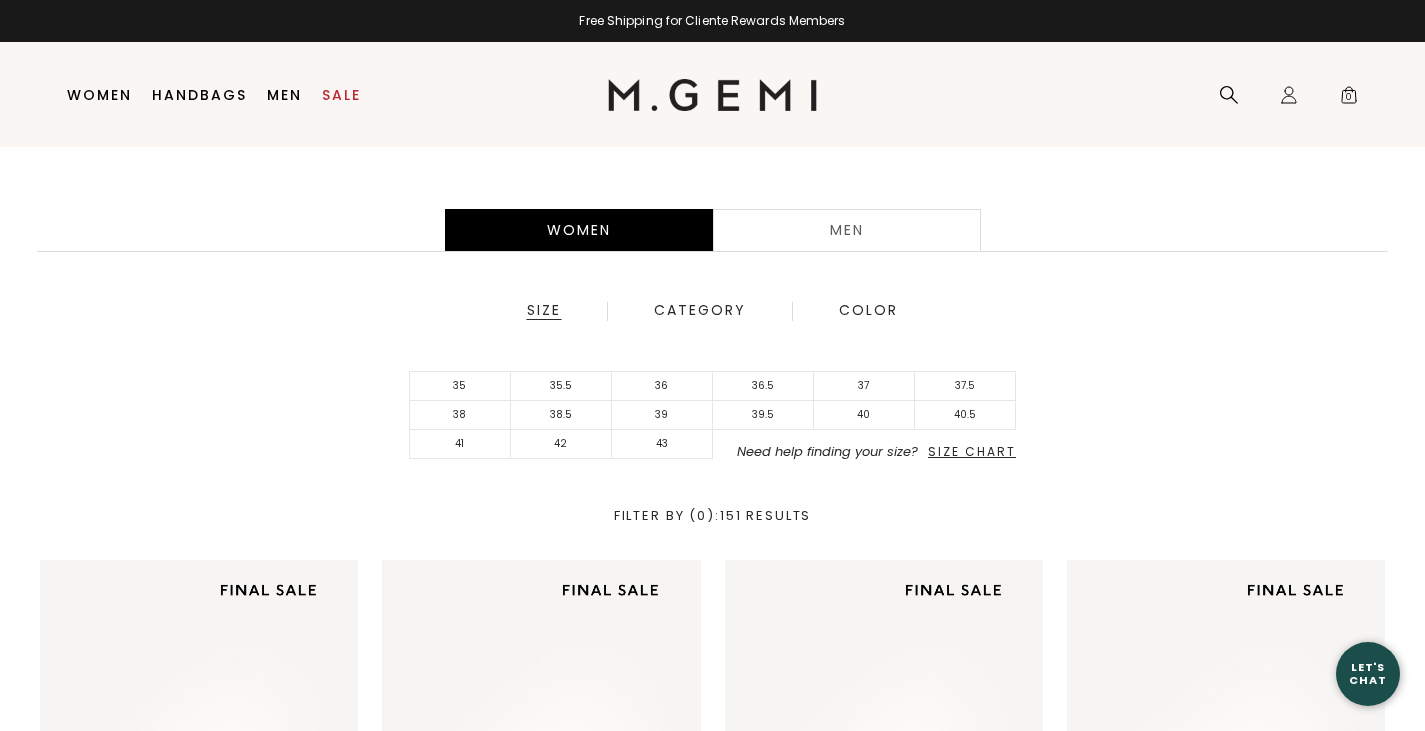 scroll, scrollTop: 358, scrollLeft: 0, axis: vertical 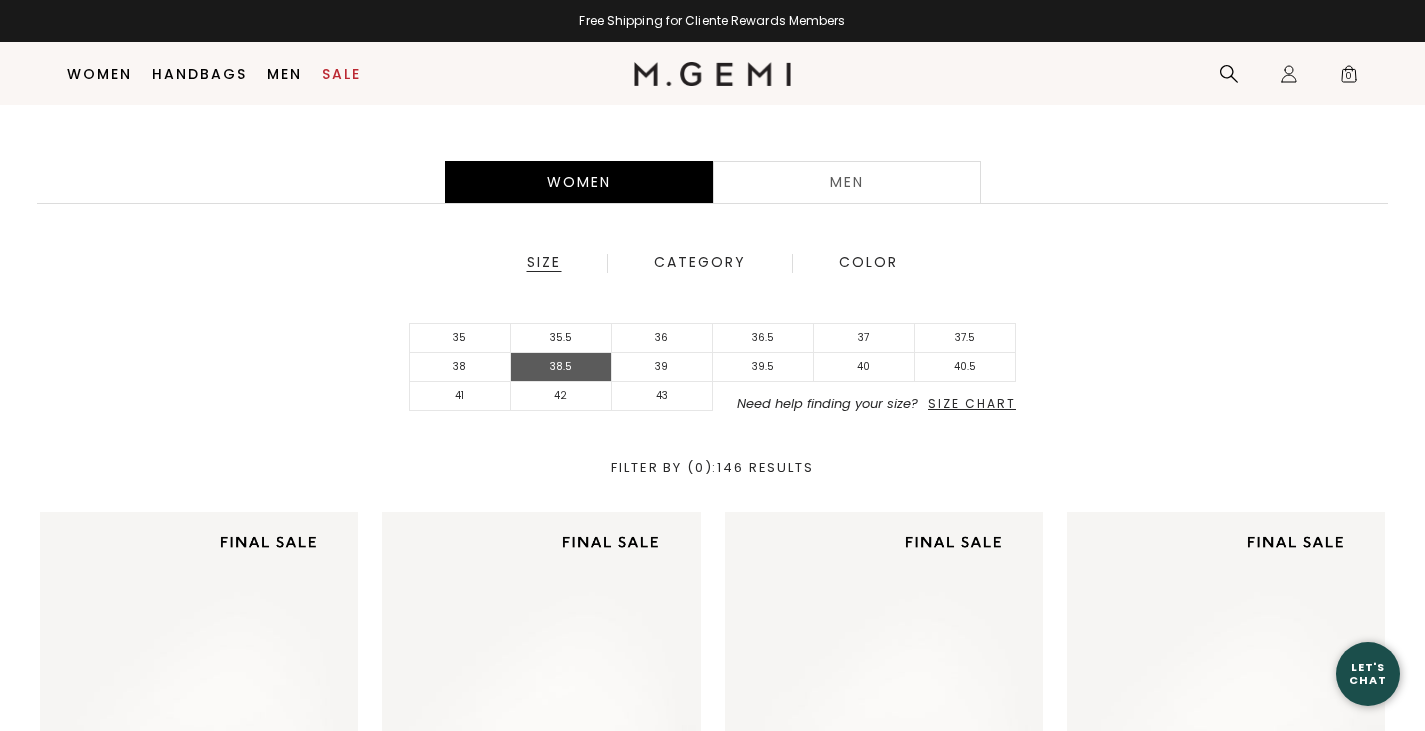 click on "38.5" at bounding box center [561, 367] 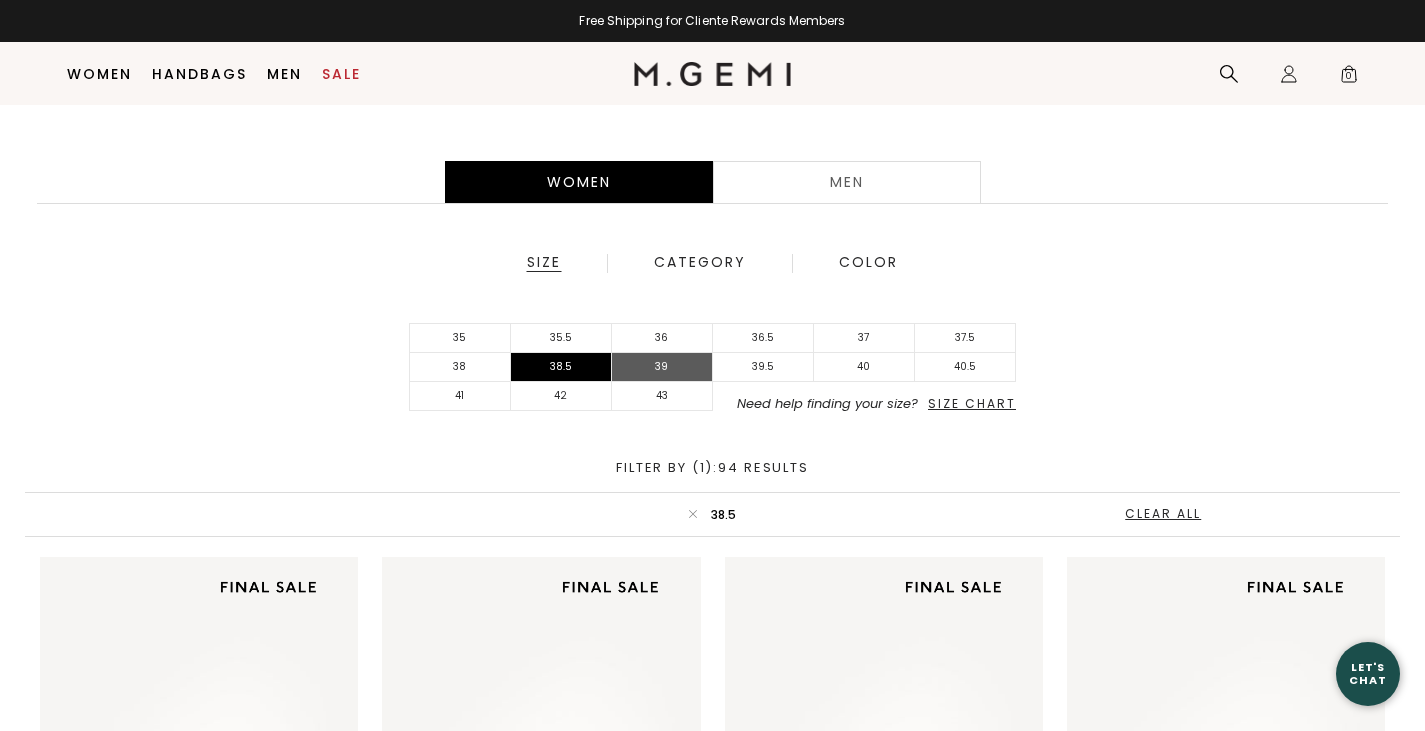 click on "39" at bounding box center (662, 367) 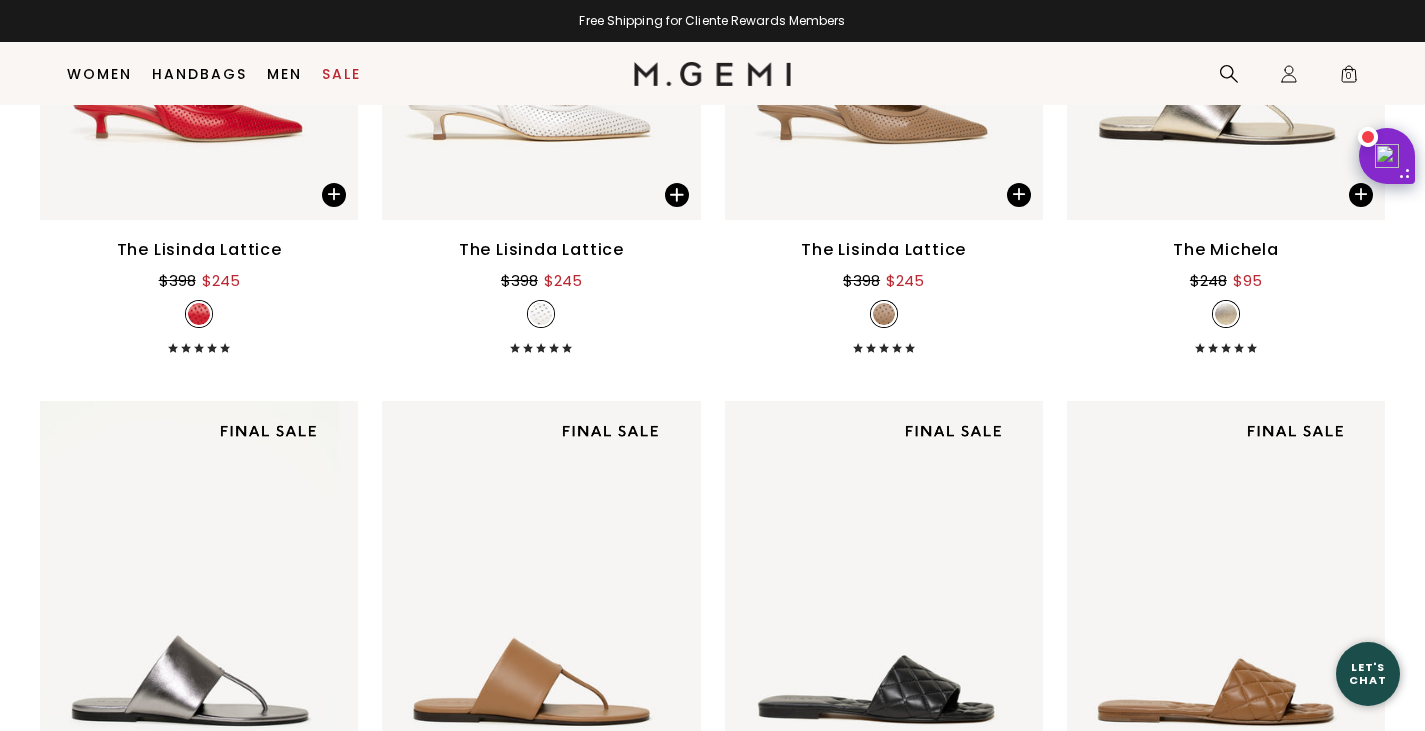 scroll, scrollTop: 3693, scrollLeft: 0, axis: vertical 